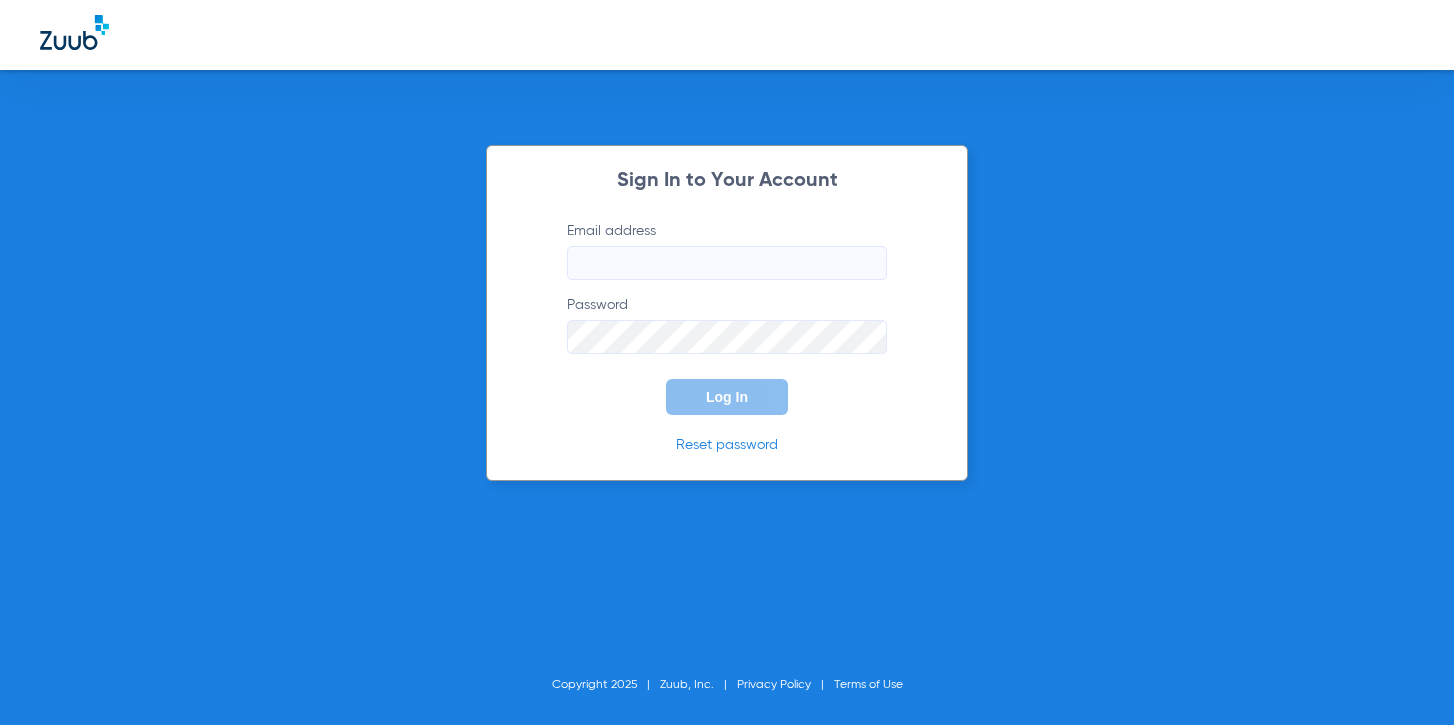 scroll, scrollTop: 0, scrollLeft: 0, axis: both 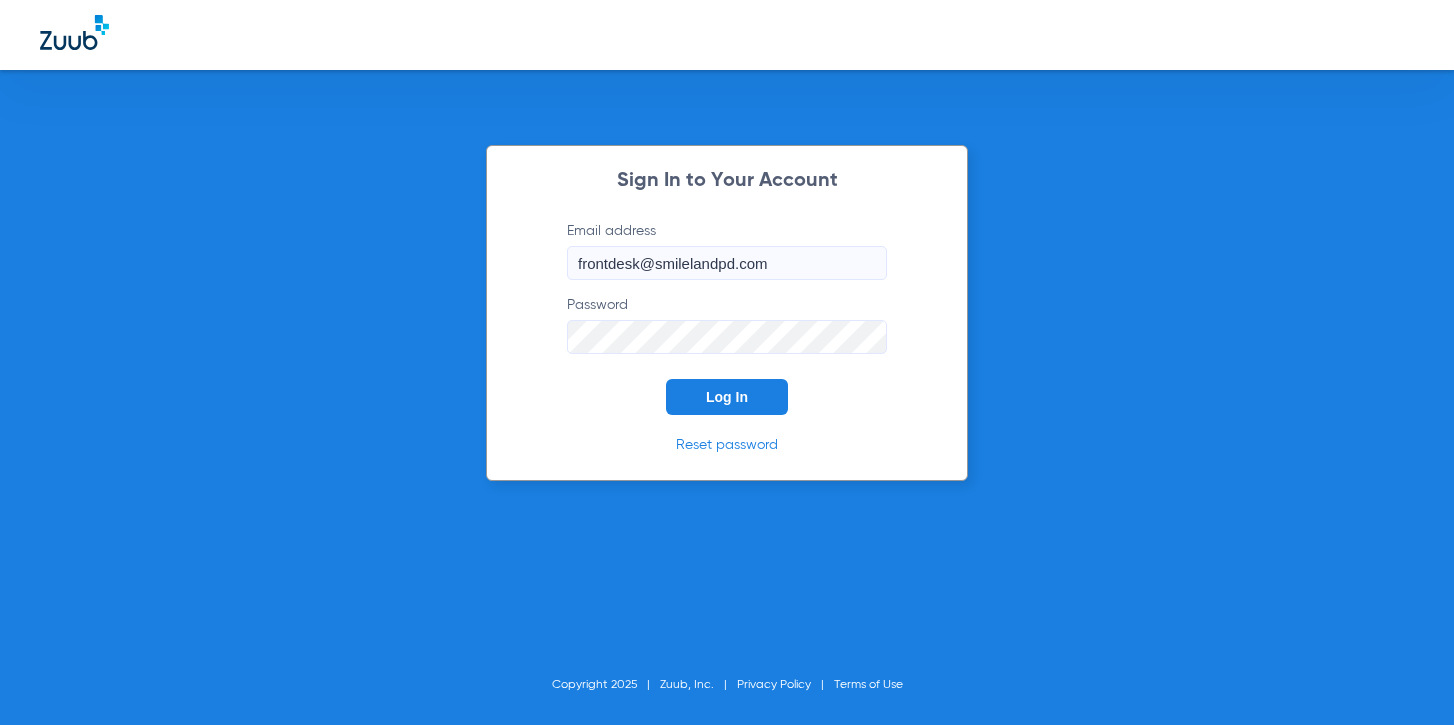 click on "Log In" 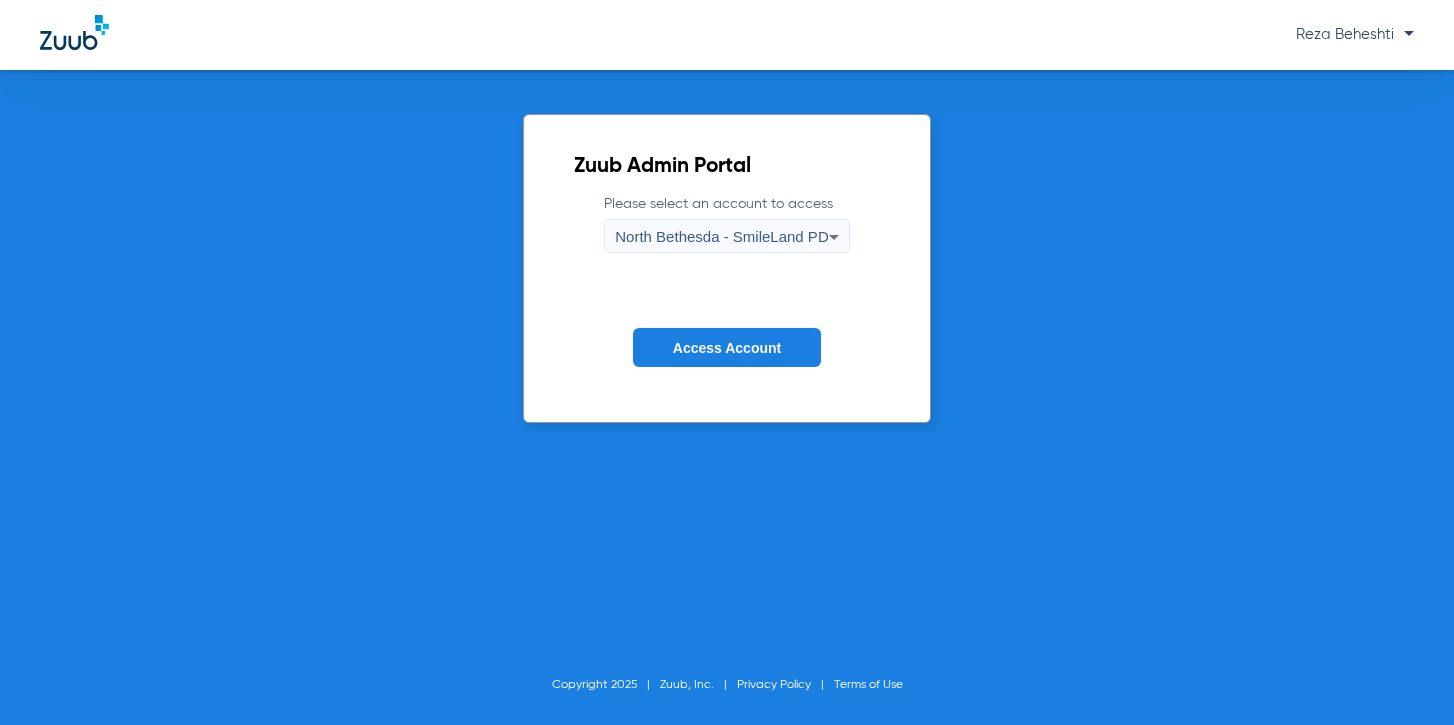 click on "North Bethesda - SmileLand PD" at bounding box center (721, 236) 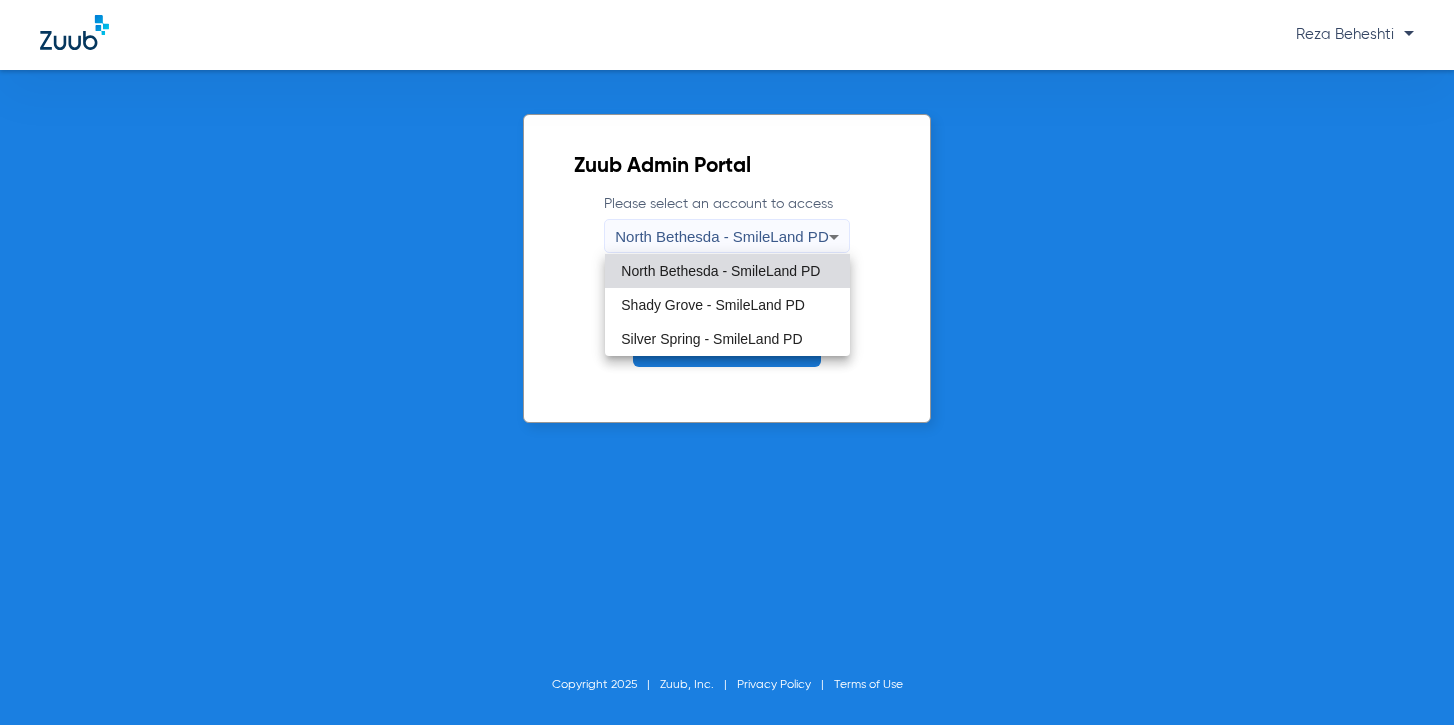 click on "Silver Spring - SmileLand PD" at bounding box center [711, 339] 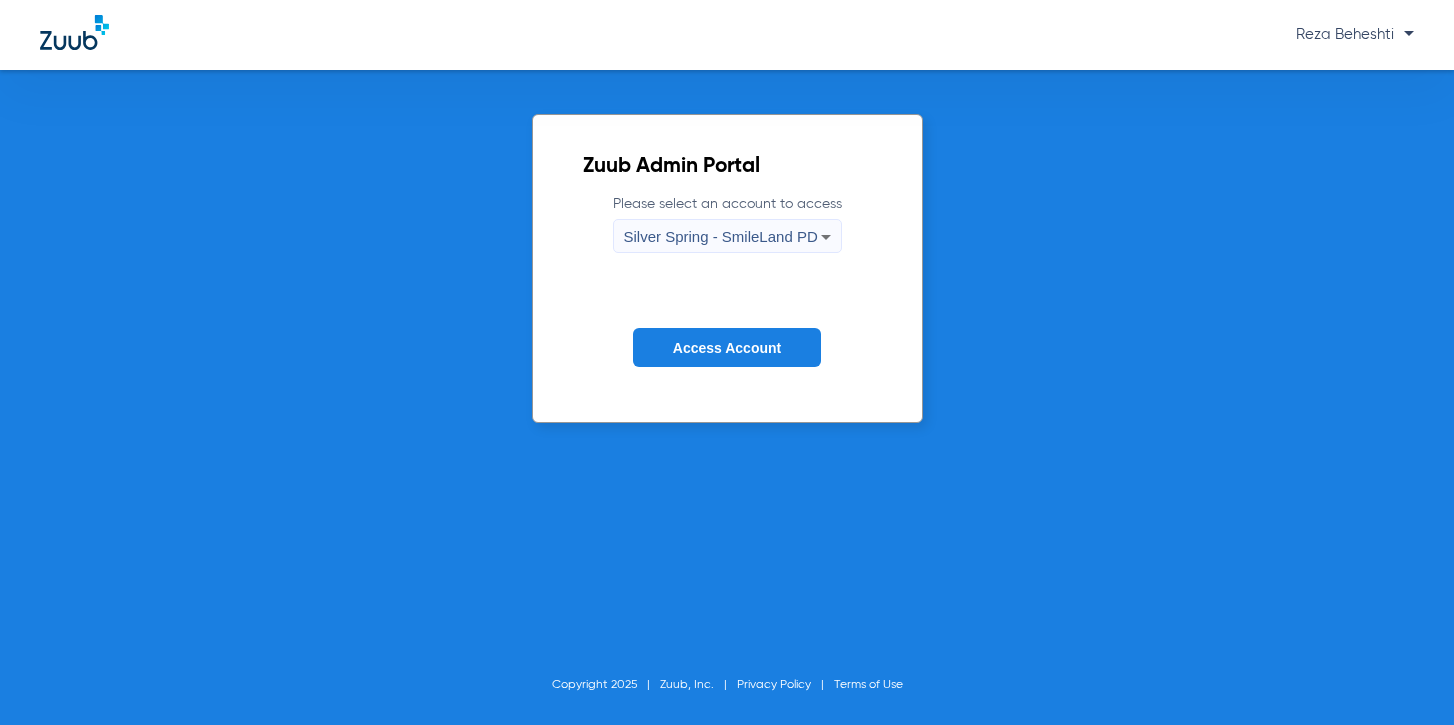 click on "Access Account" 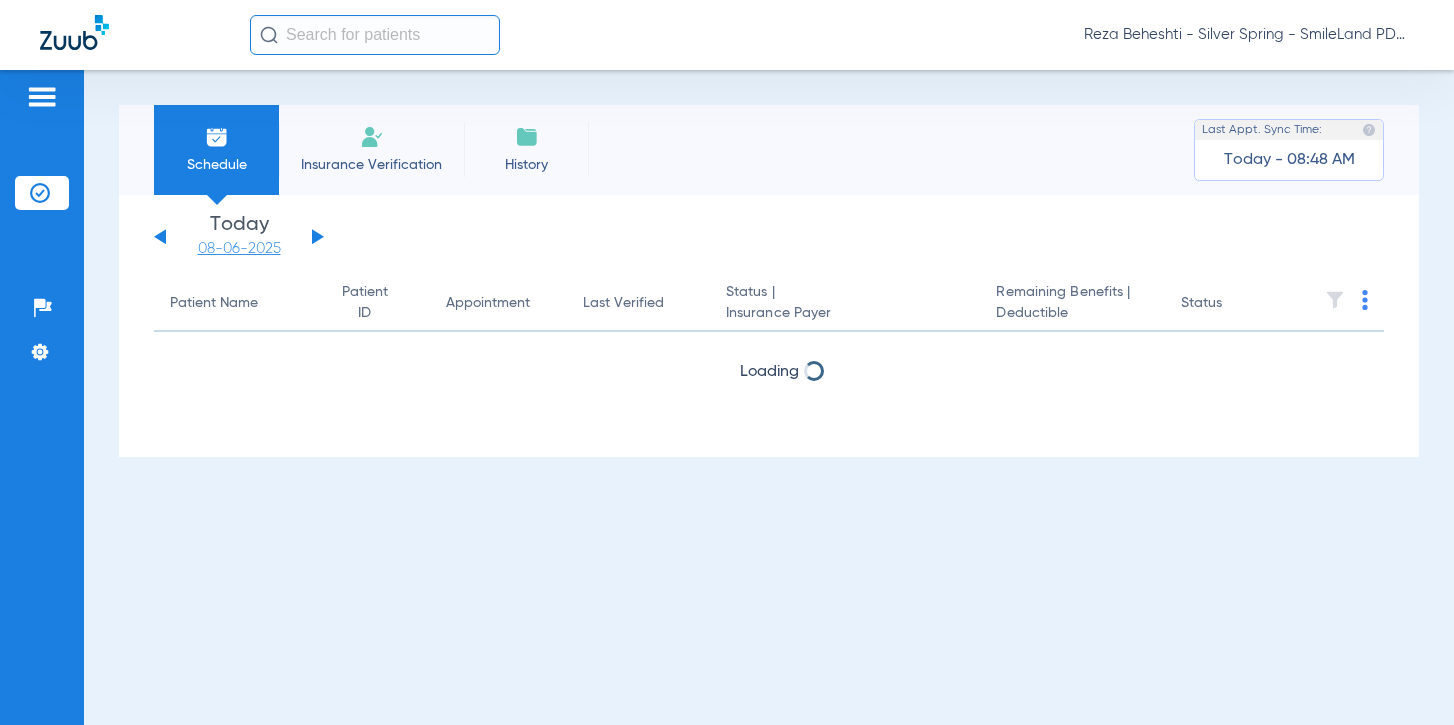 click on "08-06-2025" 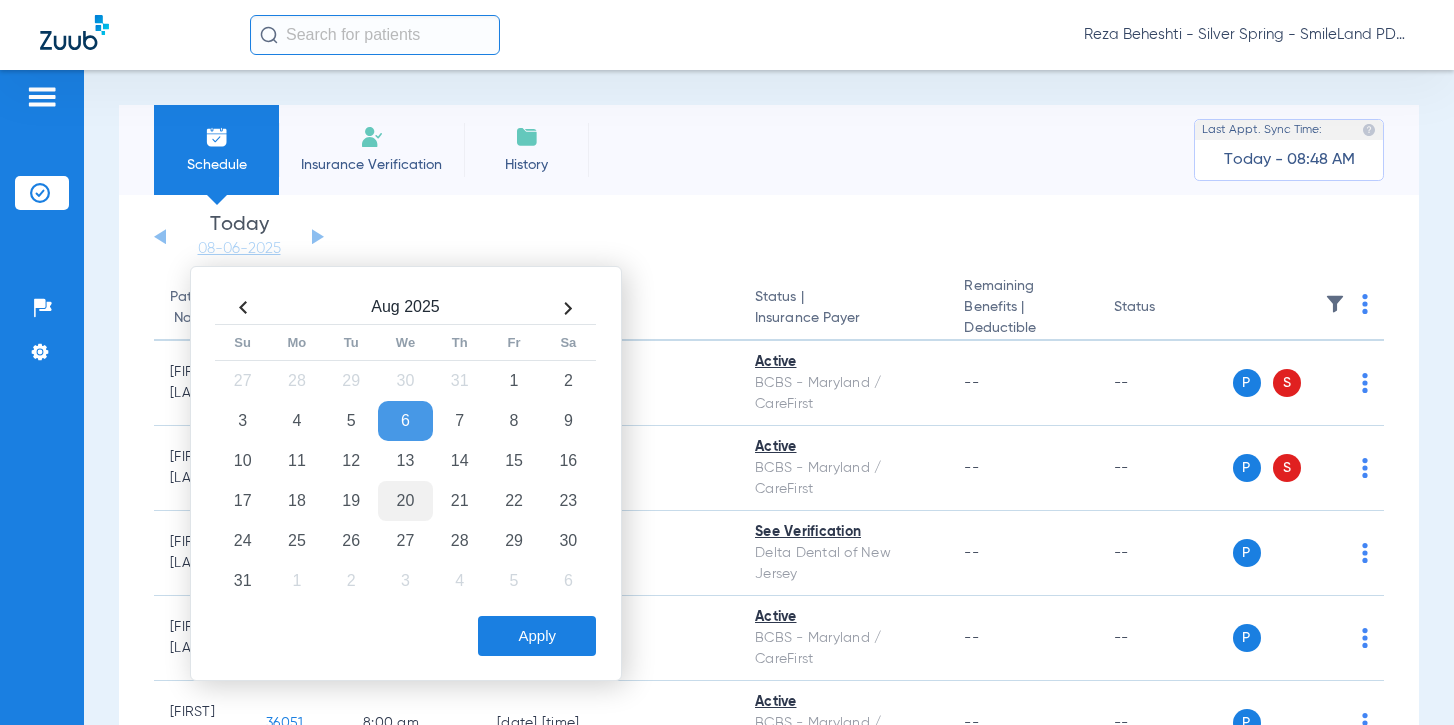 click on "20" 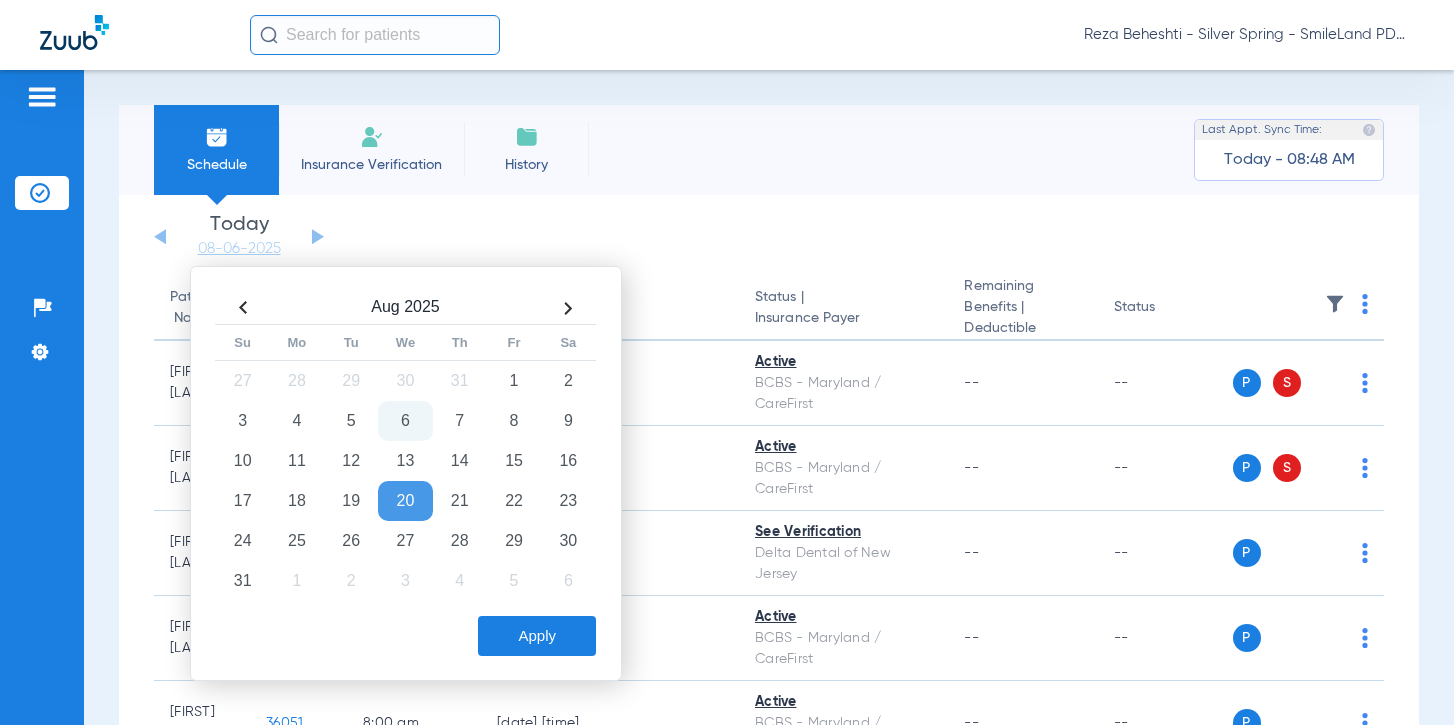 click on "20" 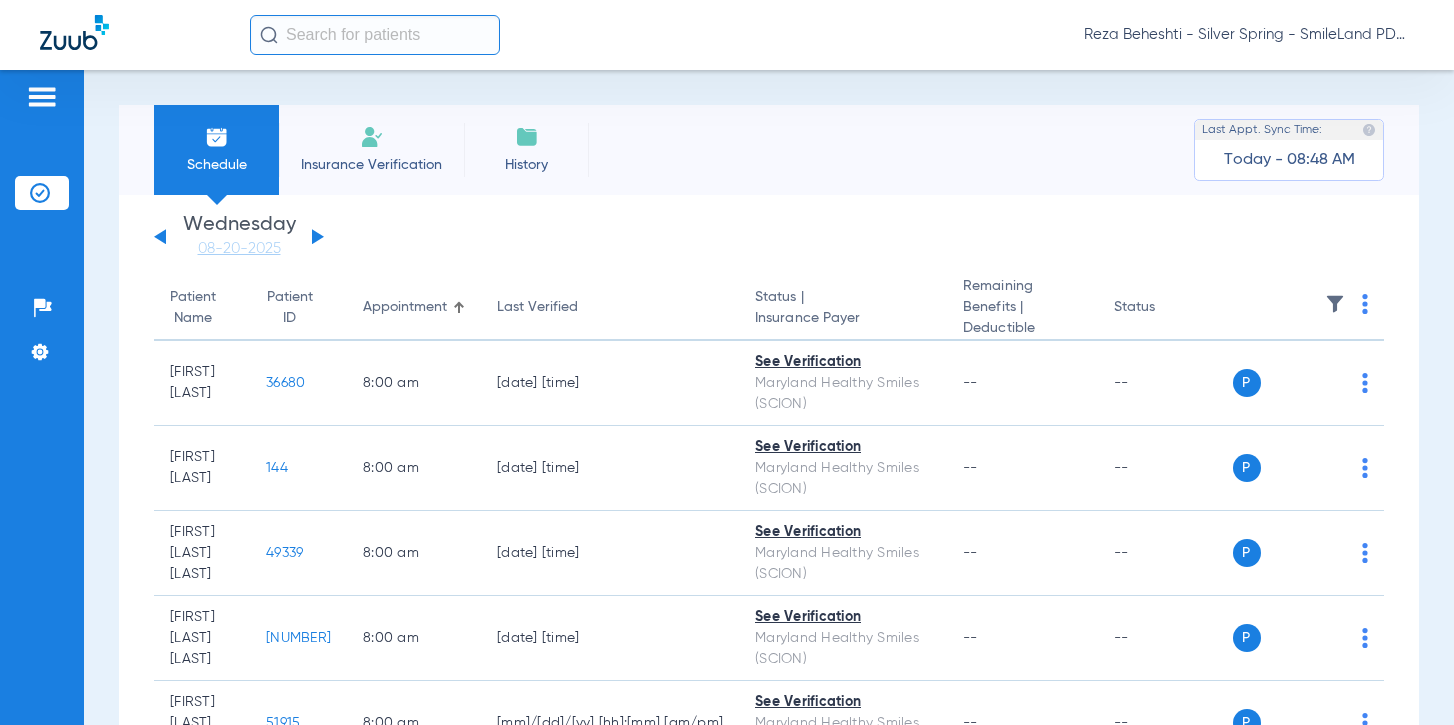 click 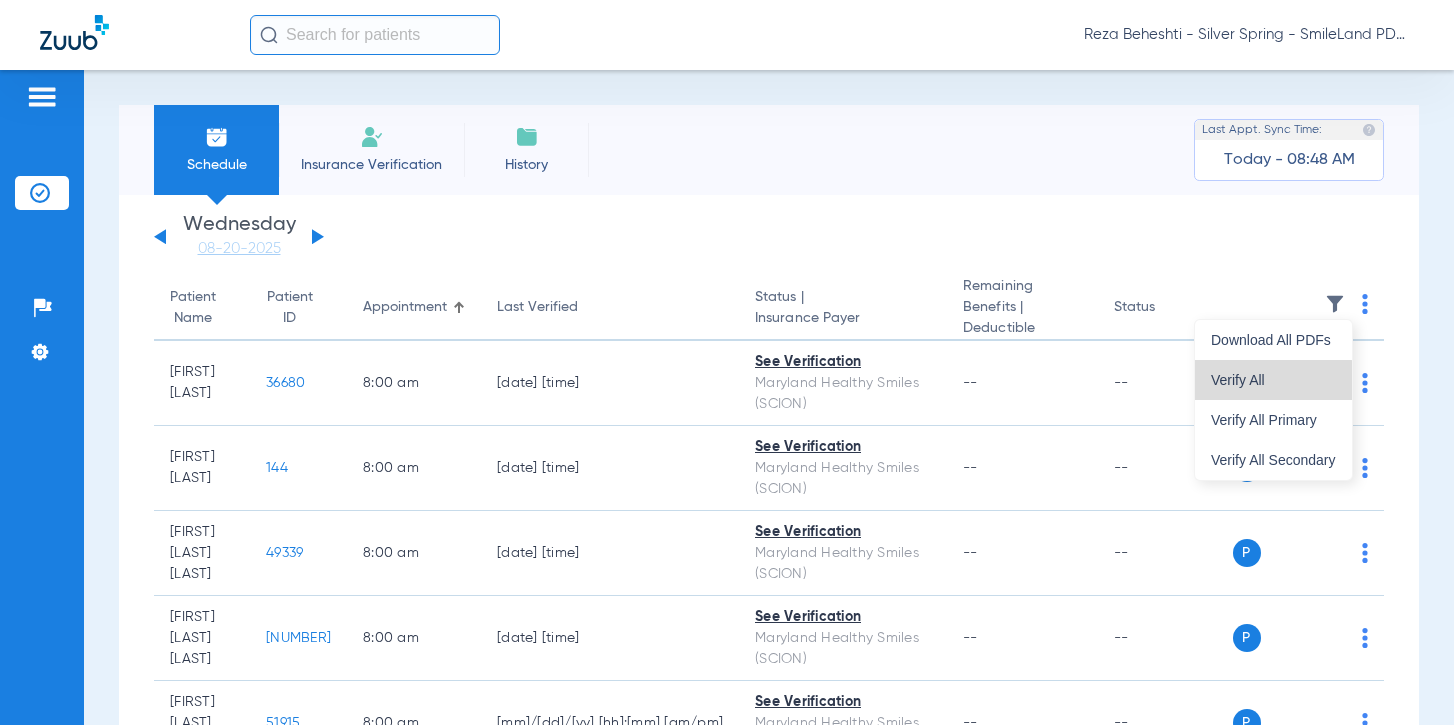 click on "Verify All" at bounding box center (1273, 380) 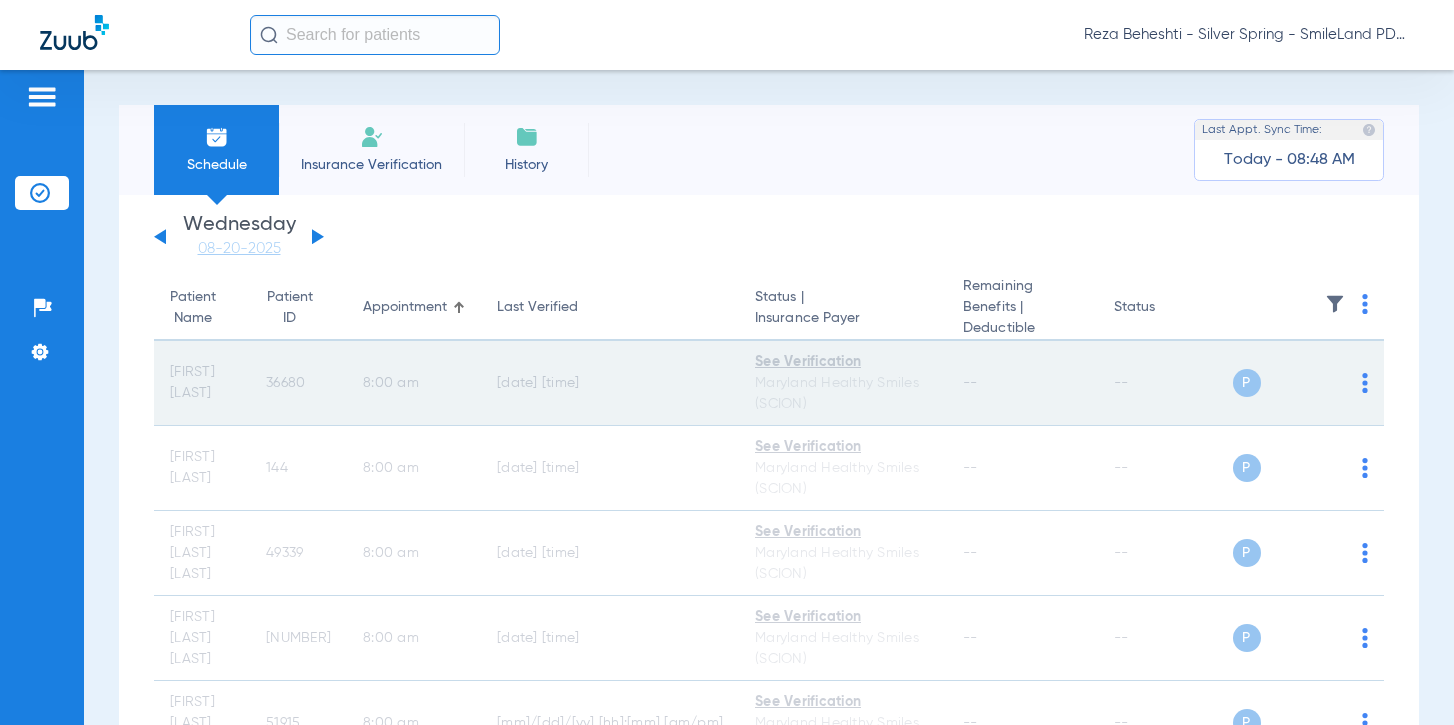 drag, startPoint x: 1348, startPoint y: 304, endPoint x: 337, endPoint y: 373, distance: 1013.35187 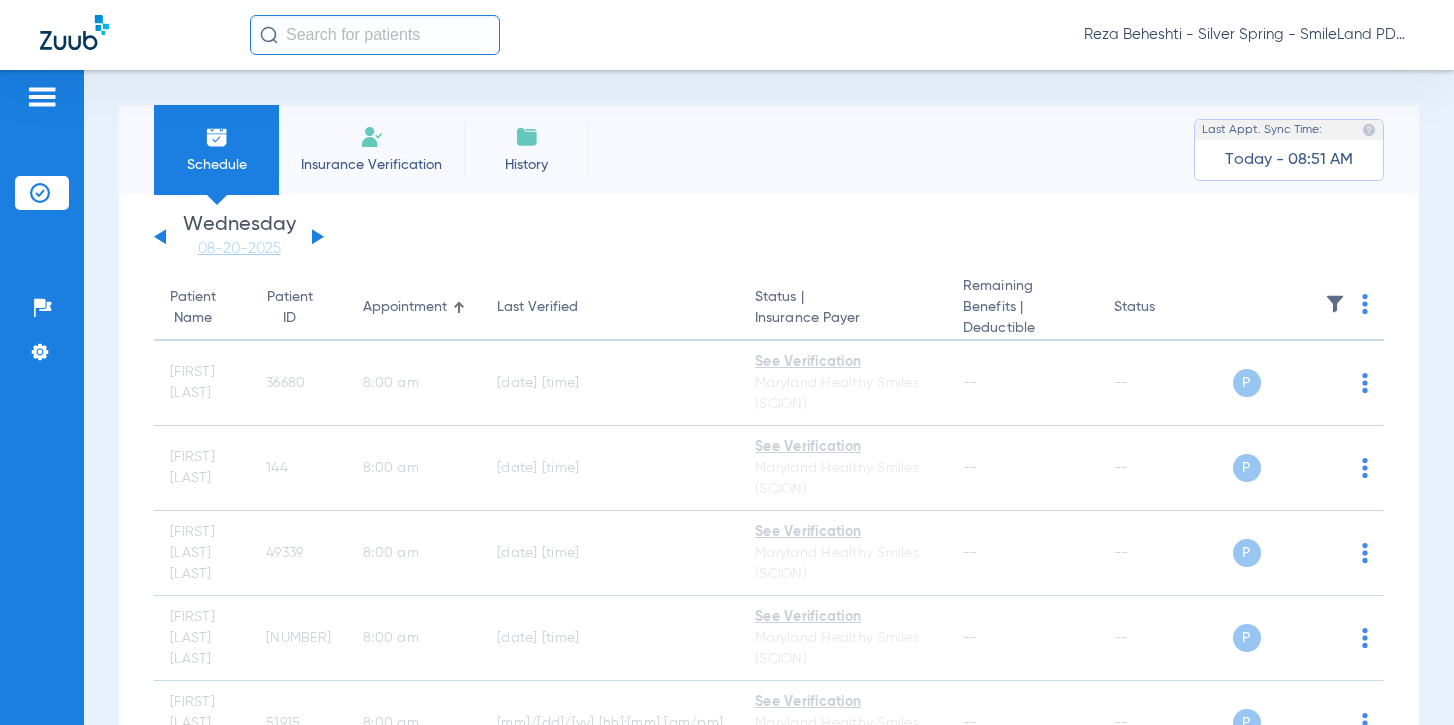 click on "Monday   06-02-2025   Tuesday   06-03-2025   Wednesday   06-04-2025   Thursday   06-05-2025   Friday   06-06-2025   Saturday   06-07-2025   Sunday   06-08-2025   Monday   06-09-2025   Tuesday   06-10-2025   Wednesday   06-11-2025   Thursday   06-12-2025   Friday   06-13-2025   Saturday   06-14-2025   Sunday   06-15-2025   Monday   06-16-2025   Tuesday   06-17-2025   Wednesday   06-18-2025   Thursday   06-19-2025   Friday   06-20-2025   Saturday   06-21-2025   Sunday   06-22-2025   Monday   06-23-2025   Tuesday   06-24-2025   Wednesday   06-25-2025   Thursday   06-26-2025   Friday   06-27-2025   Saturday   06-28-2025   Sunday   06-29-2025   Monday   06-30-2025   Tuesday   07-01-2025   Wednesday   07-02-2025   Thursday   07-03-2025   Friday   07-04-2025   Saturday   07-05-2025   Sunday   07-06-2025   Monday   07-07-2025   Tuesday   07-08-2025   Wednesday   07-09-2025   Thursday   07-10-2025   Friday   07-11-2025   Saturday   07-12-2025   Sunday   07-13-2025   Monday   07-14-2025   Tuesday   07-15-2025   Today" 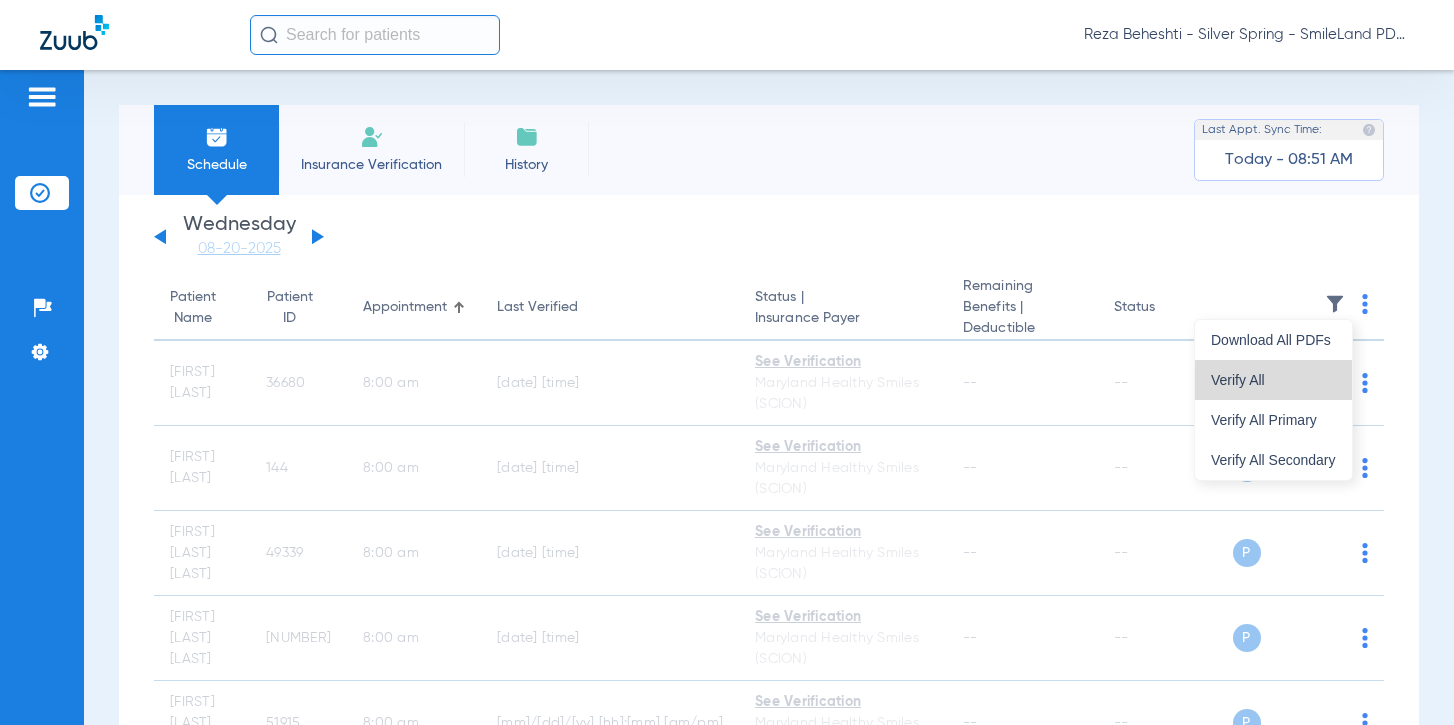 click on "Verify All" at bounding box center [1273, 380] 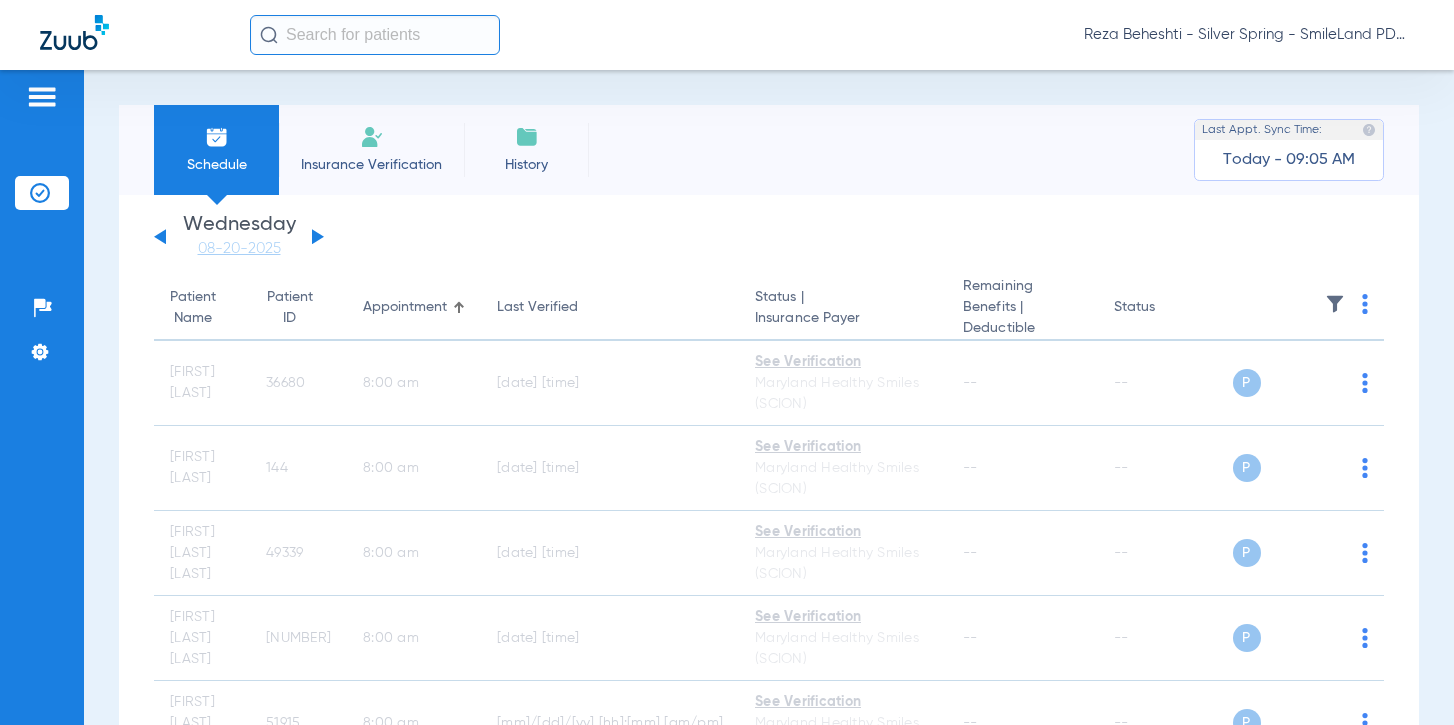 click on "Monday   06-02-2025   Tuesday   06-03-2025   Wednesday   06-04-2025   Thursday   06-05-2025   Friday   06-06-2025   Saturday   06-07-2025   Sunday   06-08-2025   Monday   06-09-2025   Tuesday   06-10-2025   Wednesday   06-11-2025   Thursday   06-12-2025   Friday   06-13-2025   Saturday   06-14-2025   Sunday   06-15-2025   Monday   06-16-2025   Tuesday   06-17-2025   Wednesday   06-18-2025   Thursday   06-19-2025   Friday   06-20-2025   Saturday   06-21-2025   Sunday   06-22-2025   Monday   06-23-2025   Tuesday   06-24-2025   Wednesday   06-25-2025   Thursday   06-26-2025   Friday   06-27-2025   Saturday   06-28-2025   Sunday   06-29-2025   Monday   06-30-2025   Tuesday   07-01-2025   Wednesday   07-02-2025   Thursday   07-03-2025   Friday   07-04-2025   Saturday   07-05-2025   Sunday   07-06-2025   Monday   07-07-2025   Tuesday   07-08-2025   Wednesday   07-09-2025   Thursday   07-10-2025   Friday   07-11-2025   Saturday   07-12-2025   Sunday   07-13-2025   Monday   07-14-2025   Tuesday   07-15-2025   Today" 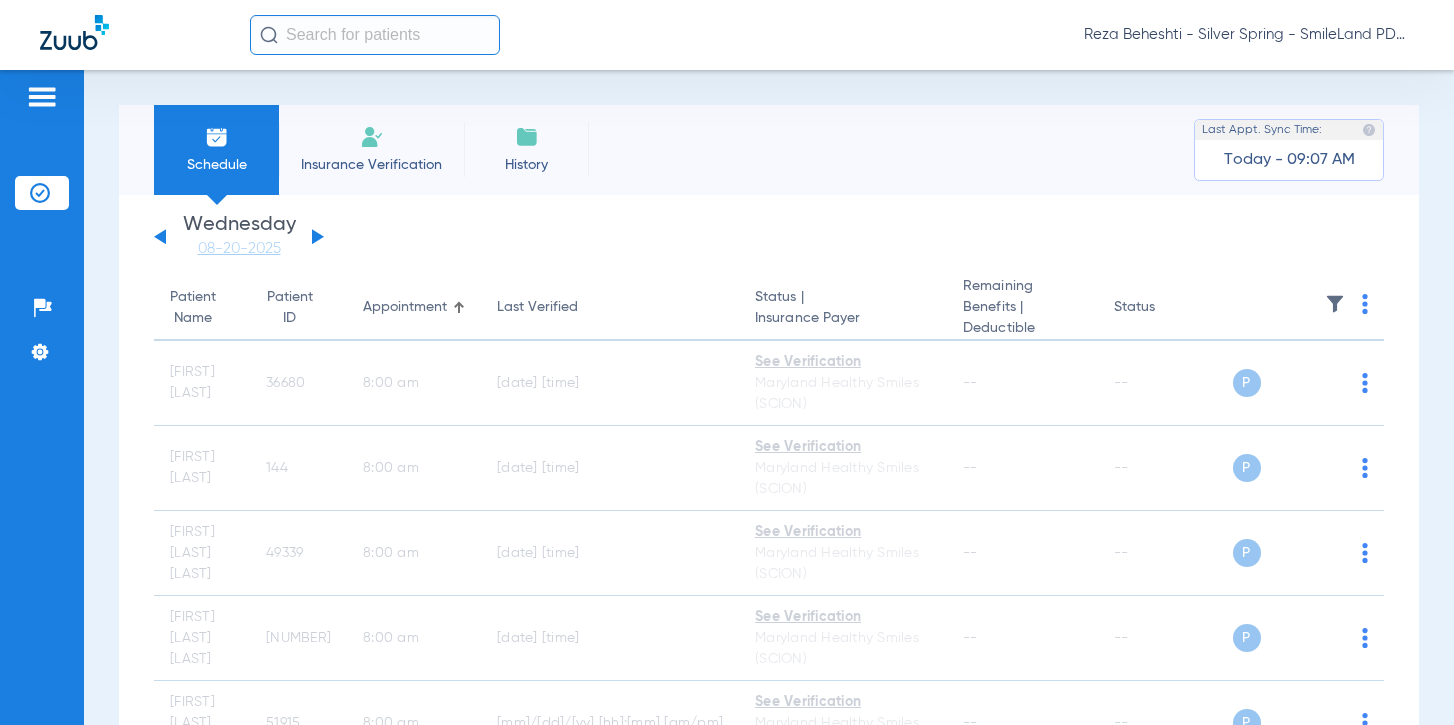 click 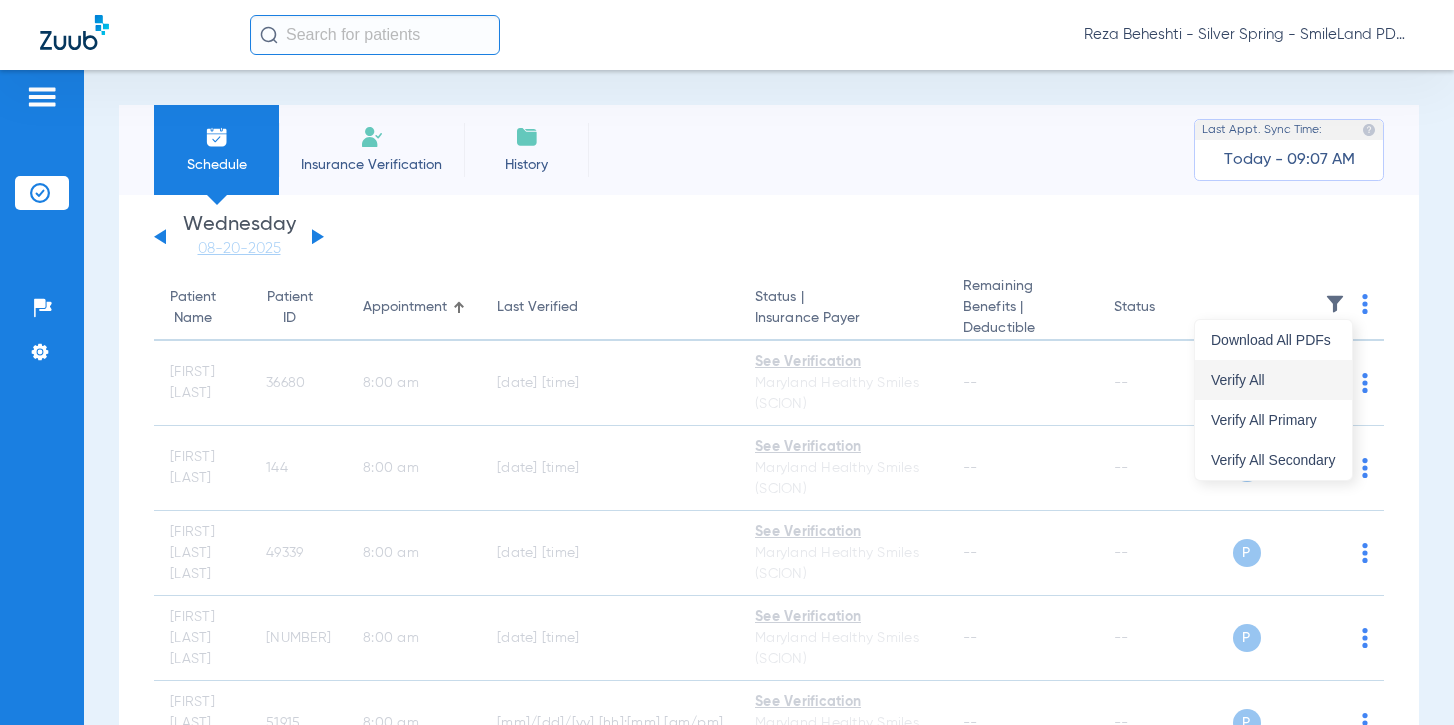 click on "Verify All" at bounding box center (1273, 380) 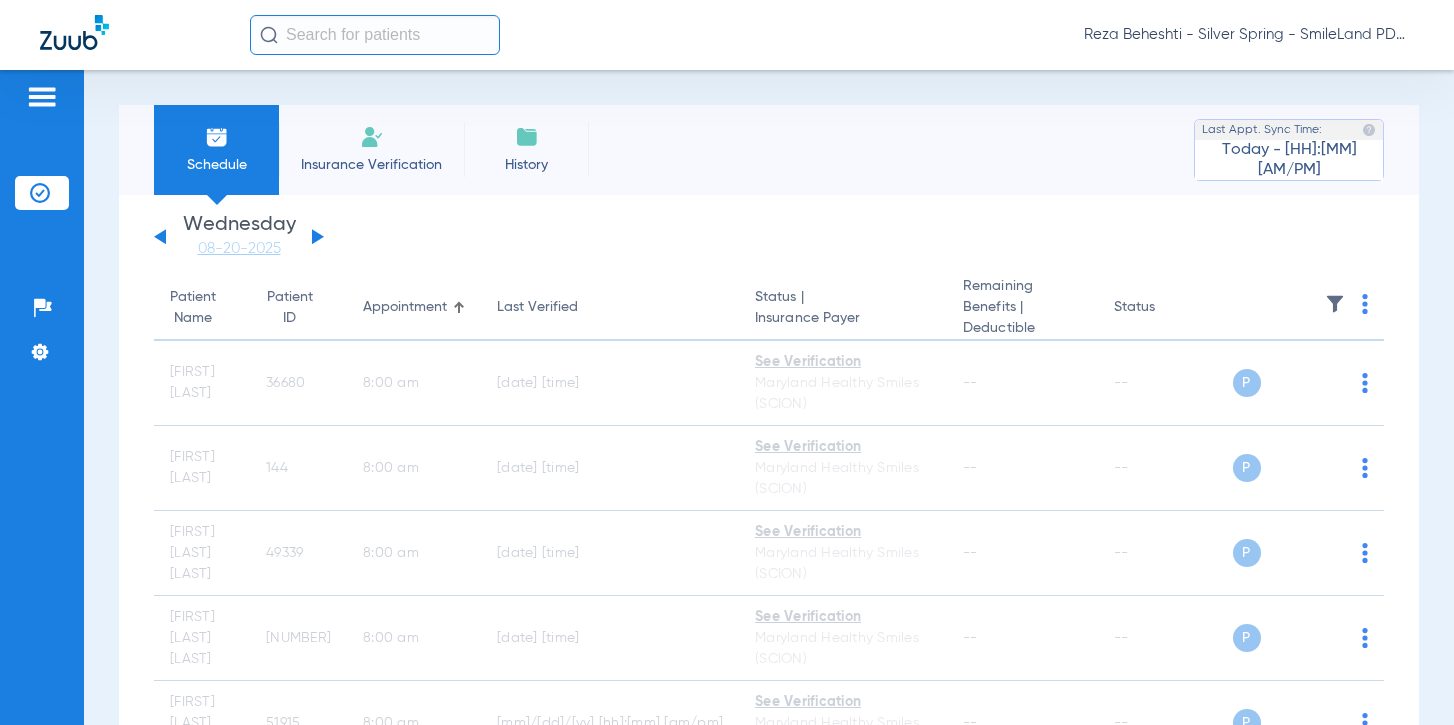 click 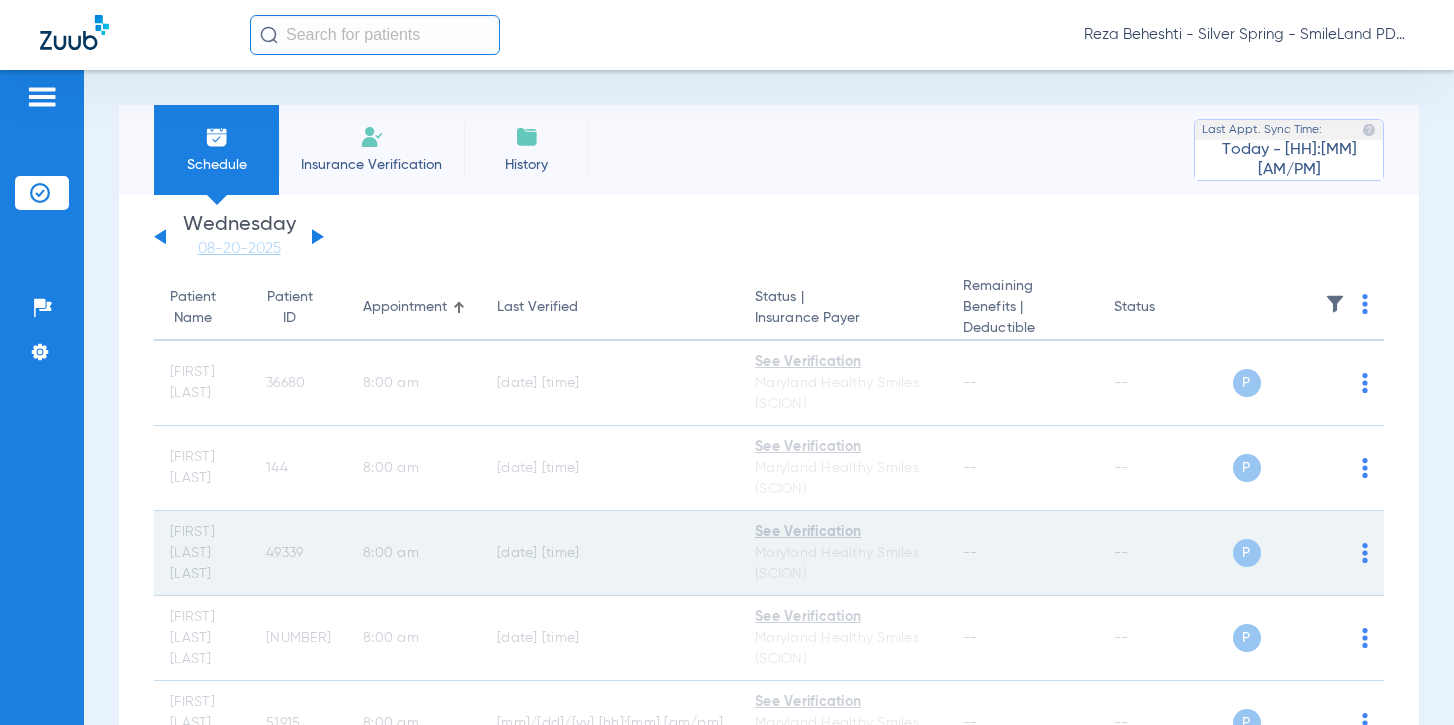 scroll, scrollTop: 200, scrollLeft: 0, axis: vertical 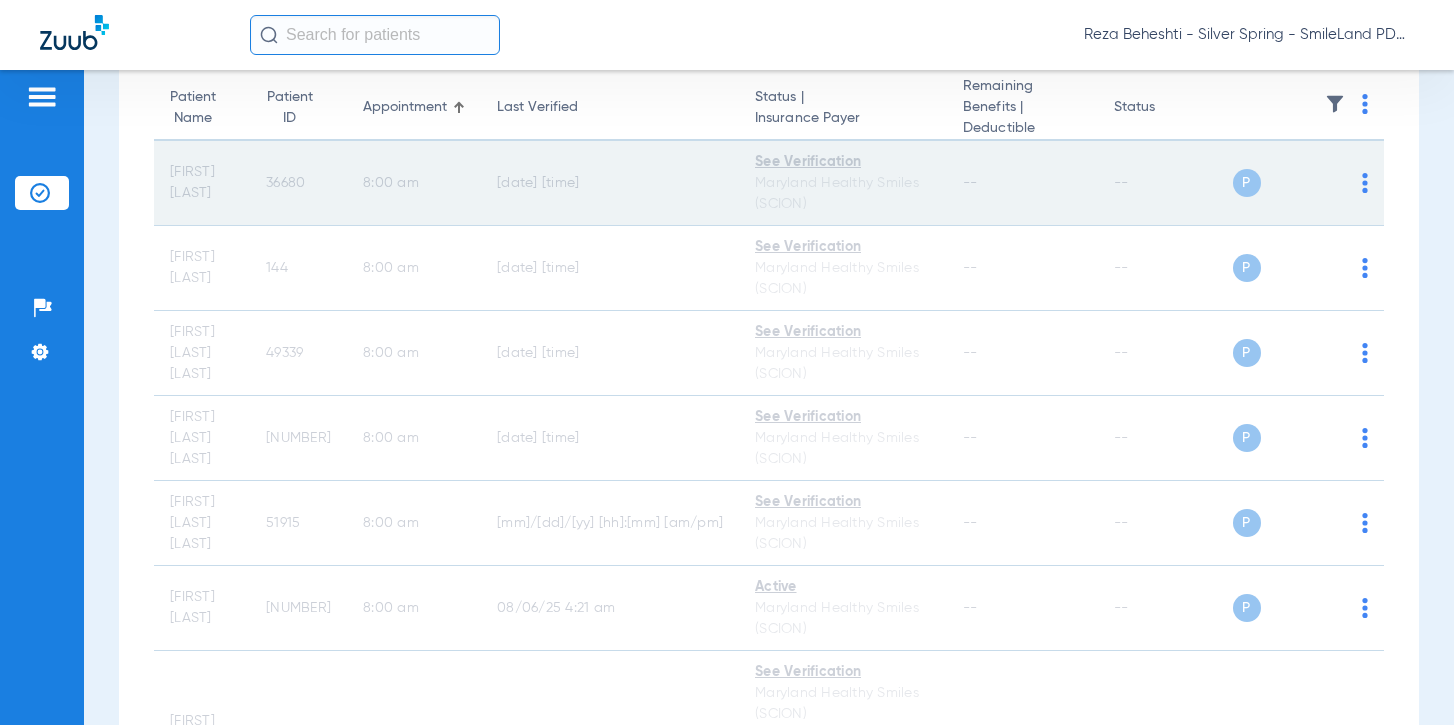click on "36680" 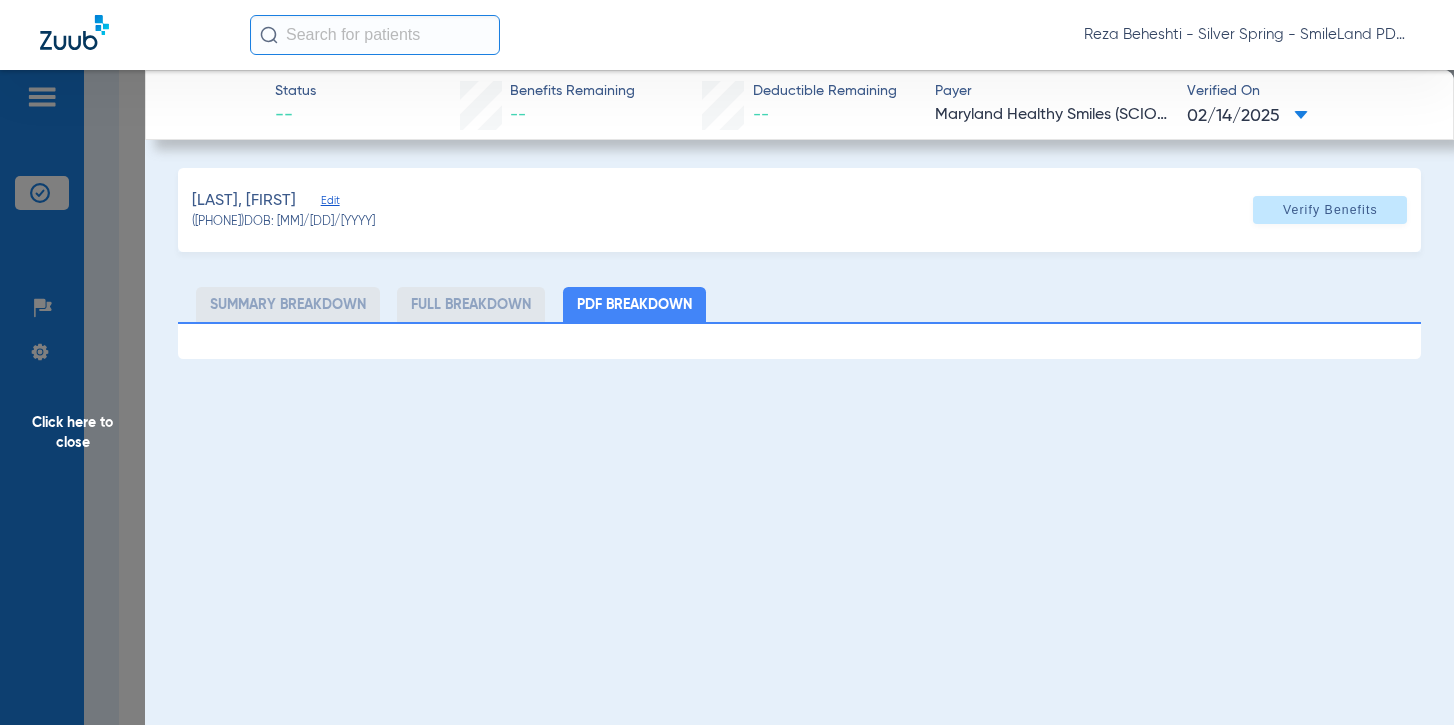 click on "Click here to close" 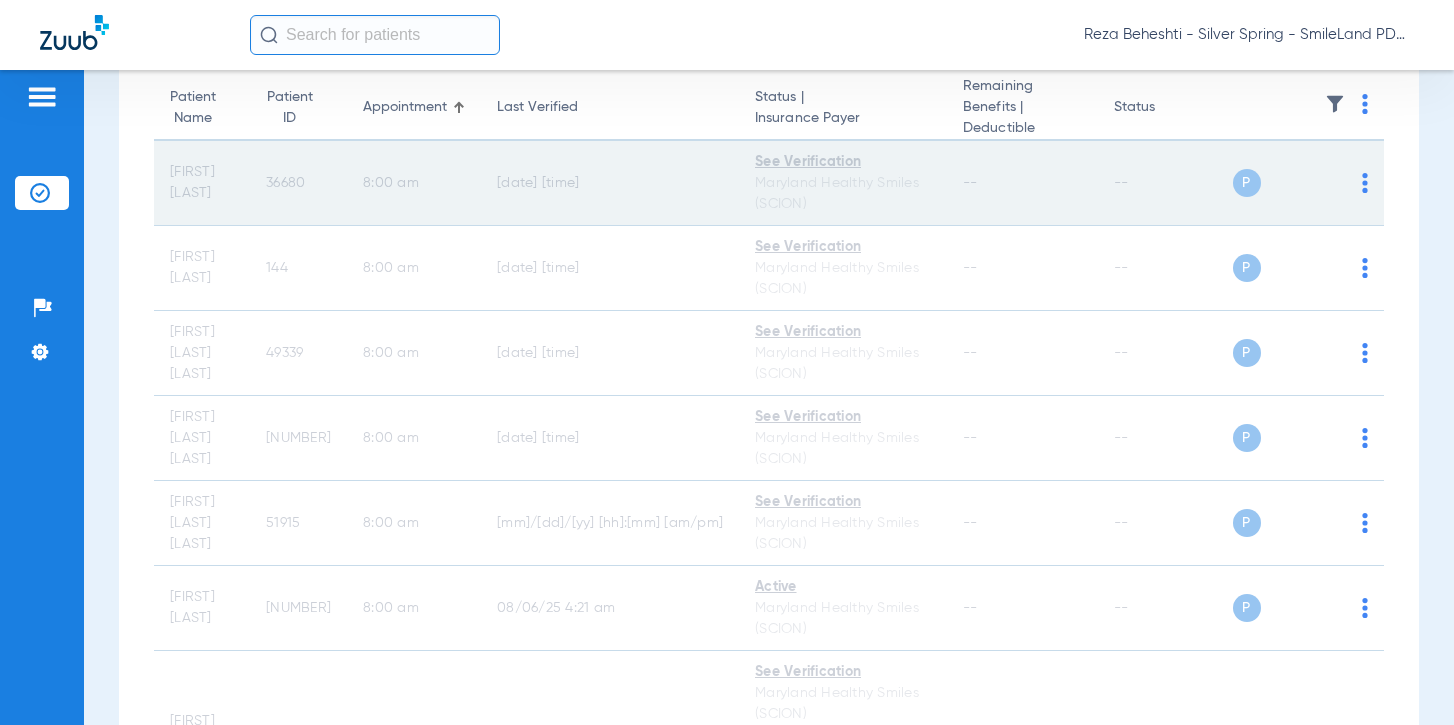 click on "36680" 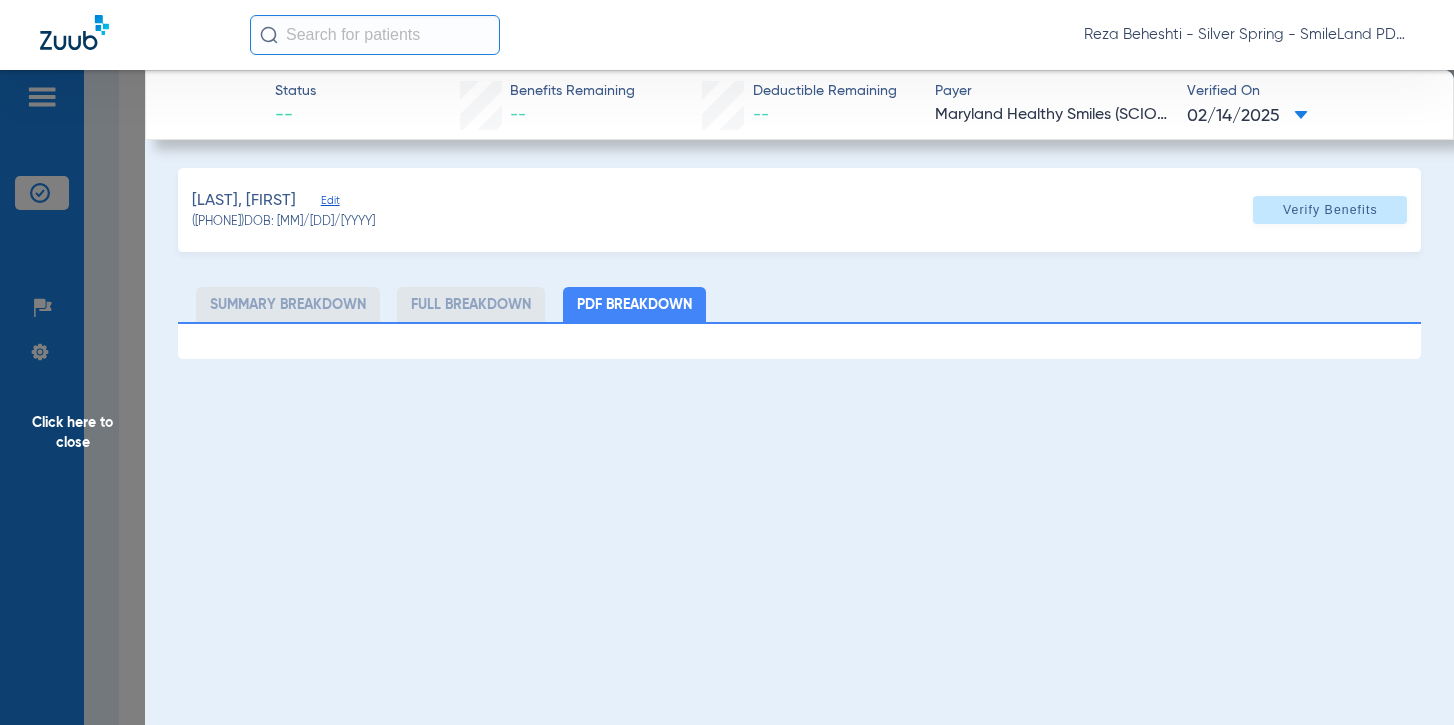 drag, startPoint x: 101, startPoint y: 354, endPoint x: 1014, endPoint y: 6, distance: 977.07367 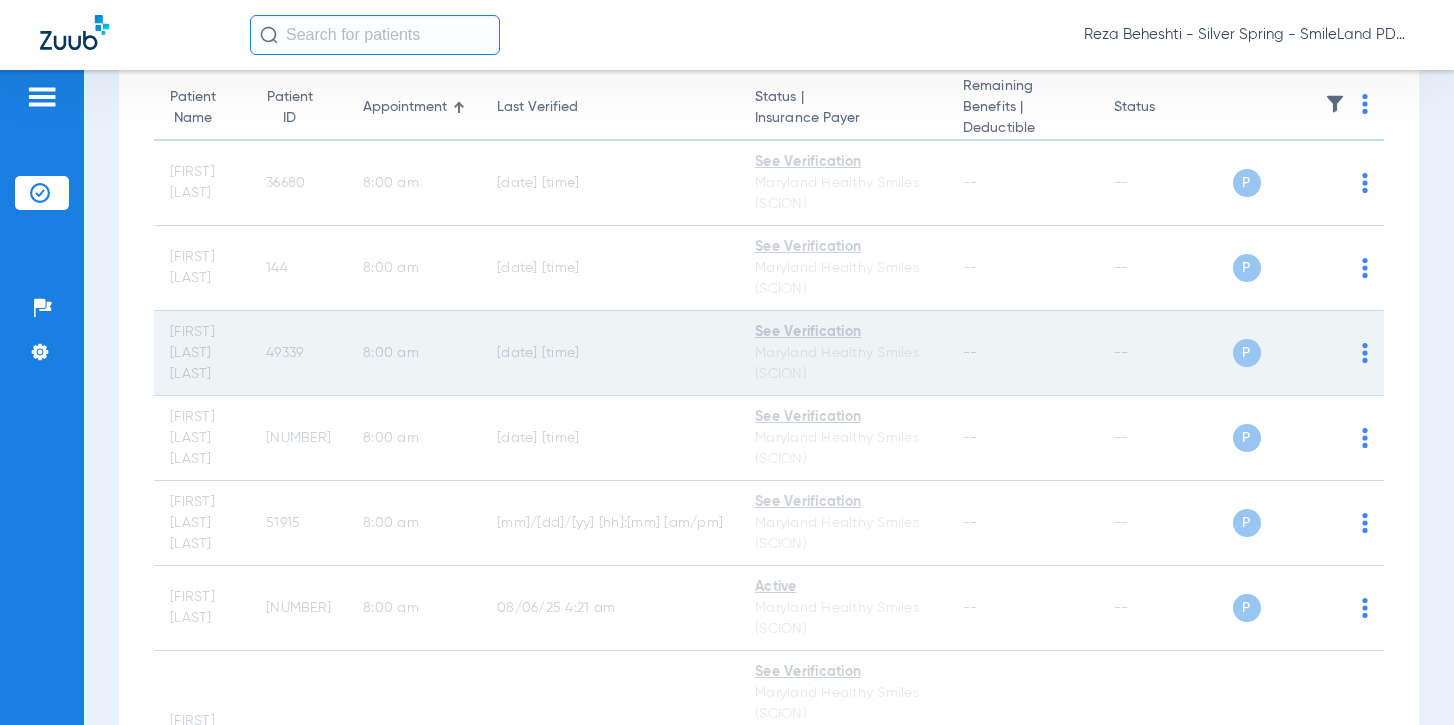 click on "49339" 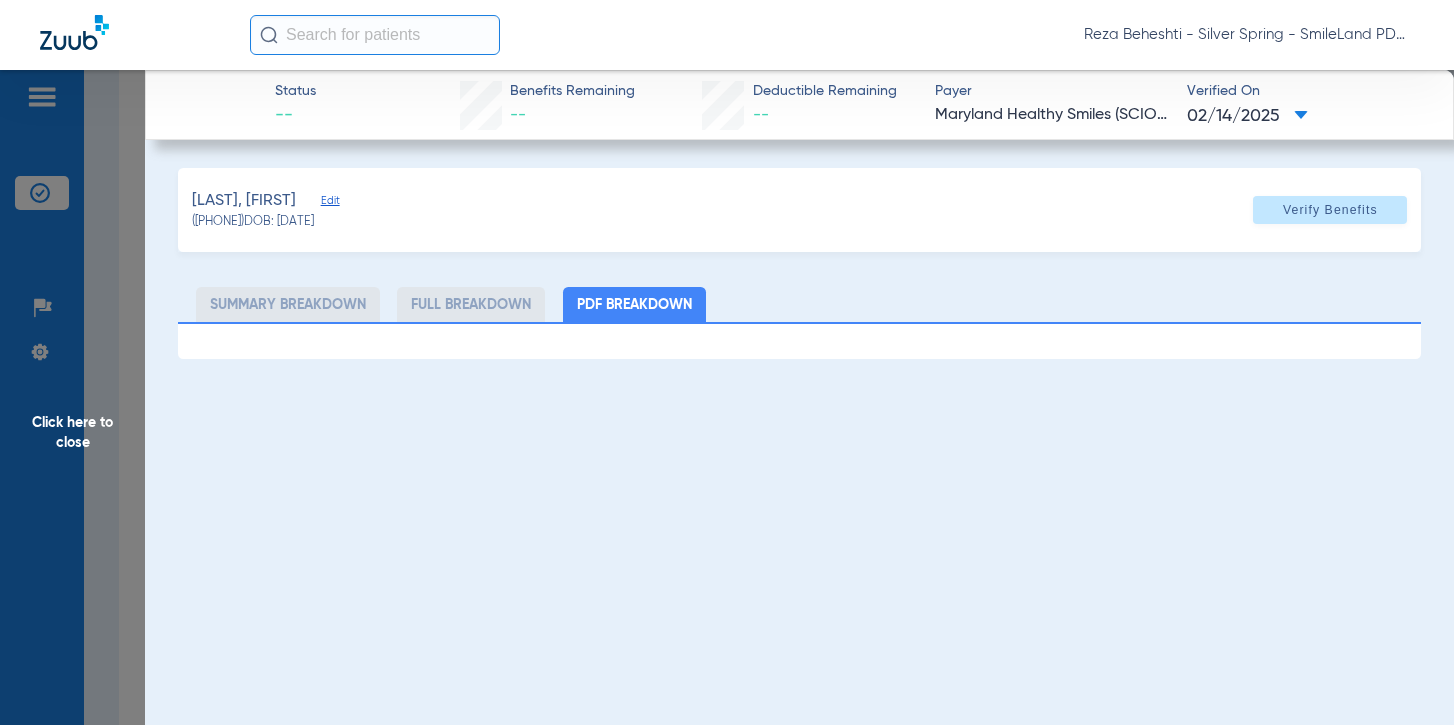 drag, startPoint x: 88, startPoint y: 179, endPoint x: 386, endPoint y: 7, distance: 344.07556 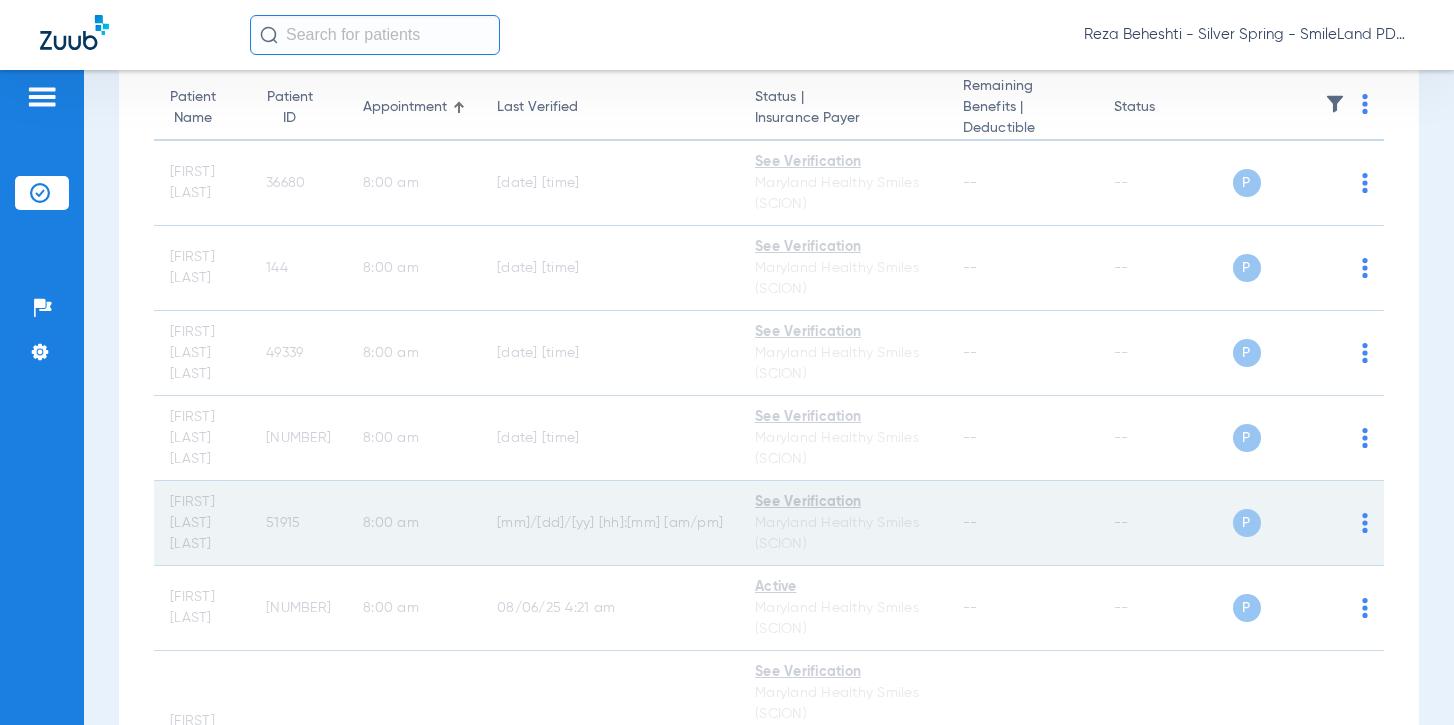 click on "51915" 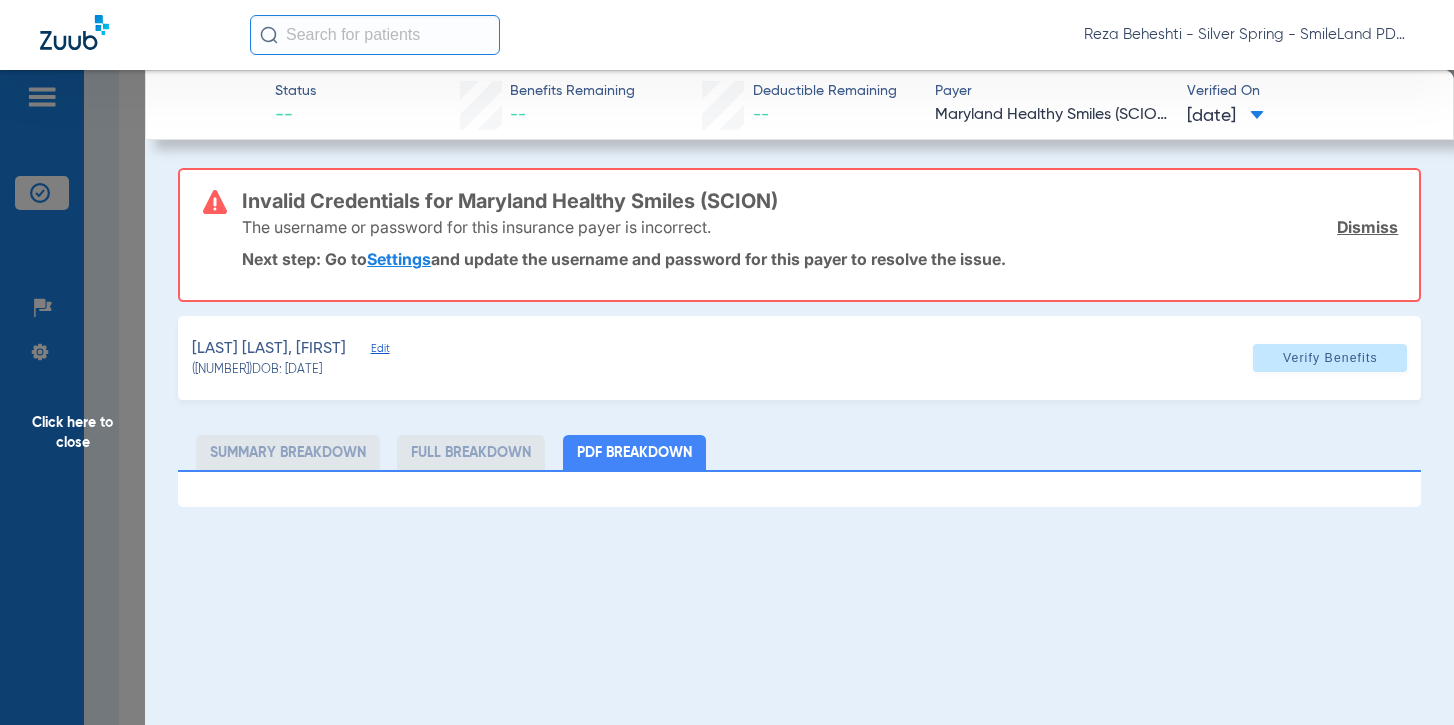 click on "Click here to close" 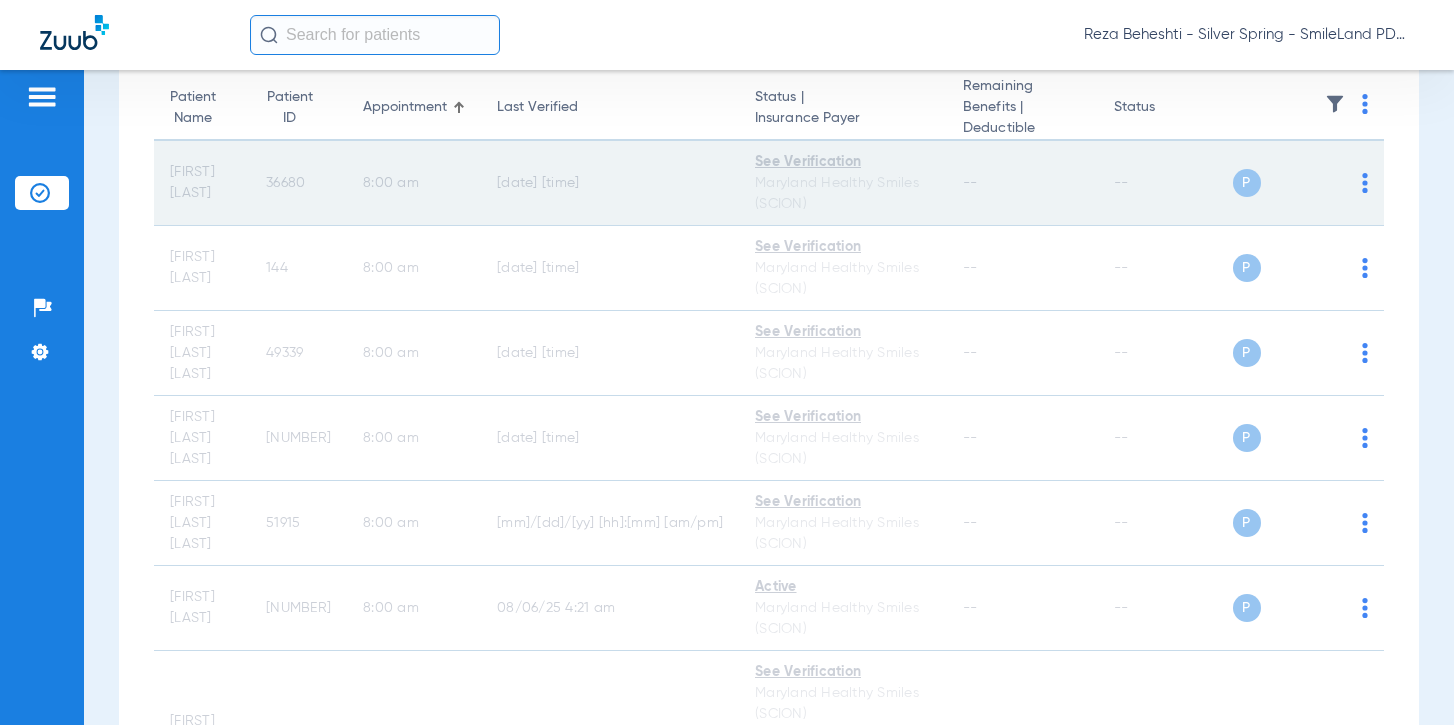 scroll, scrollTop: 0, scrollLeft: 0, axis: both 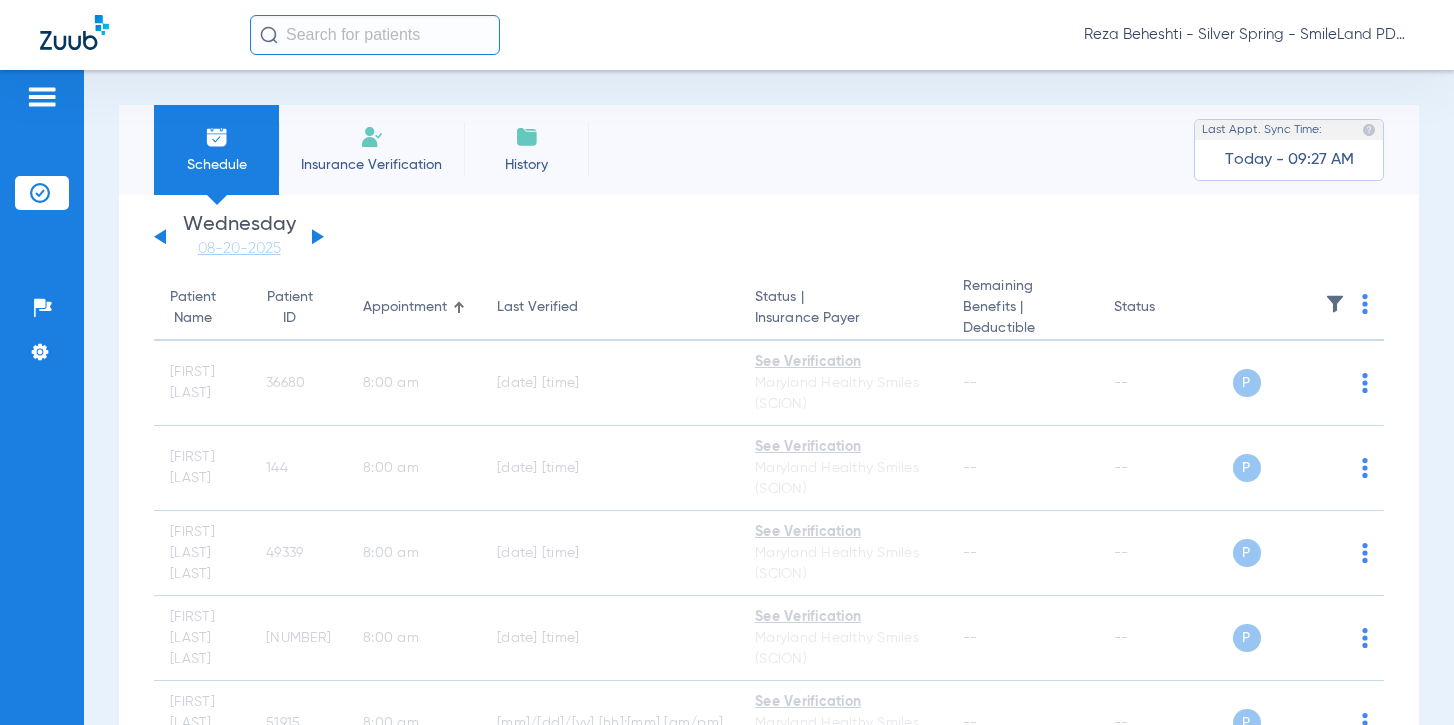 click 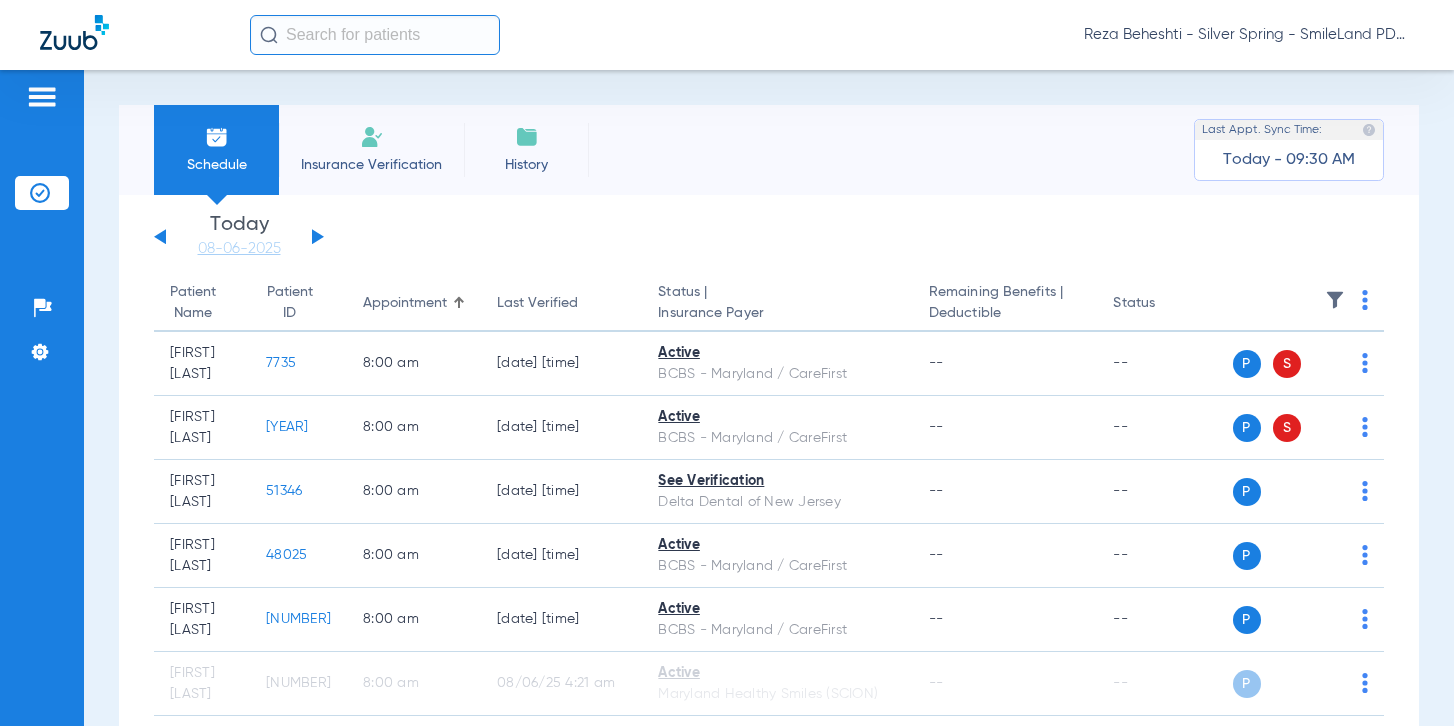 scroll, scrollTop: 0, scrollLeft: 0, axis: both 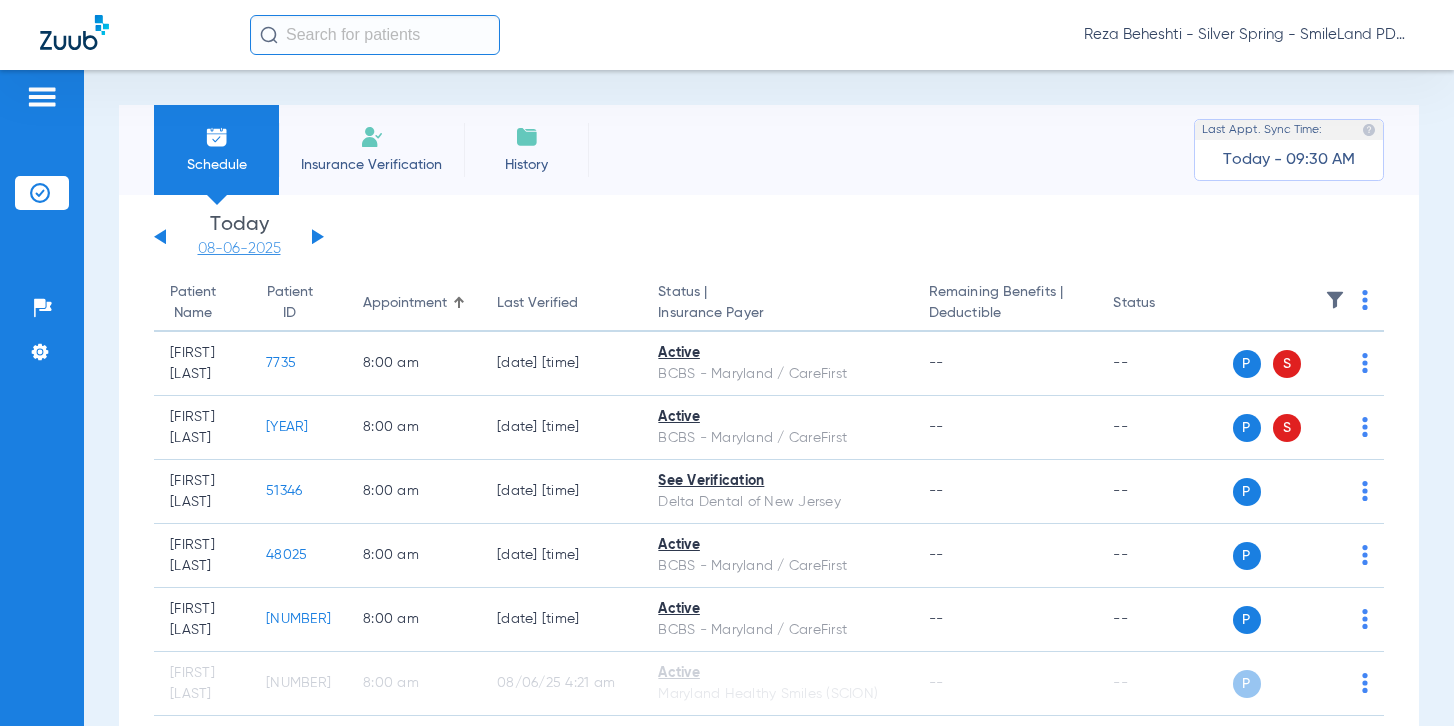 click on "08-06-2025" 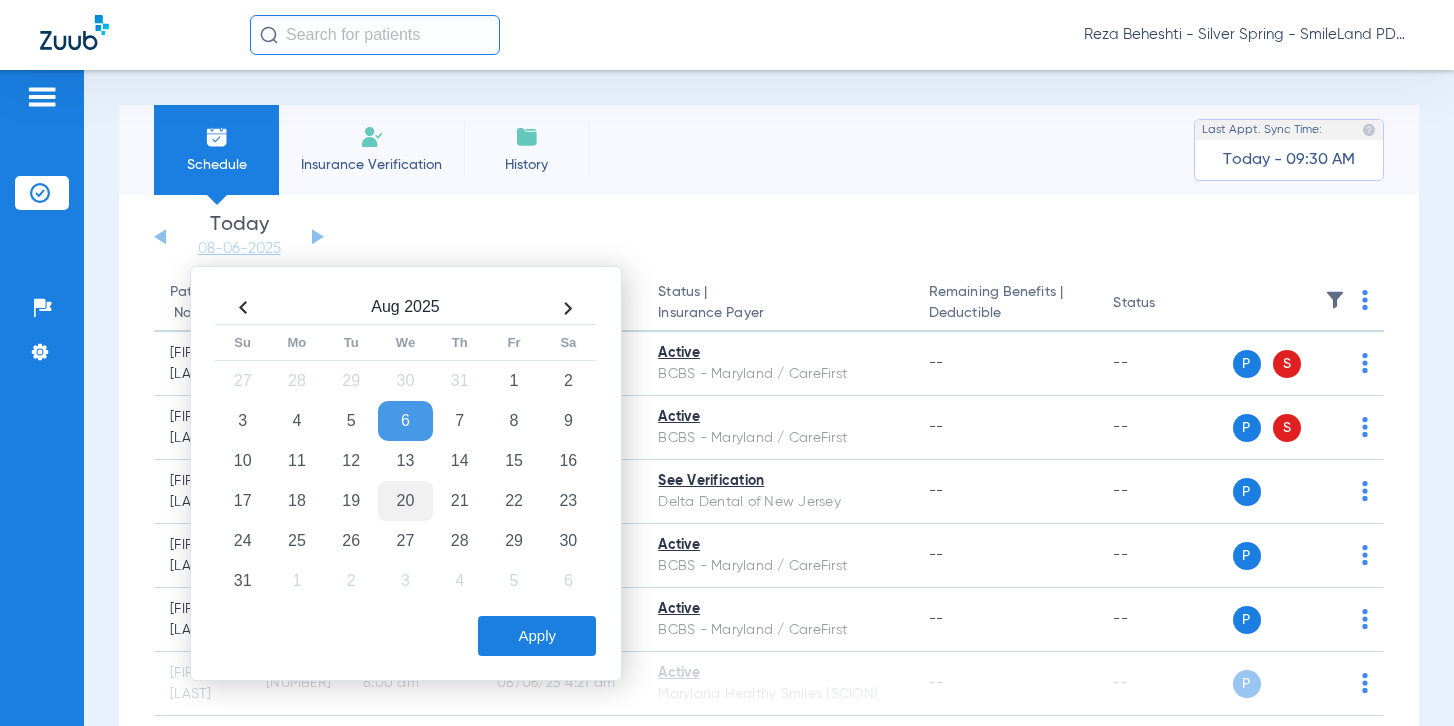 click on "20" 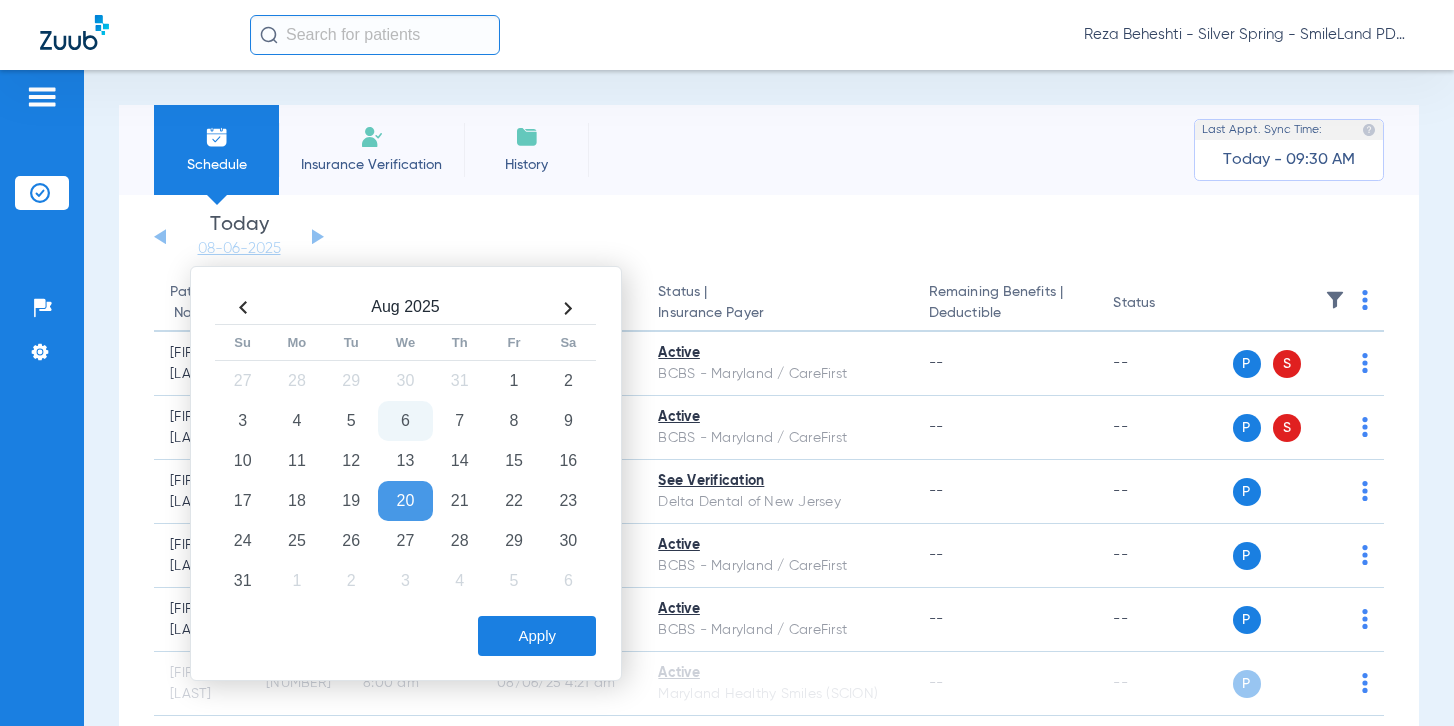 click on "Apply" 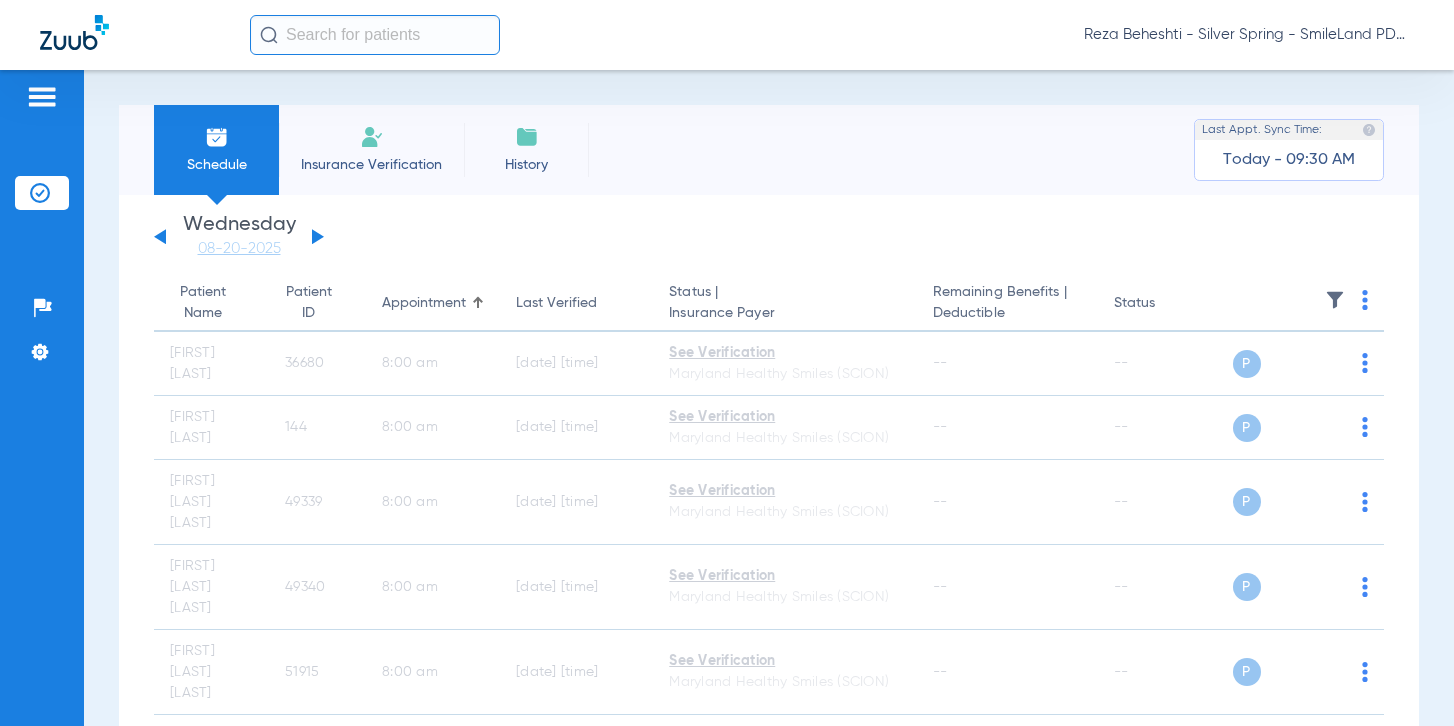 click 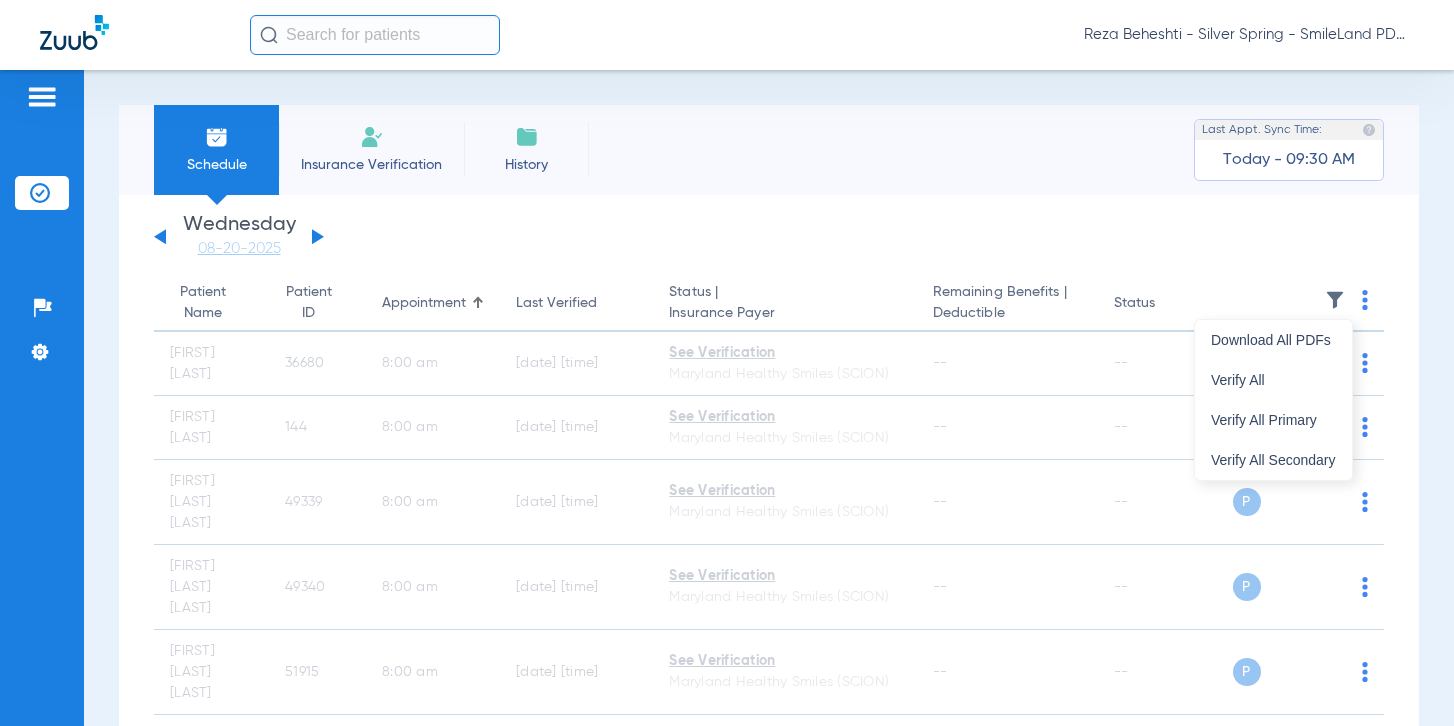 drag, startPoint x: 1259, startPoint y: 375, endPoint x: 4, endPoint y: 420, distance: 1255.8065 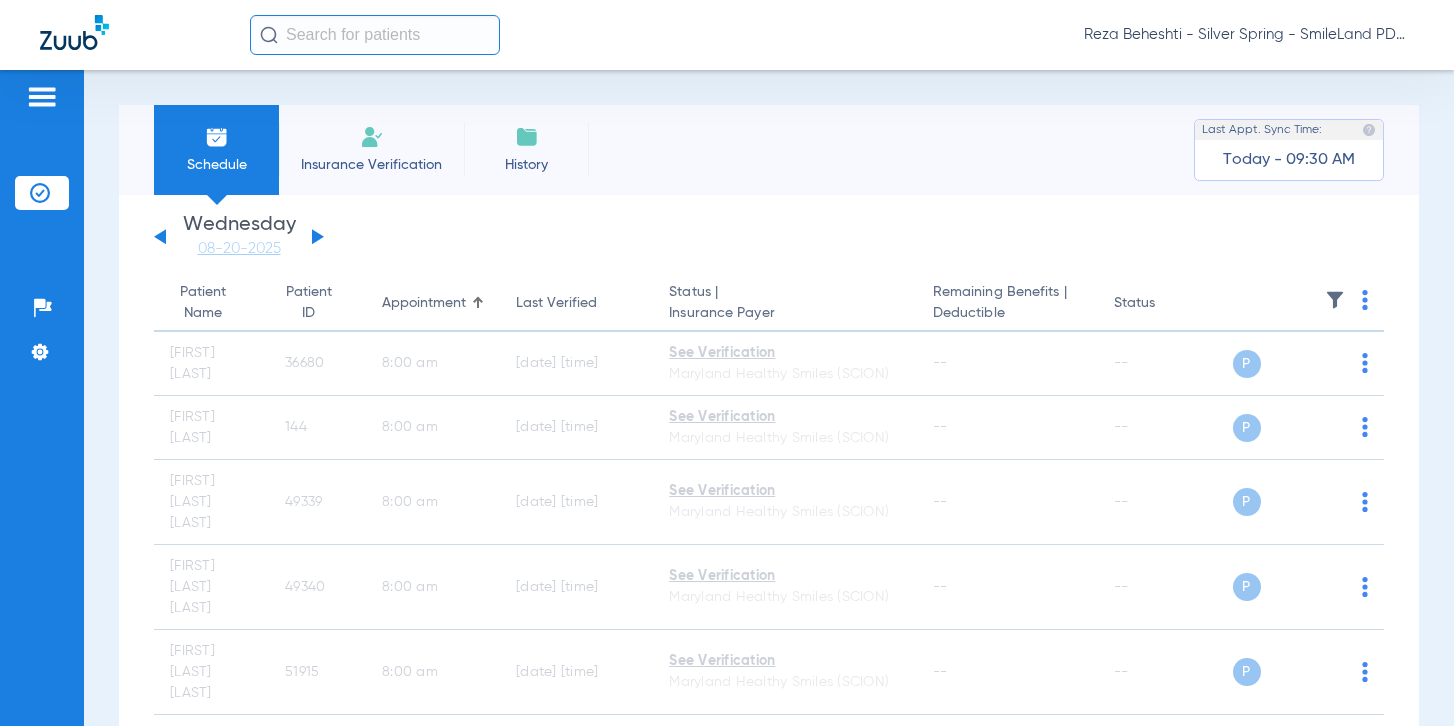 click on "Monday   06-02-2025   Tuesday   06-03-2025   Wednesday   06-04-2025   Thursday   06-05-2025   Friday   06-06-2025   Saturday   06-07-2025   Sunday   06-08-2025   Monday   06-09-2025   Tuesday   06-10-2025   Wednesday   06-11-2025   Thursday   06-12-2025   Friday   06-13-2025   Saturday   06-14-2025   Sunday   06-15-2025   Monday   06-16-2025   Tuesday   06-17-2025   Wednesday   06-18-2025   Thursday   06-19-2025   Friday   06-20-2025   Saturday   06-21-2025   Sunday   06-22-2025   Monday   06-23-2025   Tuesday   06-24-2025   Wednesday   06-25-2025   Thursday   06-26-2025   Friday   06-27-2025   Saturday   06-28-2025   Sunday   06-29-2025   Monday   06-30-2025   Tuesday   07-01-2025   Wednesday   07-02-2025   Thursday   07-03-2025   Friday   07-04-2025   Saturday   07-05-2025   Sunday   07-06-2025   Monday   07-07-2025   Tuesday   07-08-2025   Wednesday   07-09-2025   Thursday   07-10-2025   Friday   07-11-2025   Saturday   07-12-2025   Sunday   07-13-2025   Monday   07-14-2025   Tuesday   07-15-2025   Today" 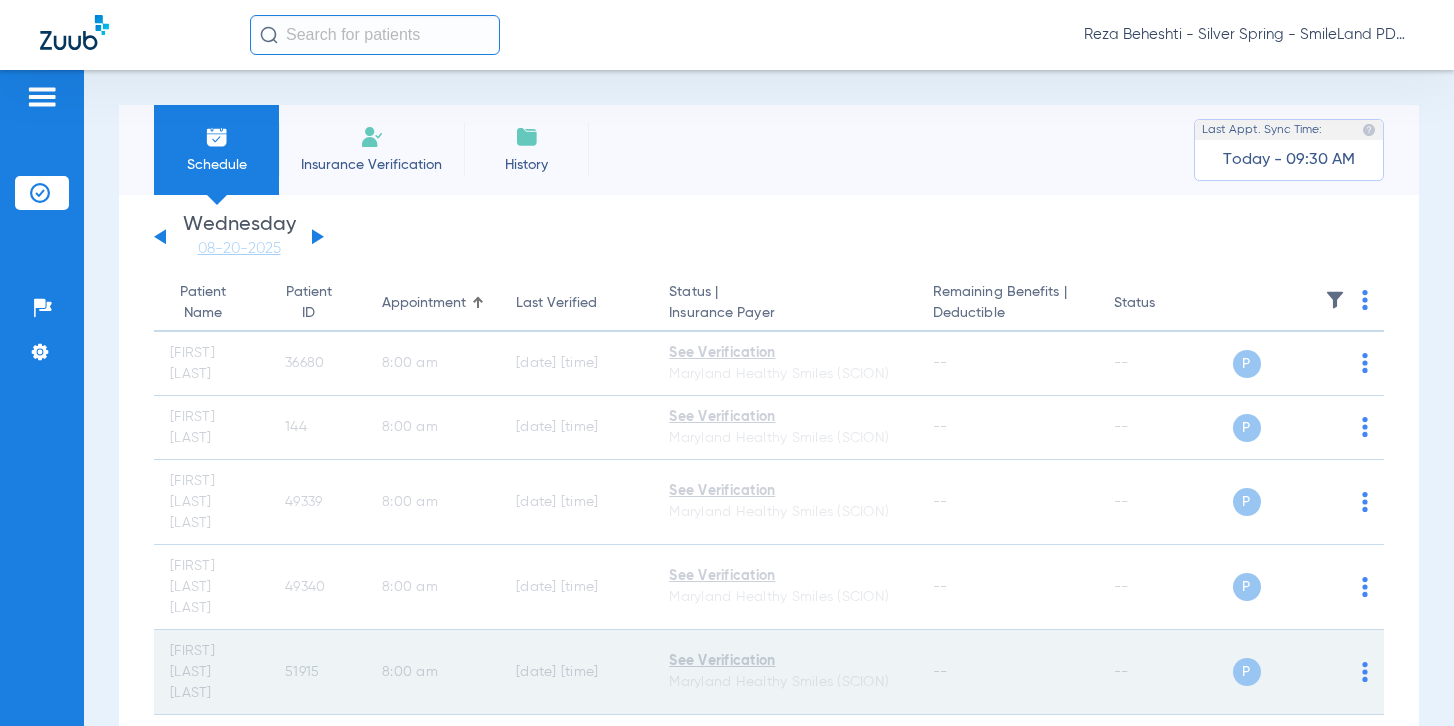 scroll, scrollTop: 400, scrollLeft: 0, axis: vertical 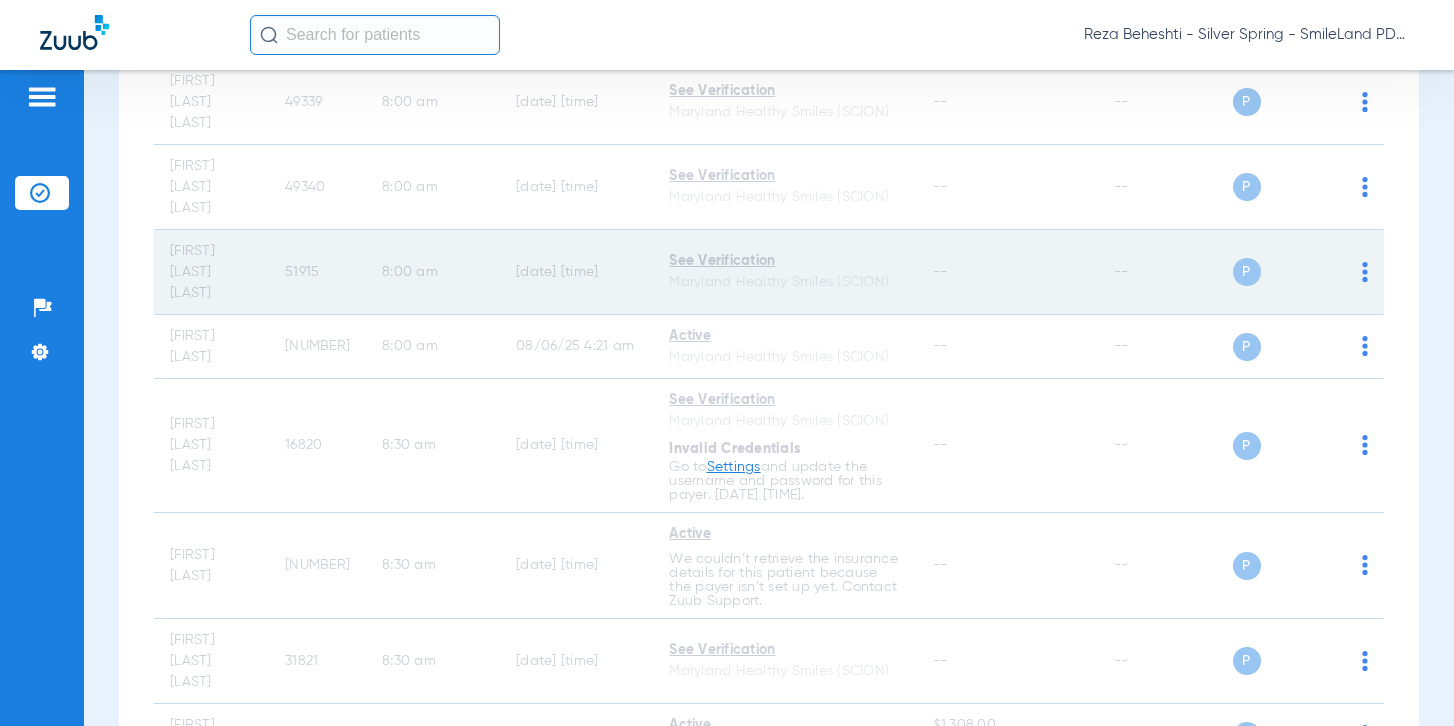 click on "51915" 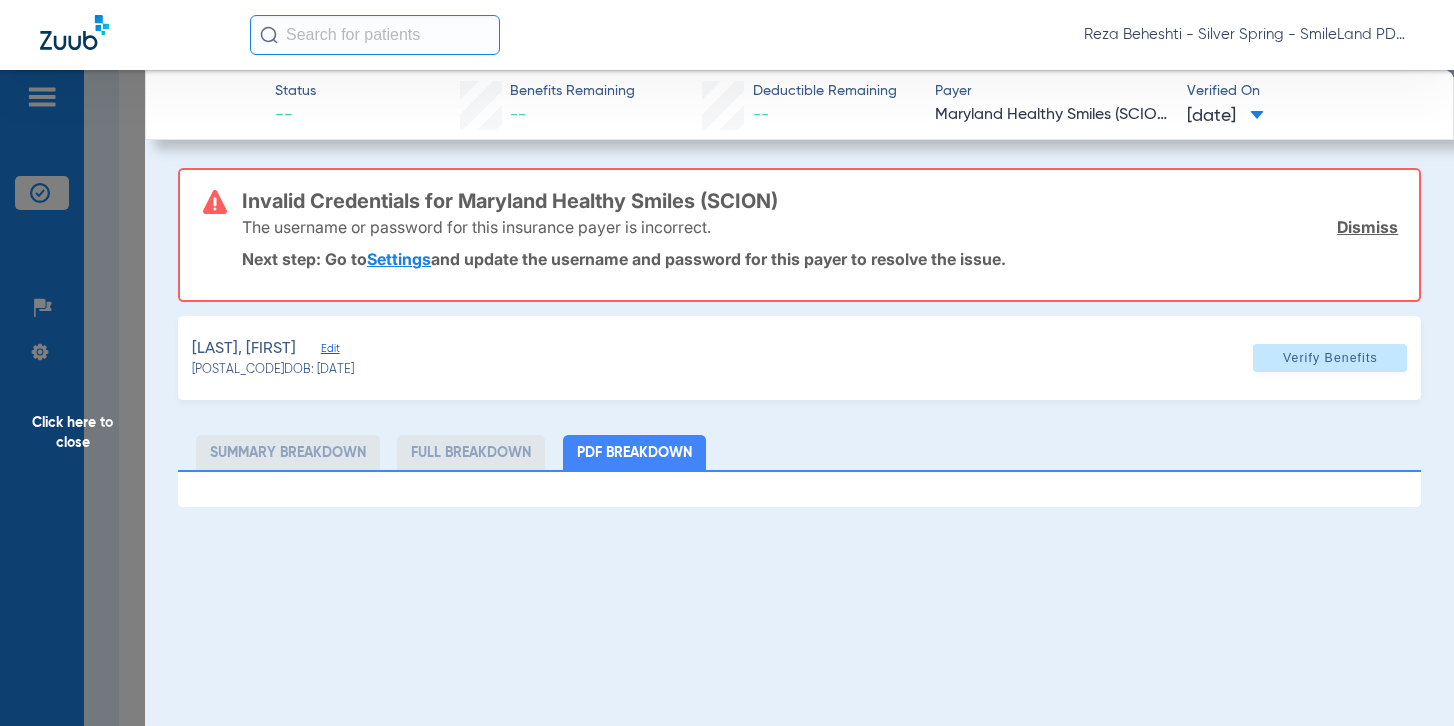 click on "Click here to close" 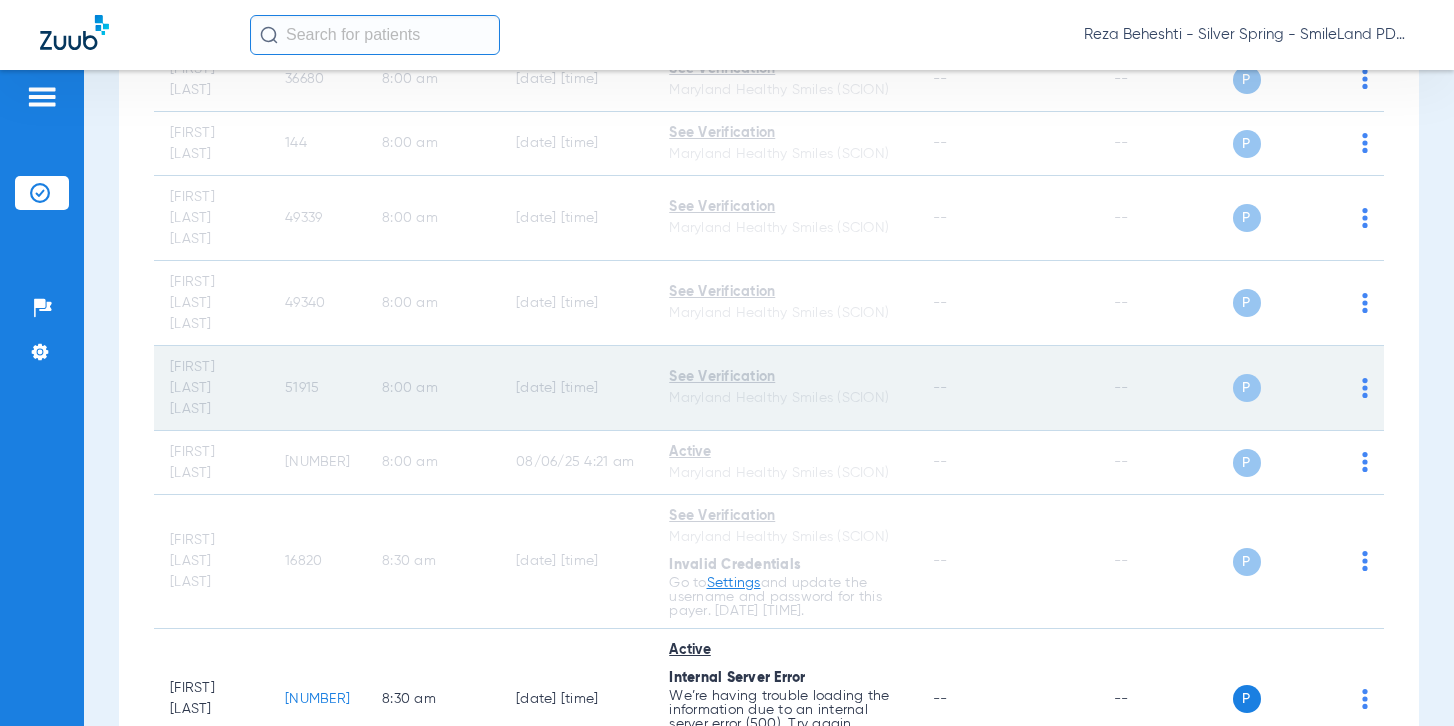 scroll, scrollTop: 200, scrollLeft: 0, axis: vertical 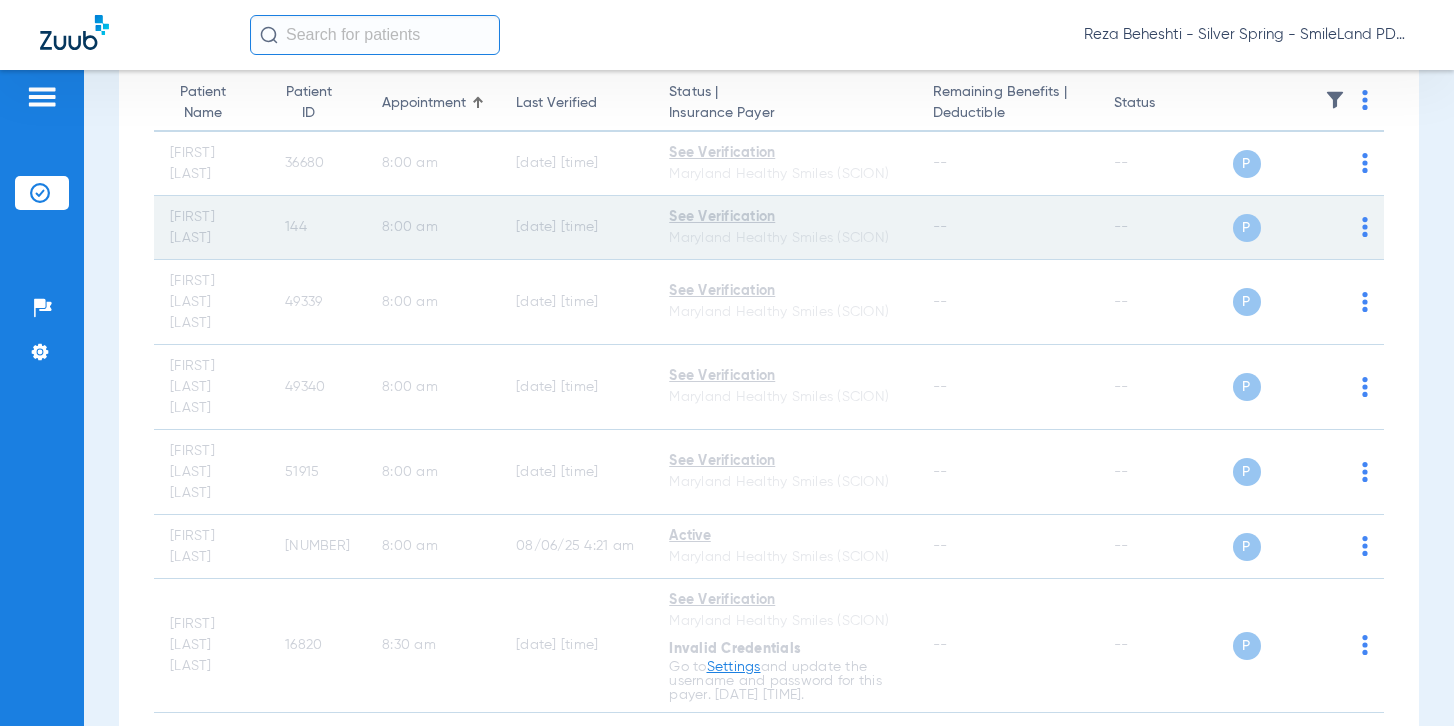 click on "144" 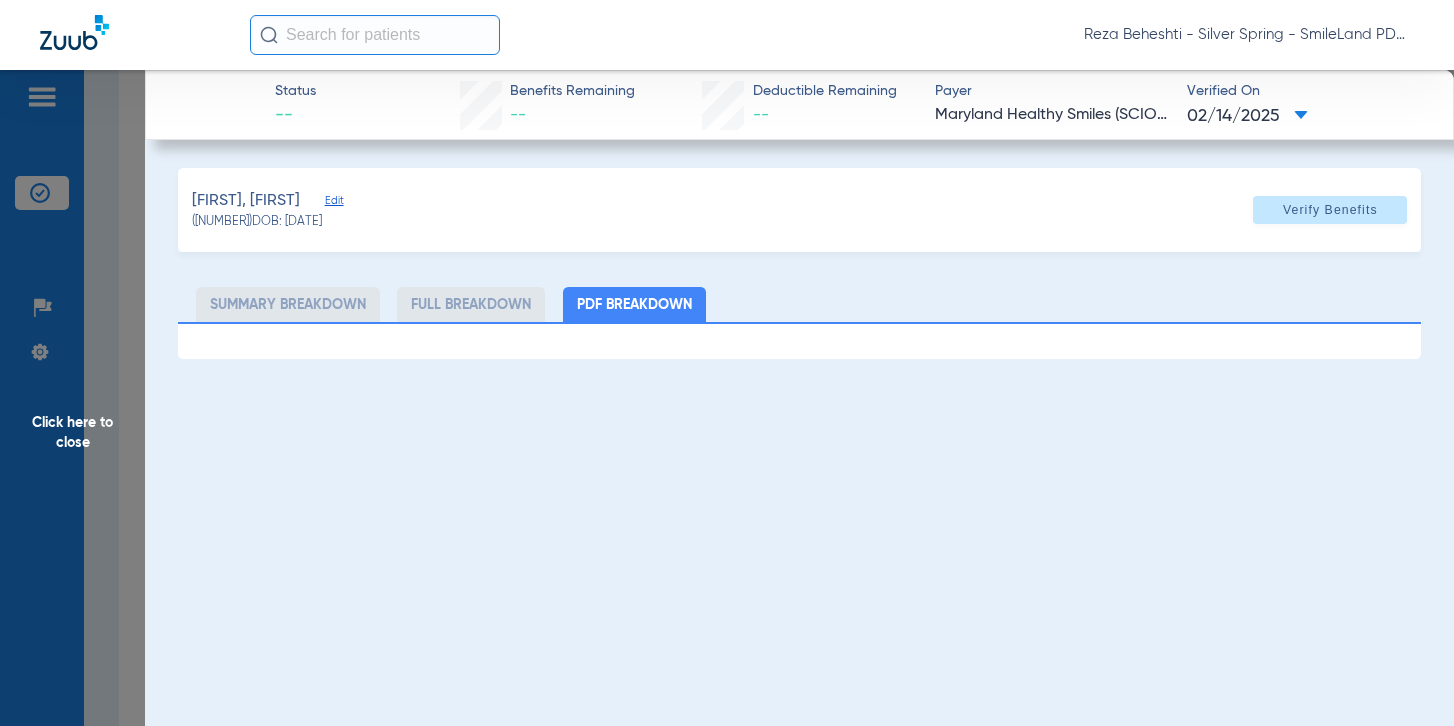 click on "Click here to close" 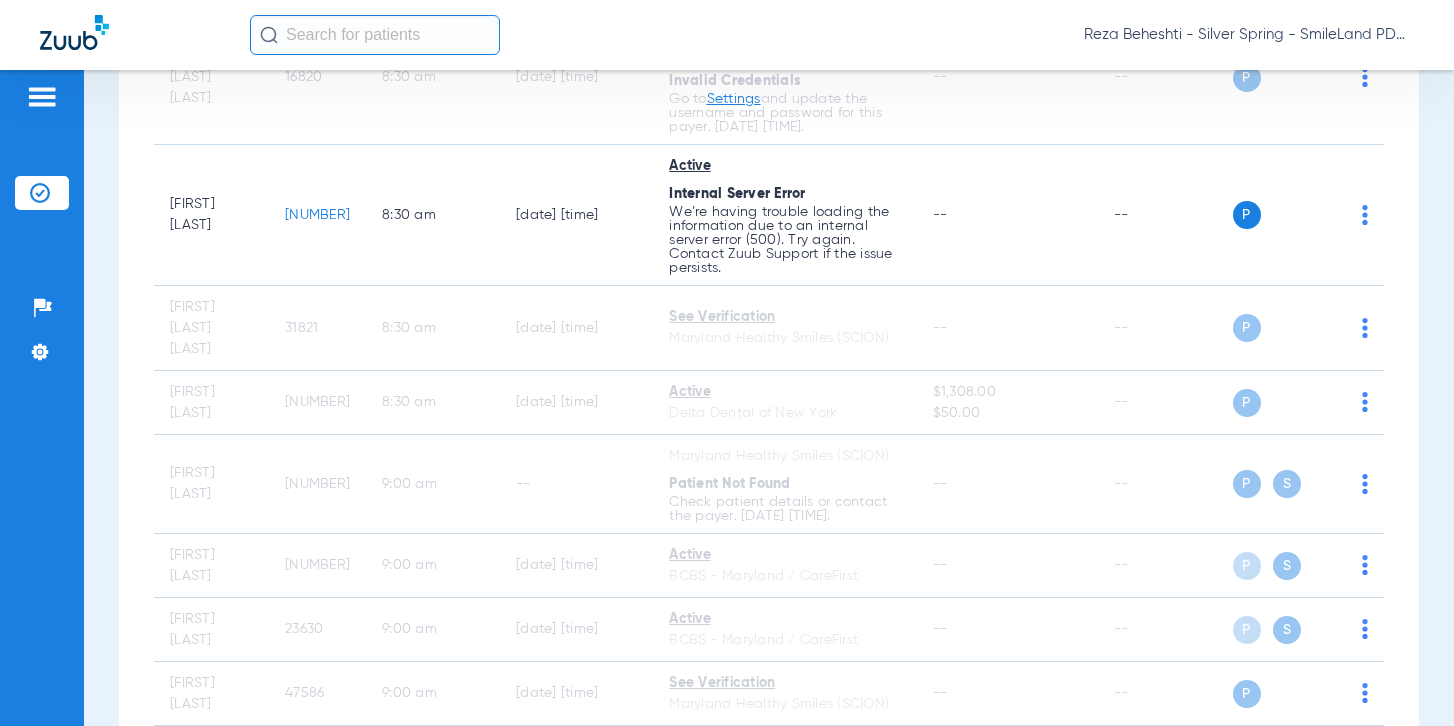 scroll, scrollTop: 800, scrollLeft: 0, axis: vertical 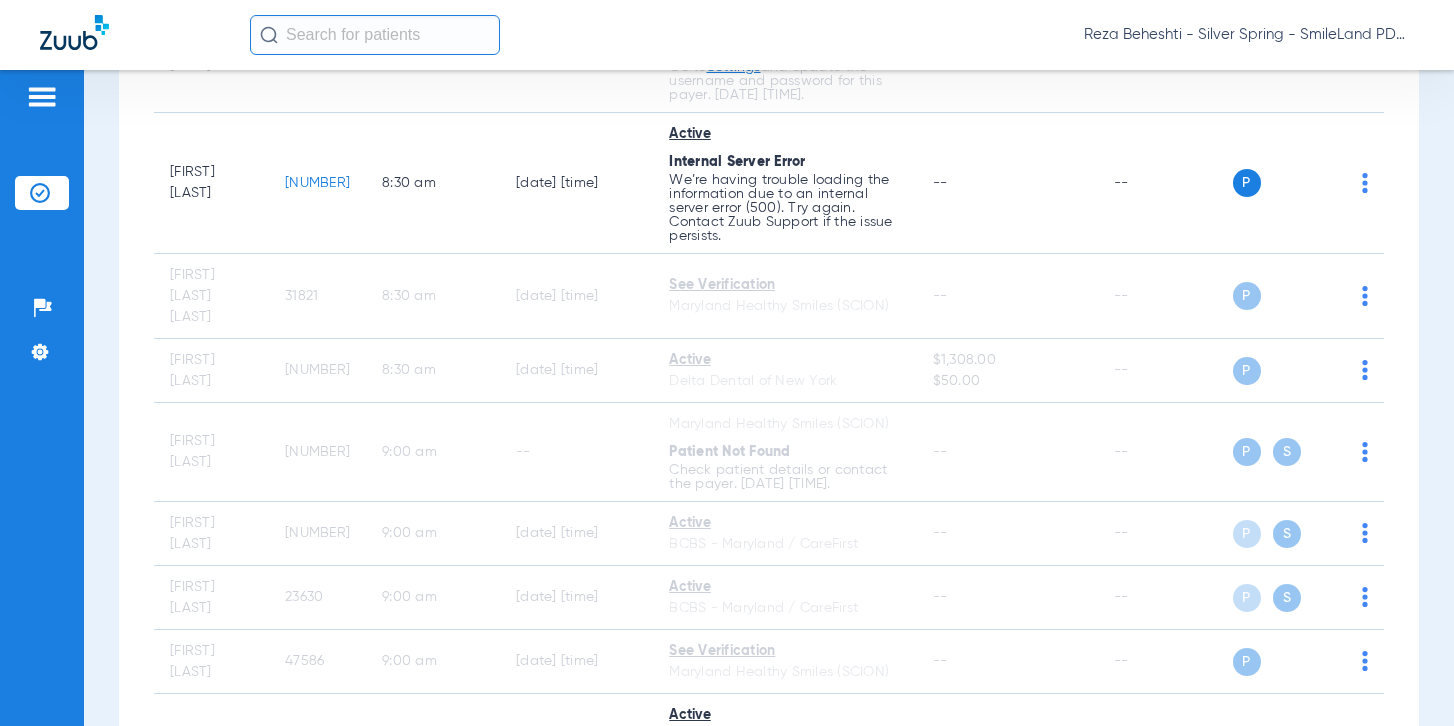click on "P S" 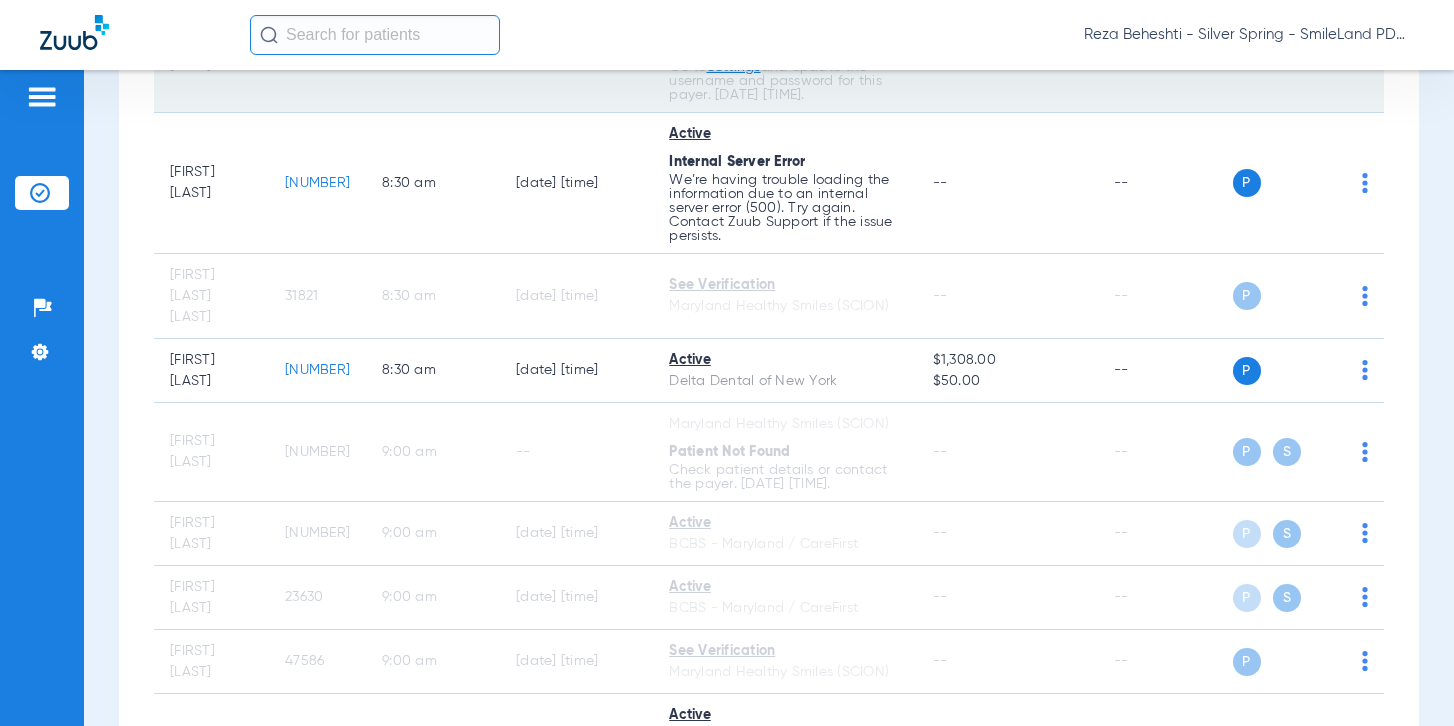click on "16820" 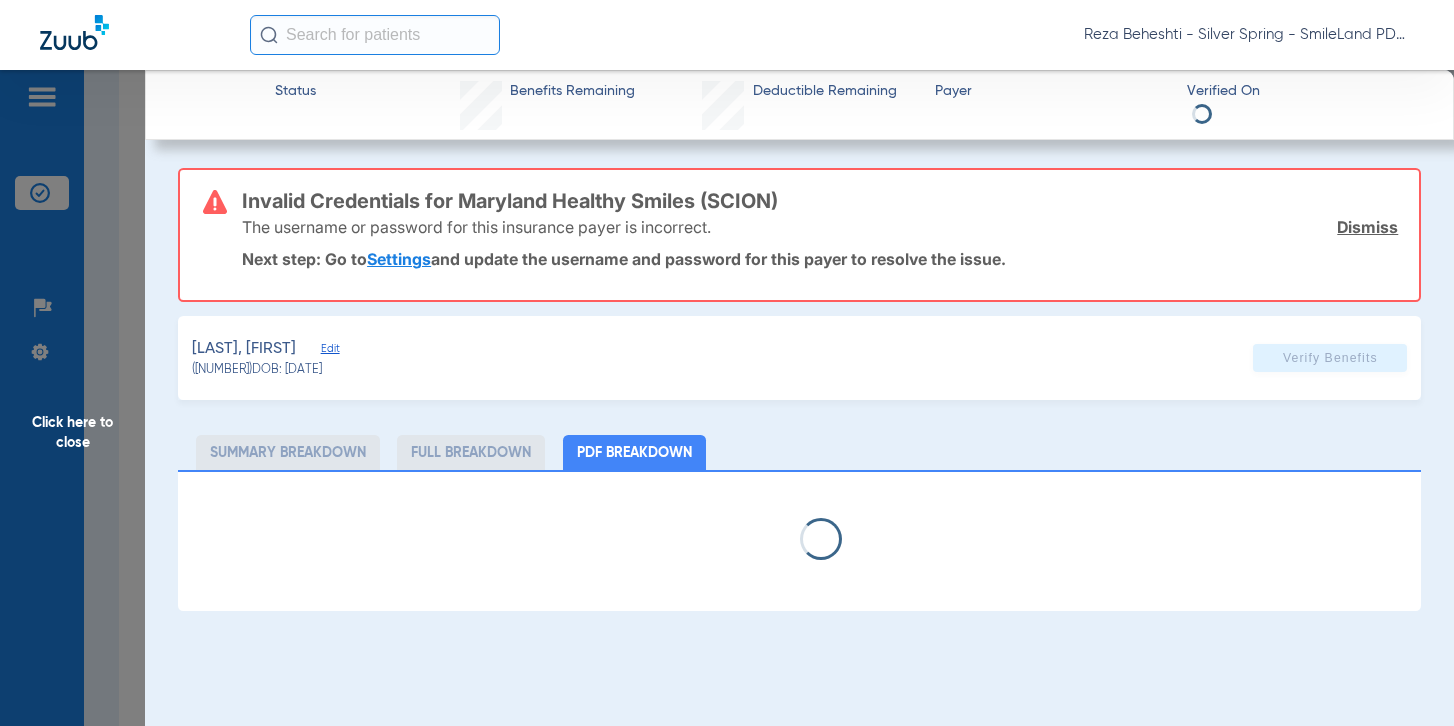 drag, startPoint x: 124, startPoint y: 296, endPoint x: 799, endPoint y: 3, distance: 735.8492 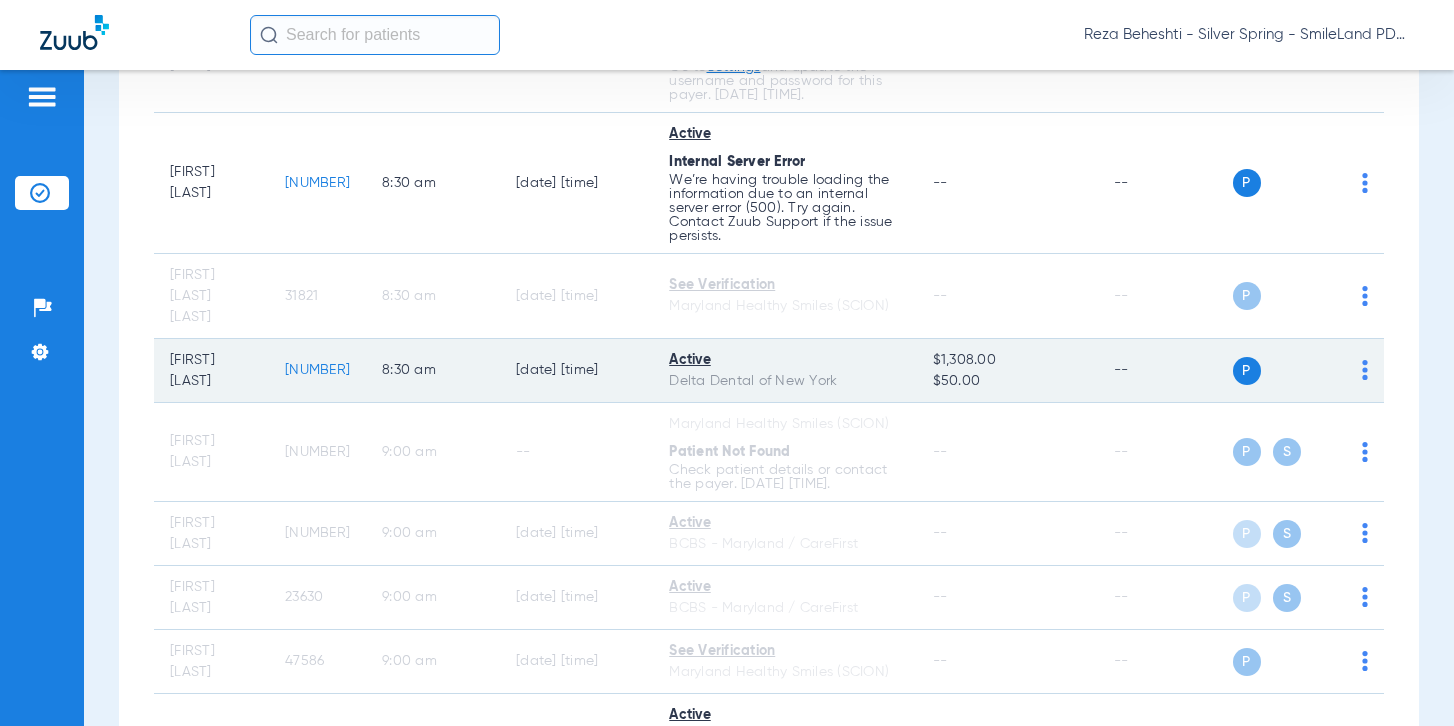 click on "[NUMBER]" 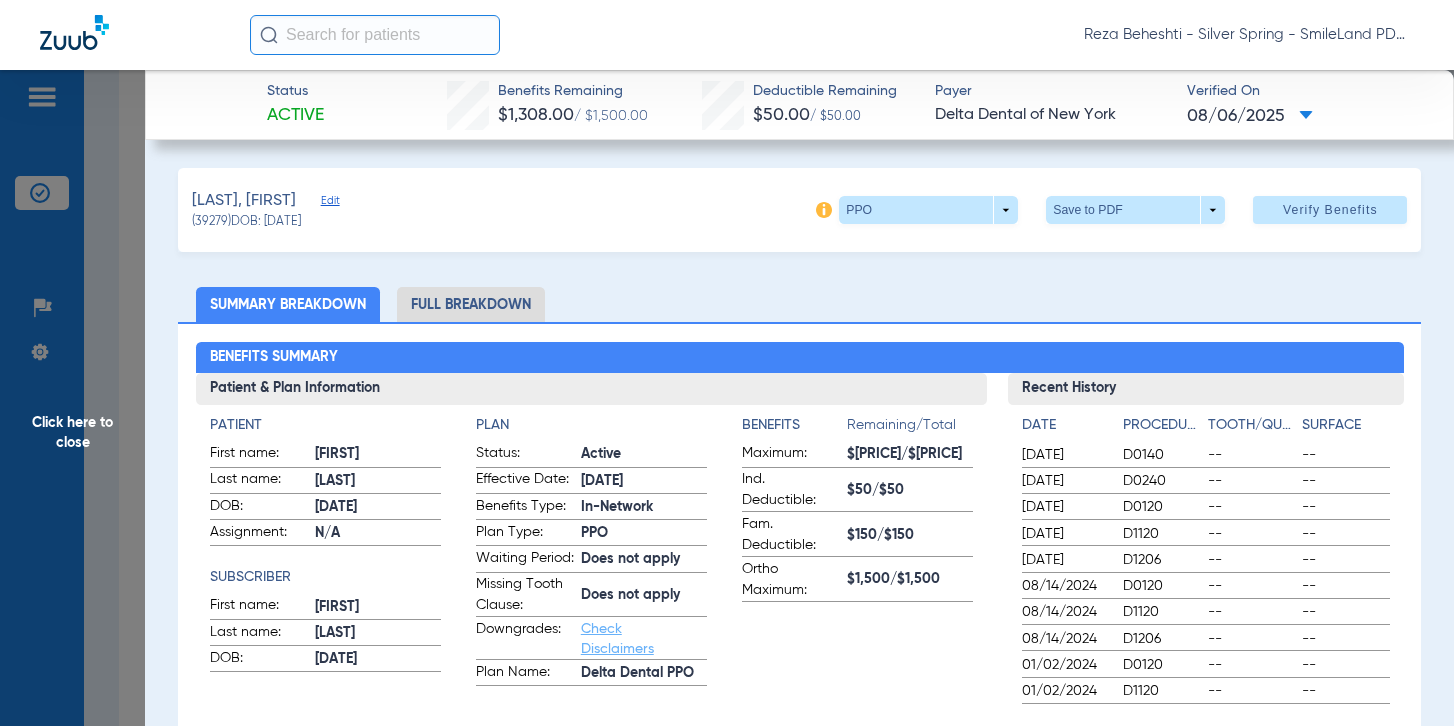 click on "Benefits Summary Patient & Plan Information Patient First name:  [FIRST]  Last name:  [LAST]  DOB:  04/29/2021  Assignment:  N/A  Subscriber First name:  [FIRST]  Last name:  [LAST]  DOB:  02/26/1993  Plan Status:  Active  Effective Date:  3/1/16  Benefits Type:  In-Network  Plan Type:  PPO  Waiting Period:  Does not apply  Missing Tooth Clause:  Does not apply  Downgrades:  Check Disclaimers  Plan Name:  Delta Dental PPO  Benefits  Remaining/Total  Maximum:  $1,308/$1,500  Ind. Deductible:  $50/$50  Fam. Deductible:  $150/$150  Ortho Maximum:  $1,500/$1,500  Recent History Date Procedure Tooth/Quad Surface  05/19/2025  D0140 -- --  05/19/2025  D0240 -- --  02/19/2025  D0120 -- --  02/19/2025  D1120 -- --  02/19/2025  D1206 -- --  08/14/2024  D0120 -- --  08/14/2024  D1120 -- --  08/14/2024  D1206 -- --  01/02/2024  D0120 -- --  01/02/2024  D1120 -- -- Coverage Summary Information Category Procedure Coverage % | Copay $ Deductible Applies Exams: D0120  100%      No  Full Mouth X-rays: D0210  100%      No" 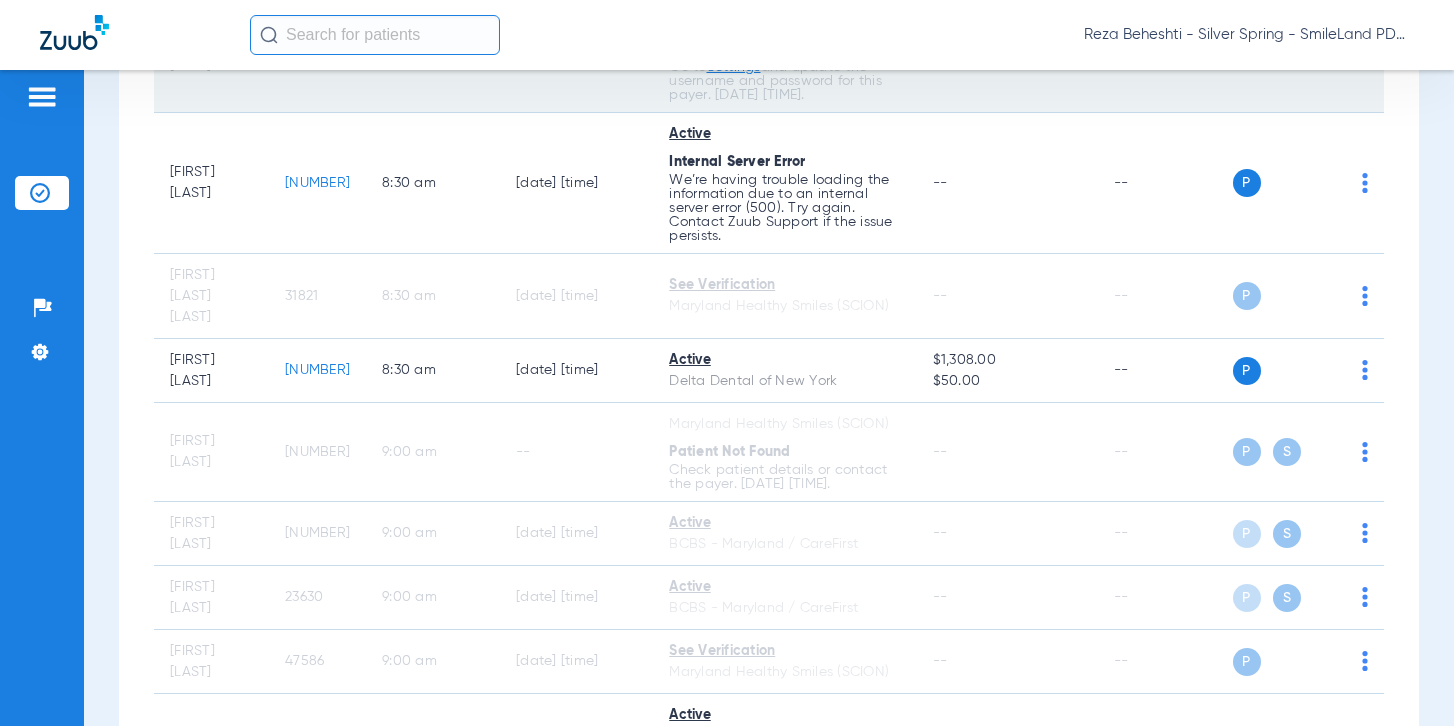 drag, startPoint x: 1370, startPoint y: 181, endPoint x: 1242, endPoint y: 179, distance: 128.01562 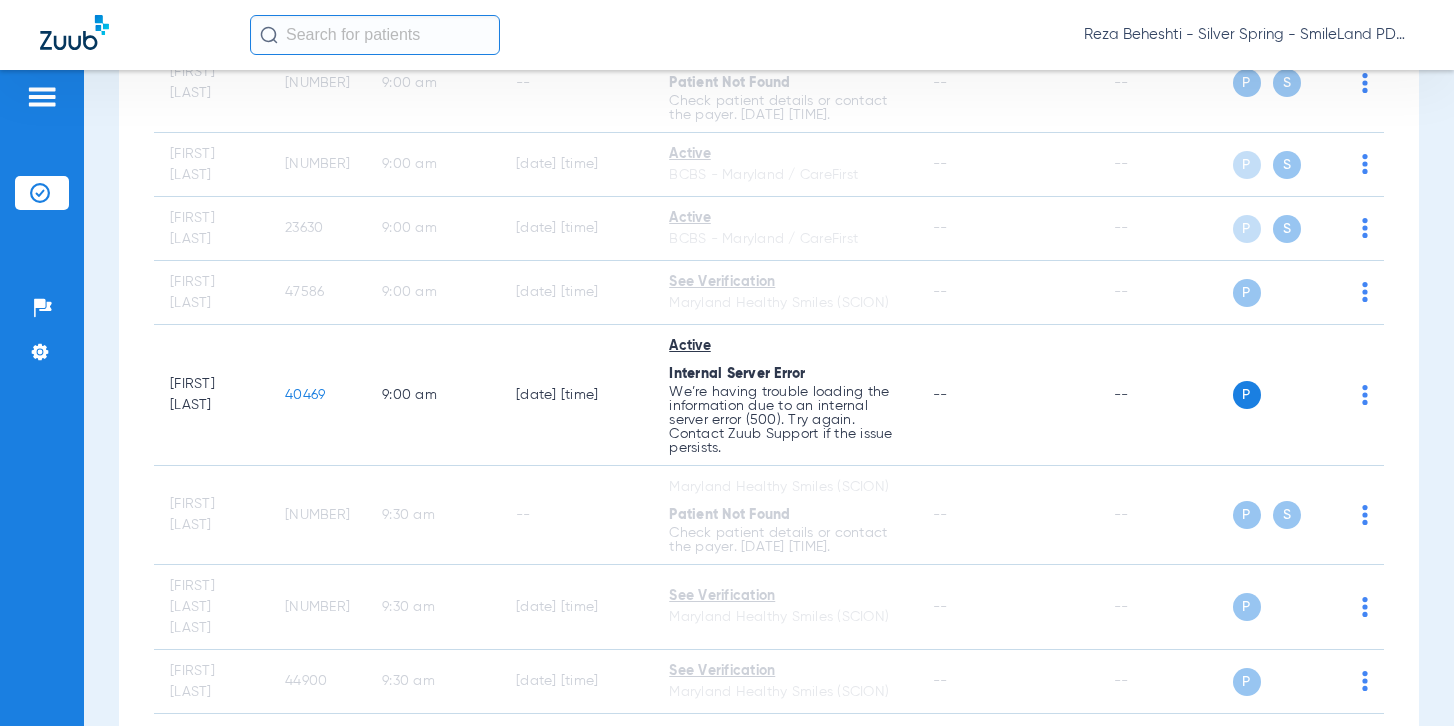 scroll, scrollTop: 1200, scrollLeft: 0, axis: vertical 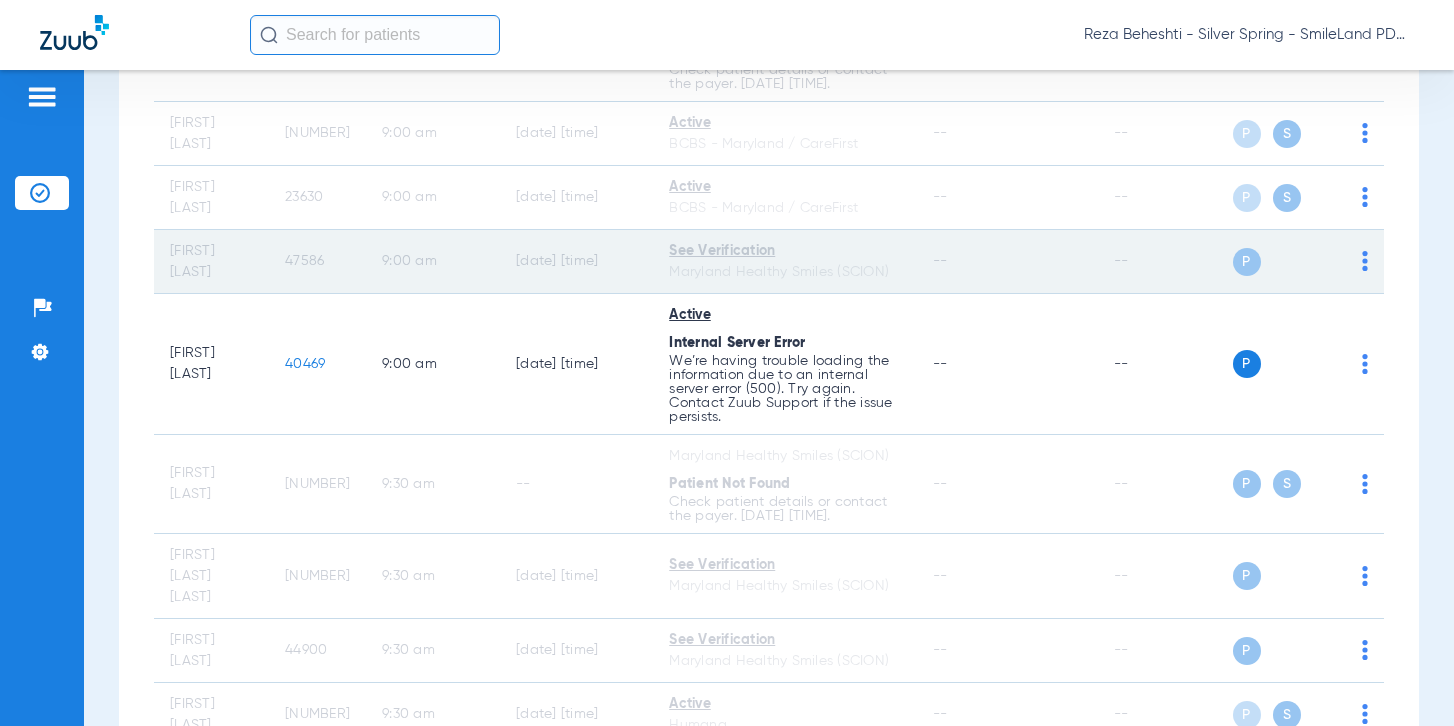 click on "47586" 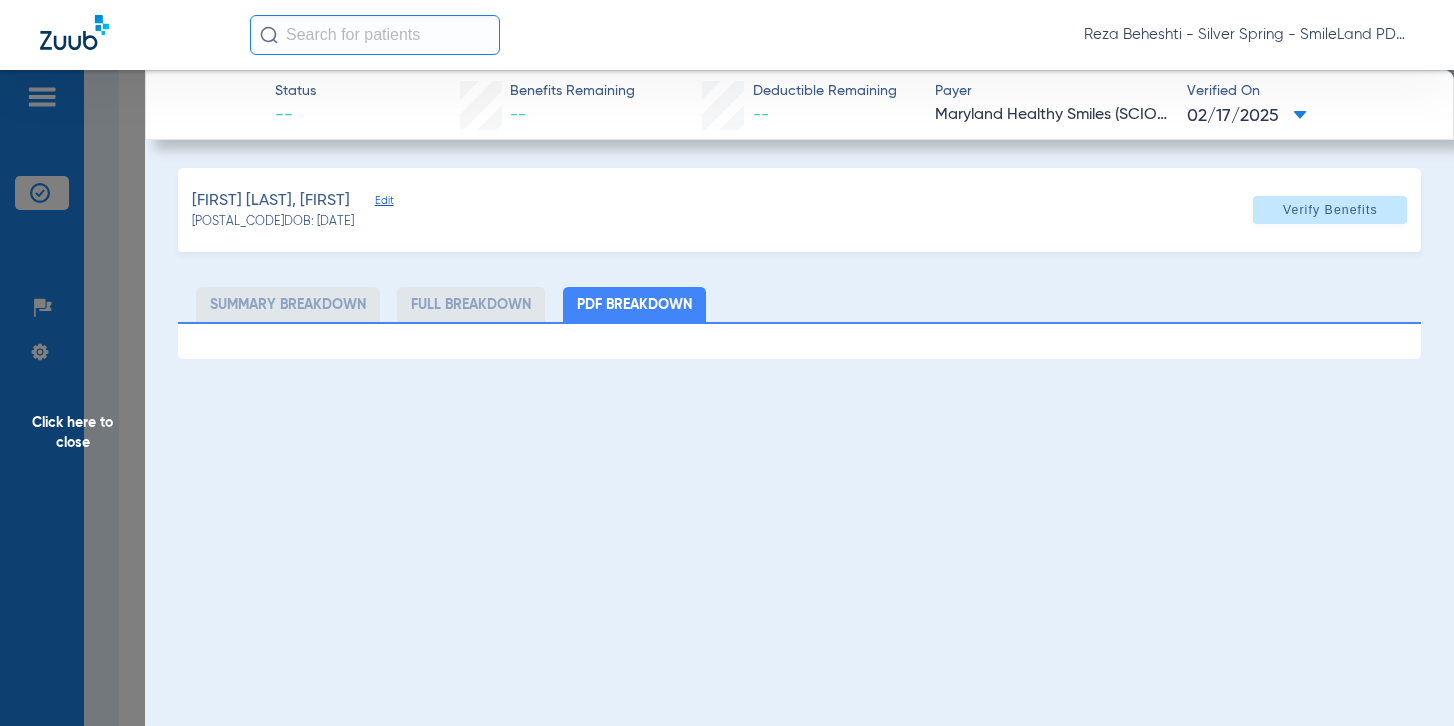 drag, startPoint x: 136, startPoint y: 121, endPoint x: 374, endPoint y: 14, distance: 260.94635 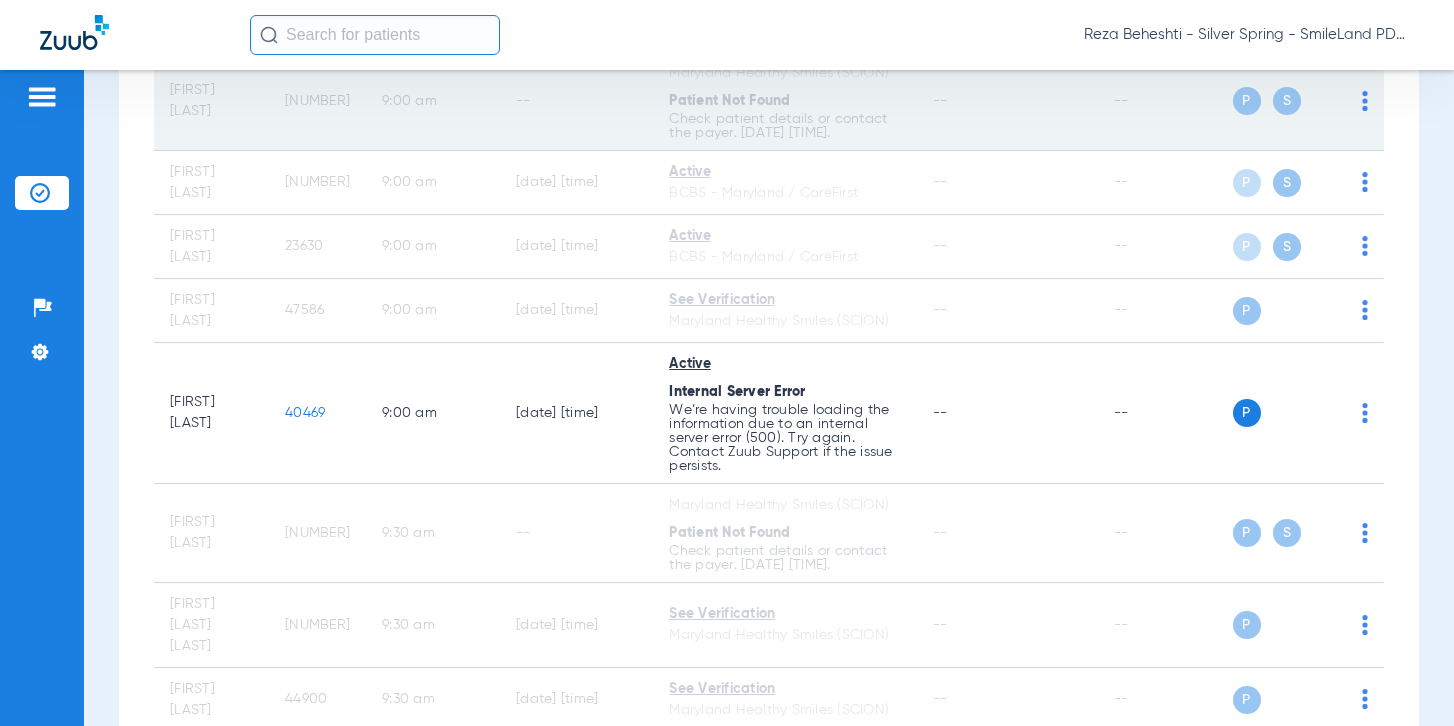 scroll, scrollTop: 1396, scrollLeft: 0, axis: vertical 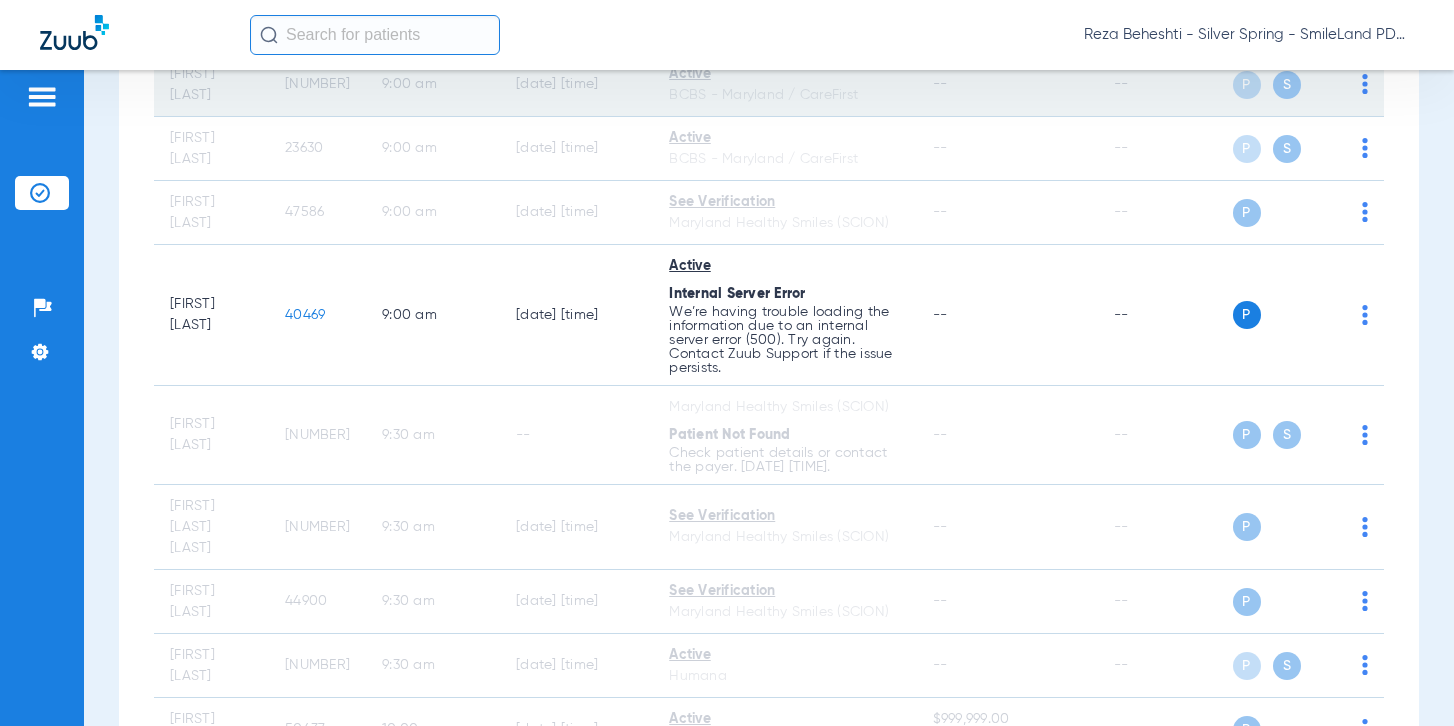 click on "[NUMBER]" 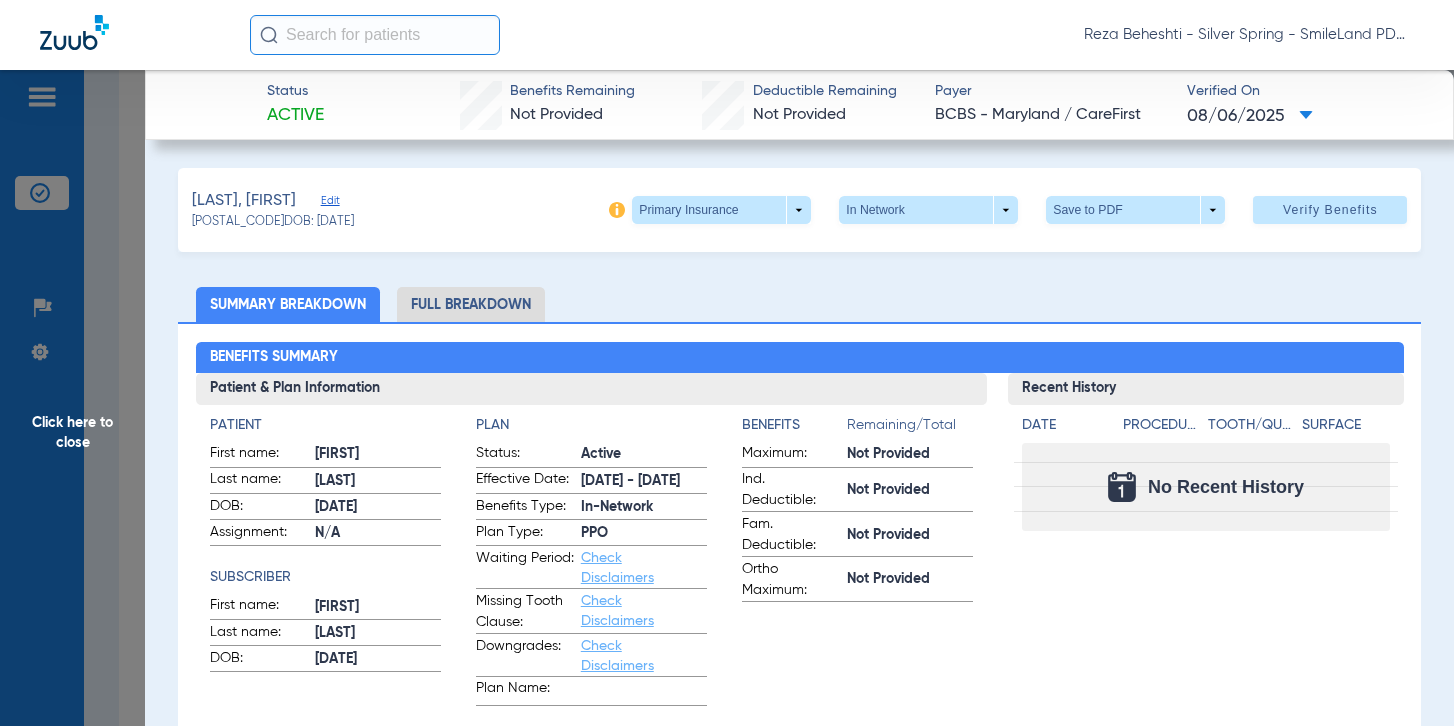 click on "Schedule Insurance Verification History  Last Appt. Sync Time:   Today - [TIME]   Monday   [DATE]   Tuesday   [DATE]   Wednesday   [DATE]   Thursday   [DATE]   Friday   [DATE]   Saturday   [DATE]   Sunday   [DATE]   Monday   [DATE]   Tuesday   [DATE]   Wednesday   [DATE]   Thursday   [DATE]   Friday   [DATE]   Saturday   [DATE]   Sunday   [DATE]   Monday   [DATE]   Tuesday   [DATE]   Wednesday   [DATE]   Thursday   [DATE]   Friday   [DATE]   Saturday   [DATE]   Sunday   [DATE]   Monday   [DATE]   Tuesday   [DATE]   Wednesday   [DATE]   Thursday   [DATE]   Friday   [DATE]   Saturday   [DATE]   Sunday   [DATE]   Monday   [DATE]   Tuesday   [DATE]   Wednesday   [DATE]   Thursday   [DATE]   Friday   [DATE]   Saturday   [DATE]   Sunday   [DATE]   Monday   [DATE]   Tuesday   [DATE]   Wednesday   [DATE]   Thursday   [DATE]   Friday   [DATE]   Saturday  Su 1" 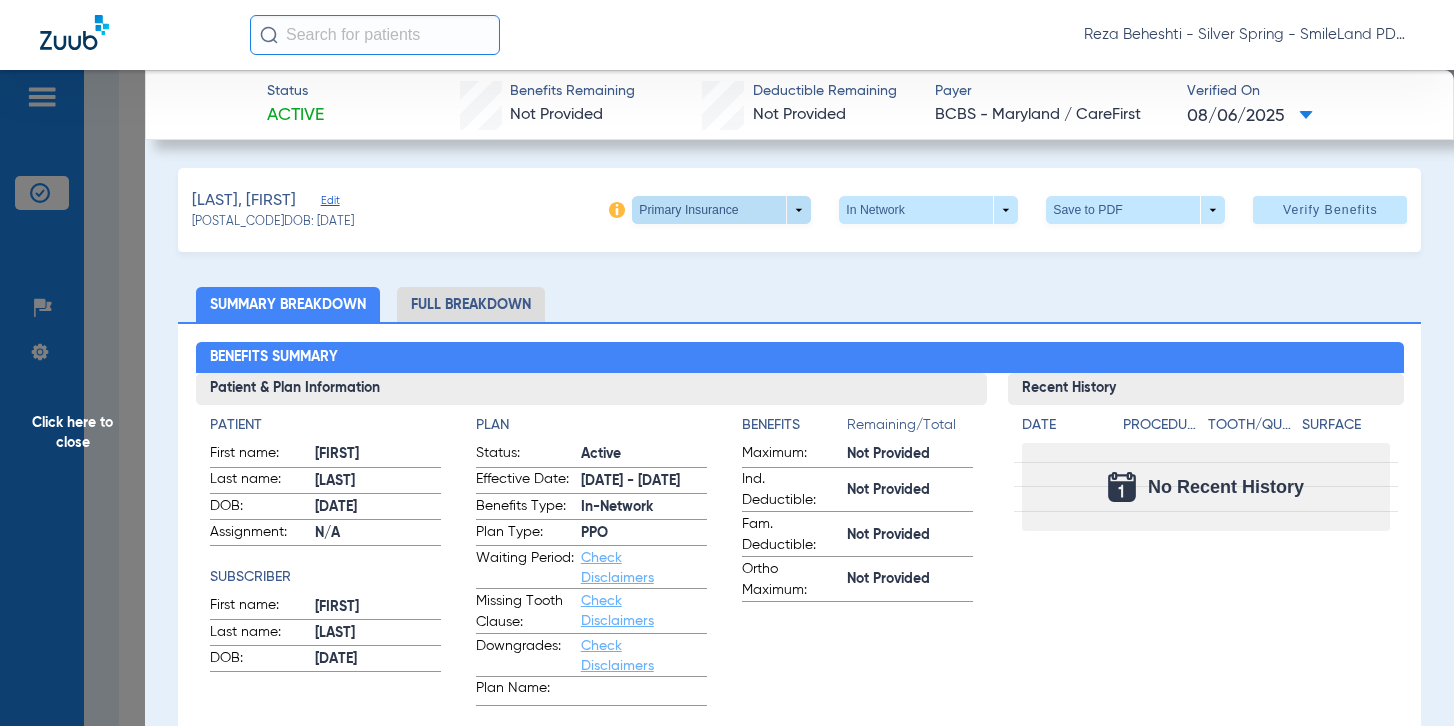 click 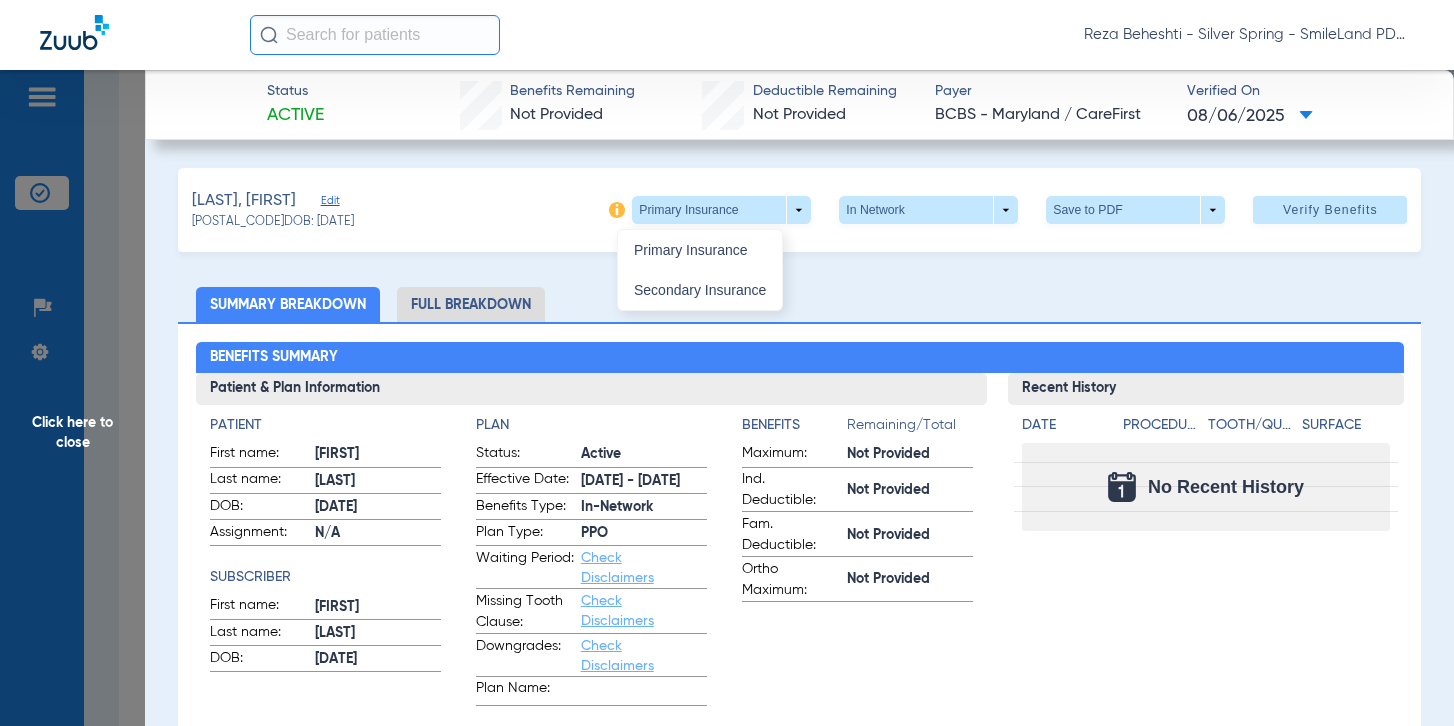 drag, startPoint x: 1330, startPoint y: 343, endPoint x: 1011, endPoint y: 6, distance: 464.03665 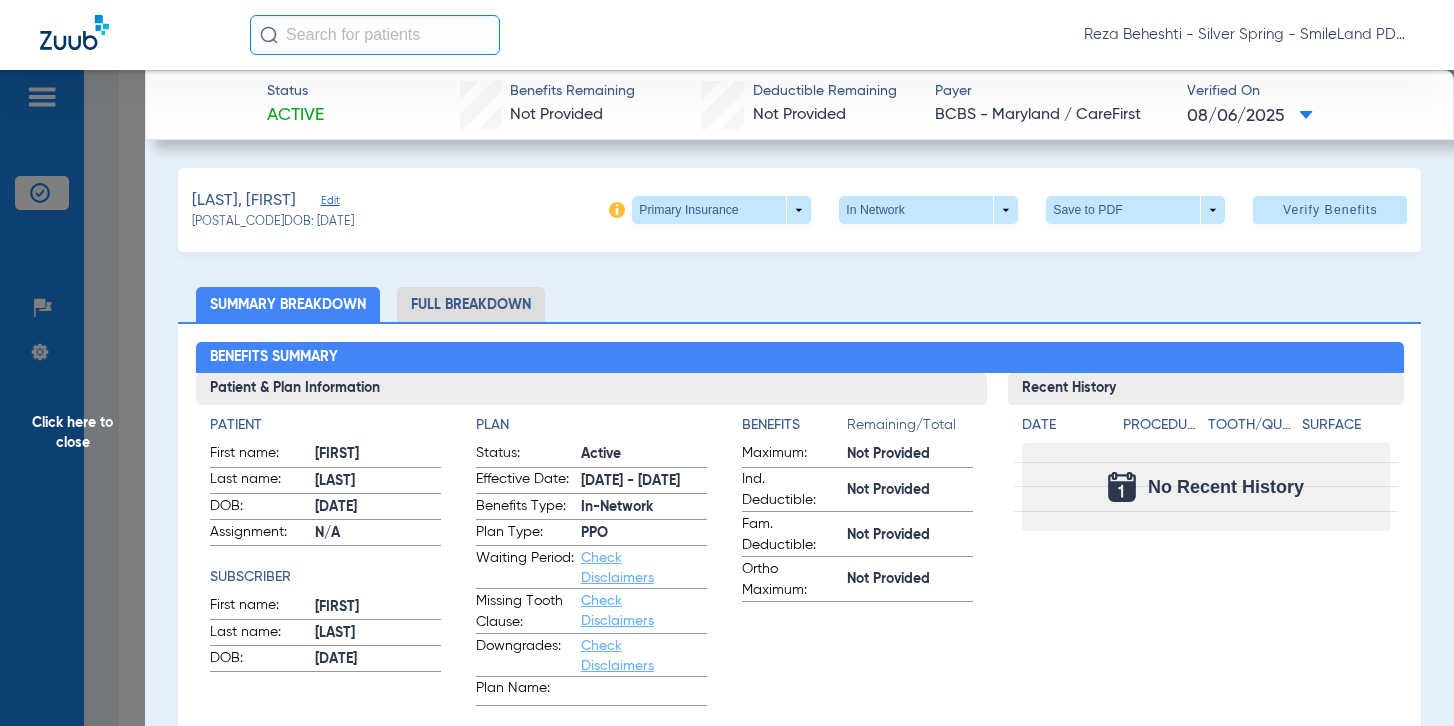 scroll, scrollTop: 1592, scrollLeft: 0, axis: vertical 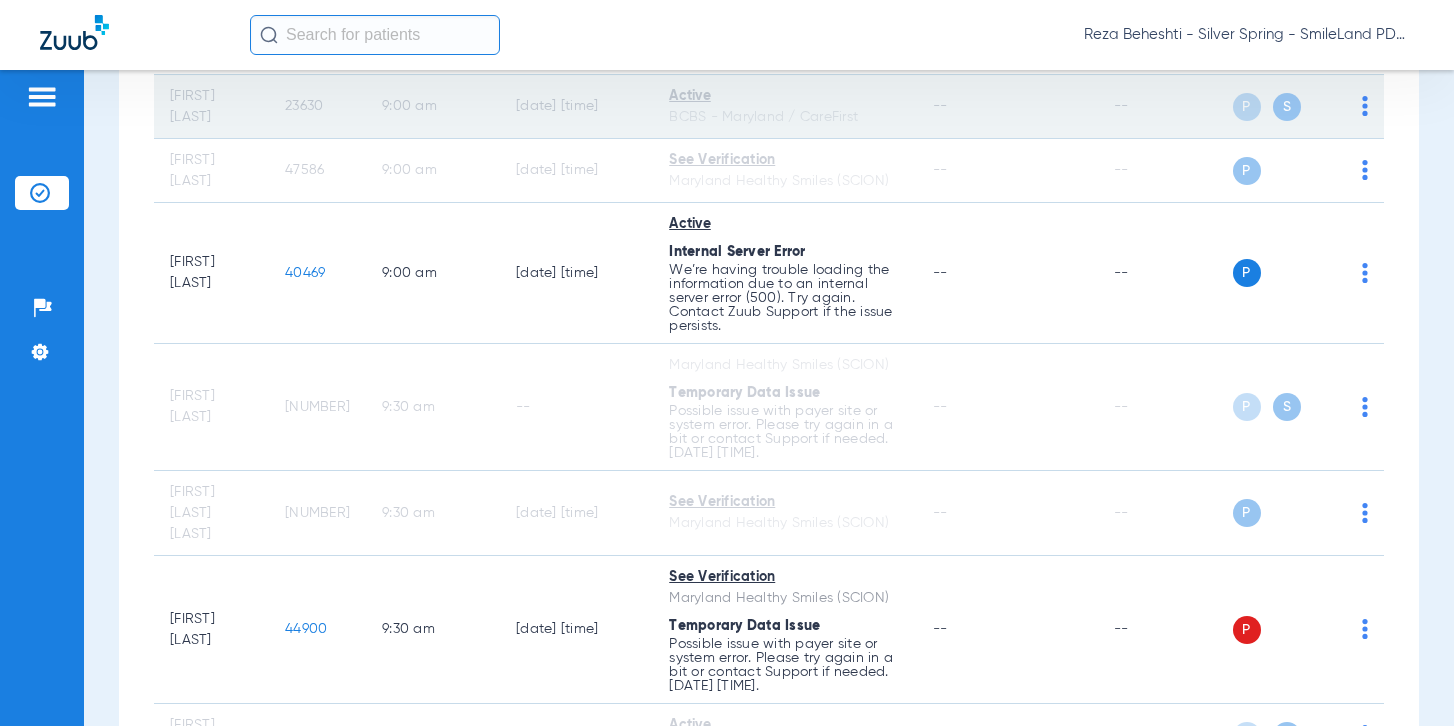 click on "23630" 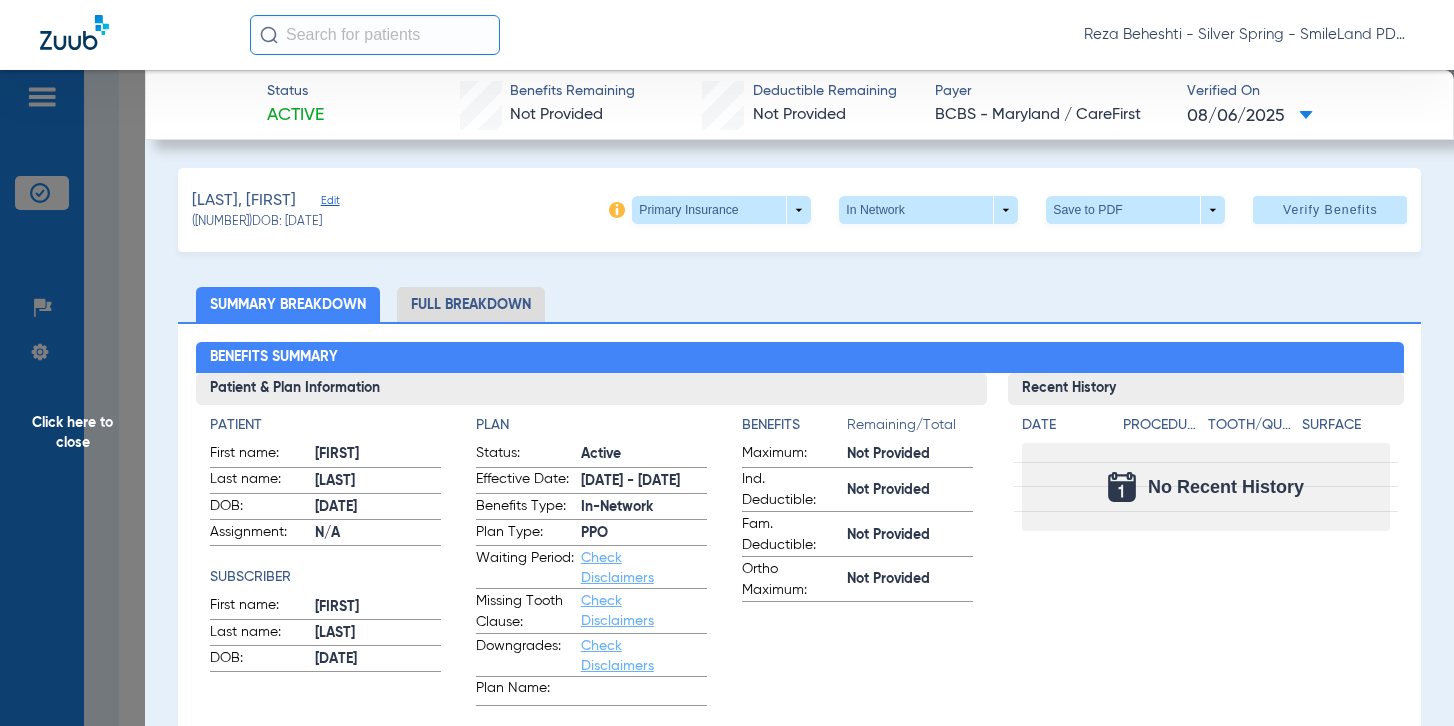 drag, startPoint x: 1376, startPoint y: 336, endPoint x: 241, endPoint y: 332, distance: 1135.0071 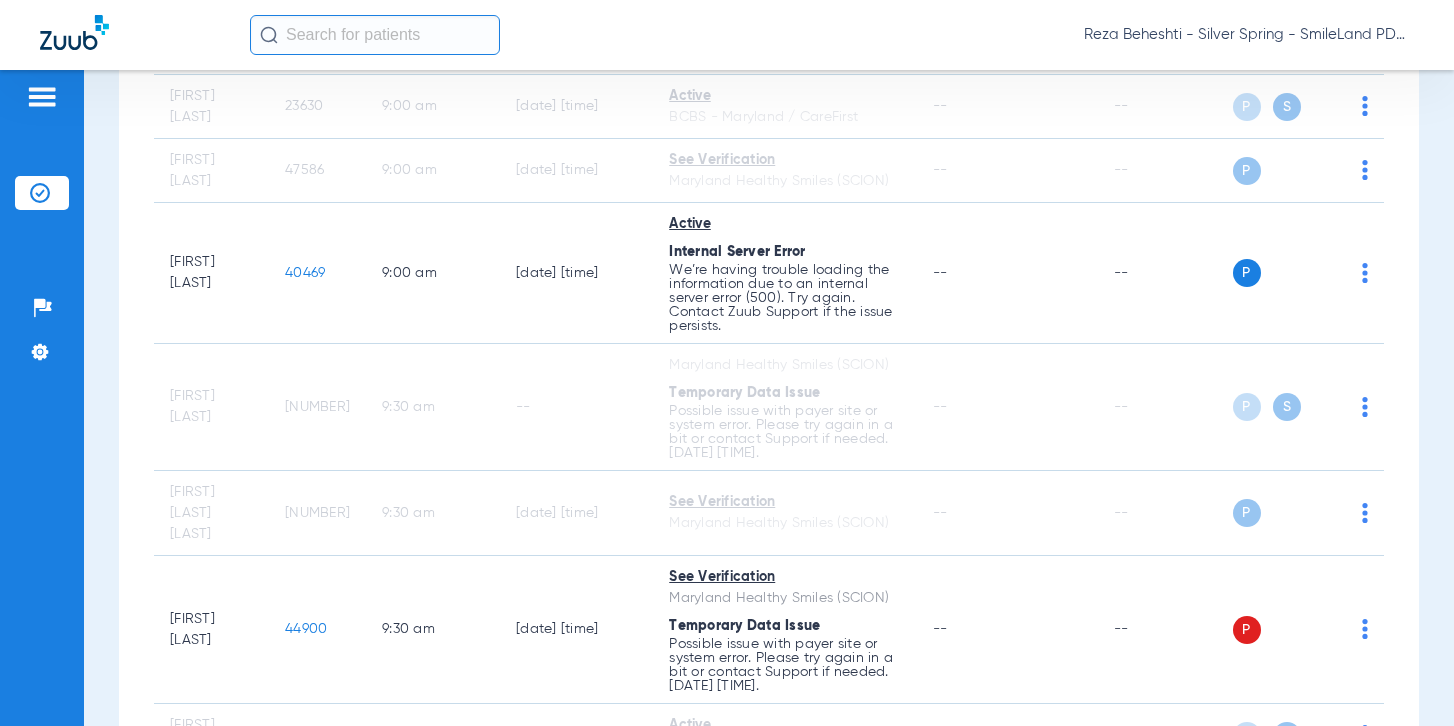 click on "[NUMBER]" 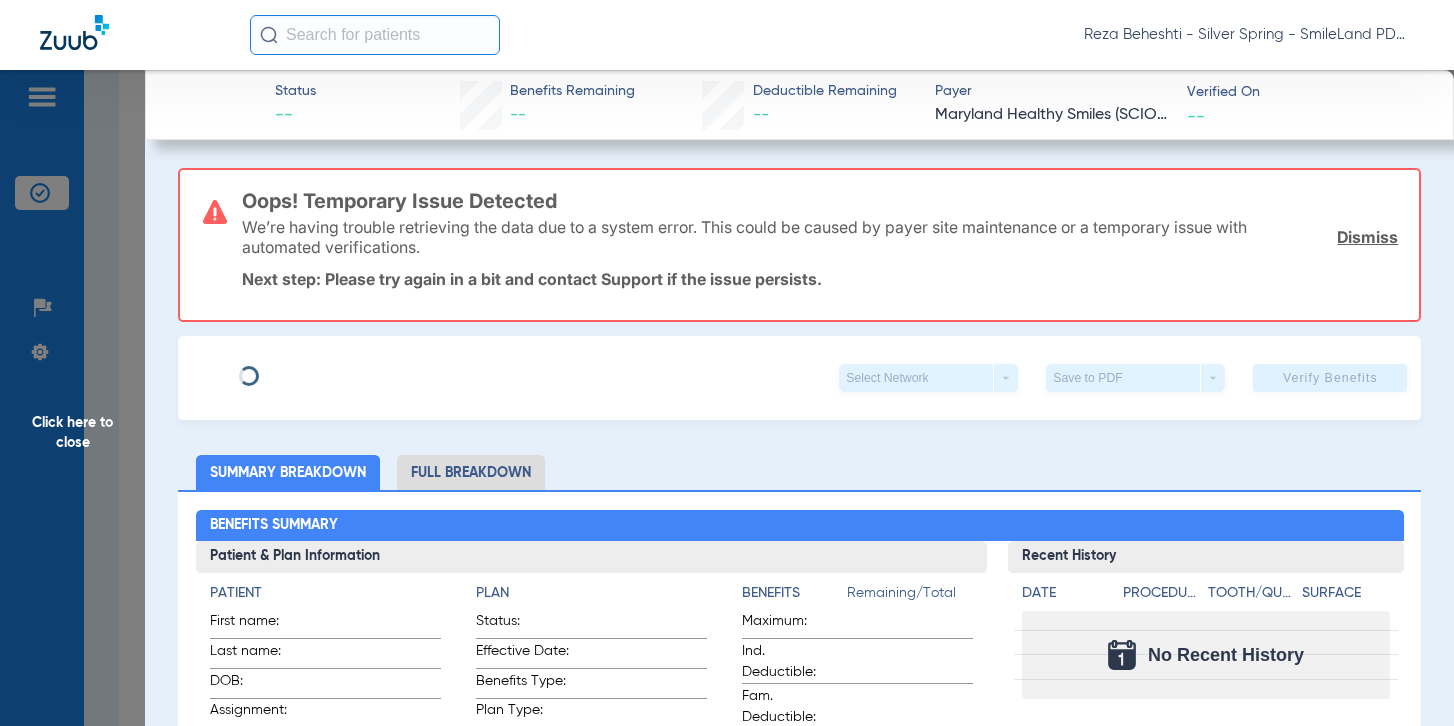 click on "Click here to close" 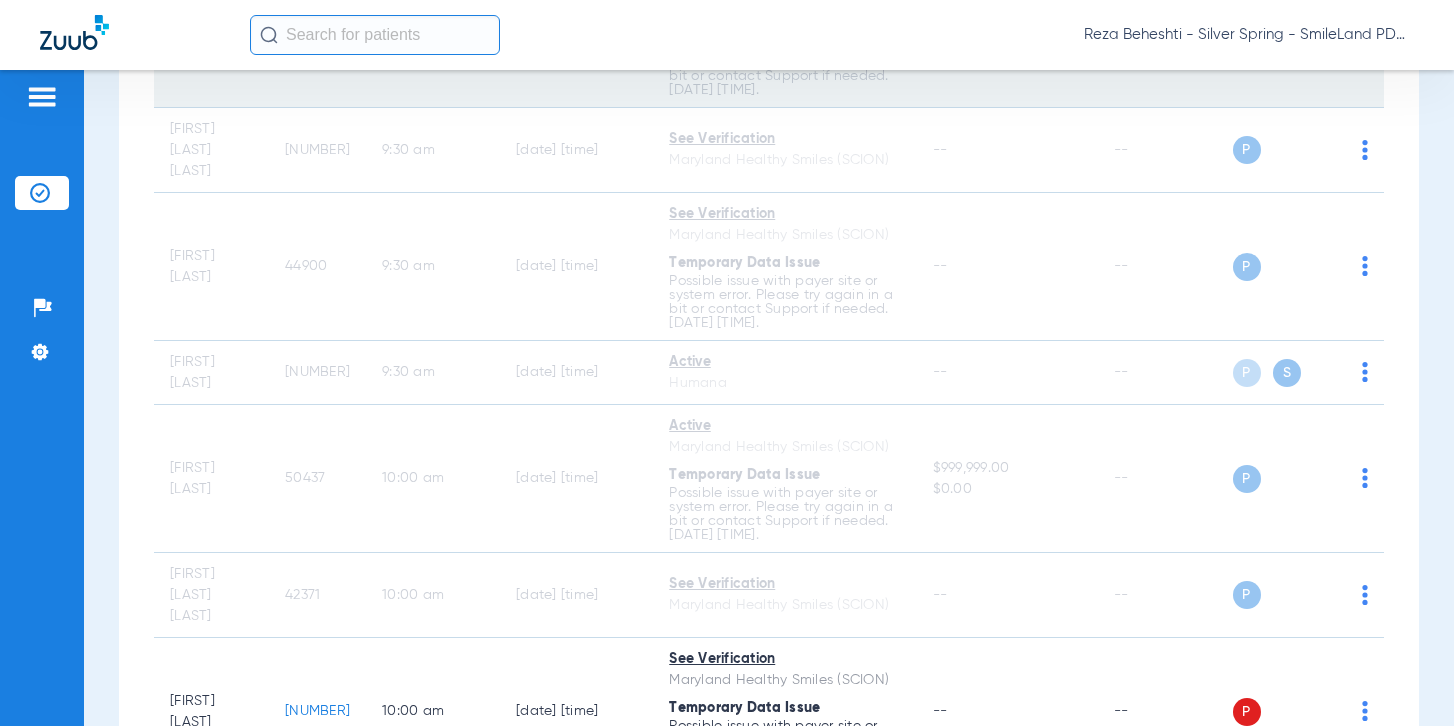 scroll, scrollTop: 2192, scrollLeft: 0, axis: vertical 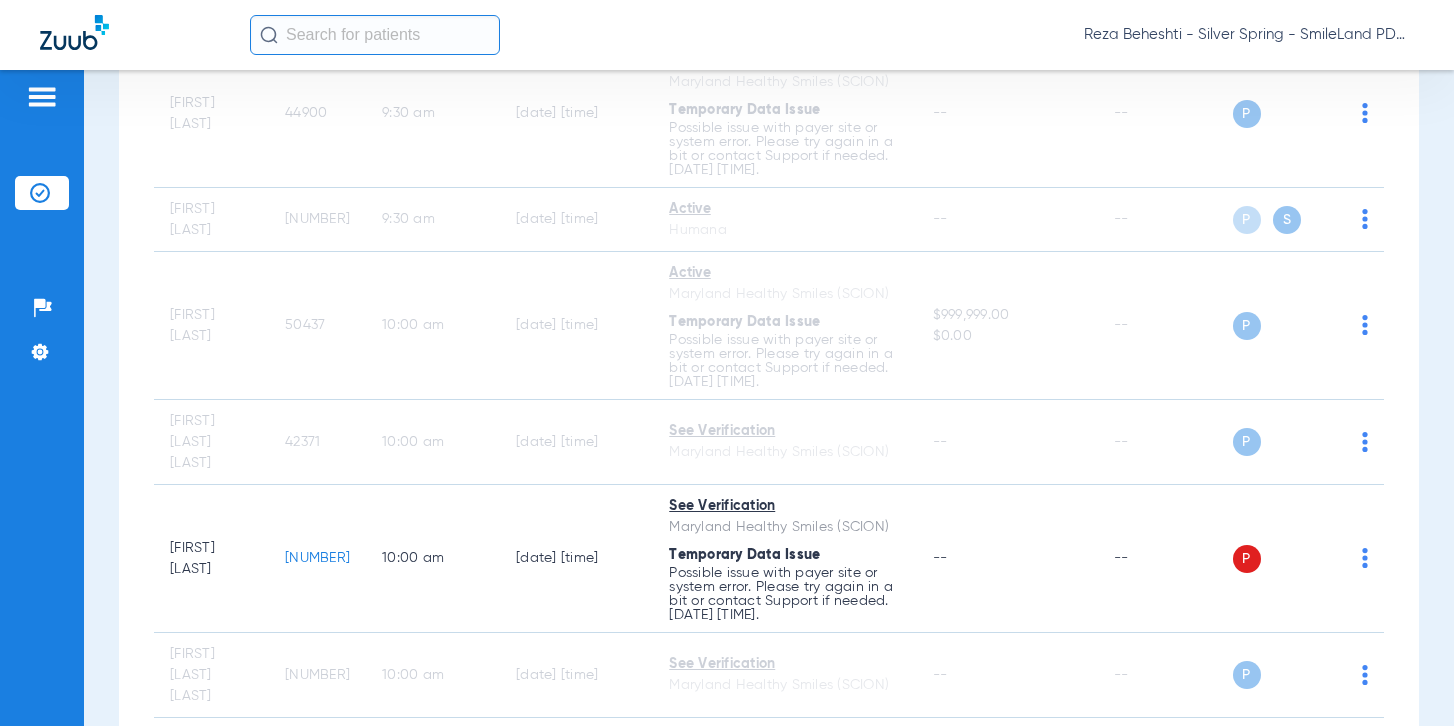 click on "[NUMBER]" 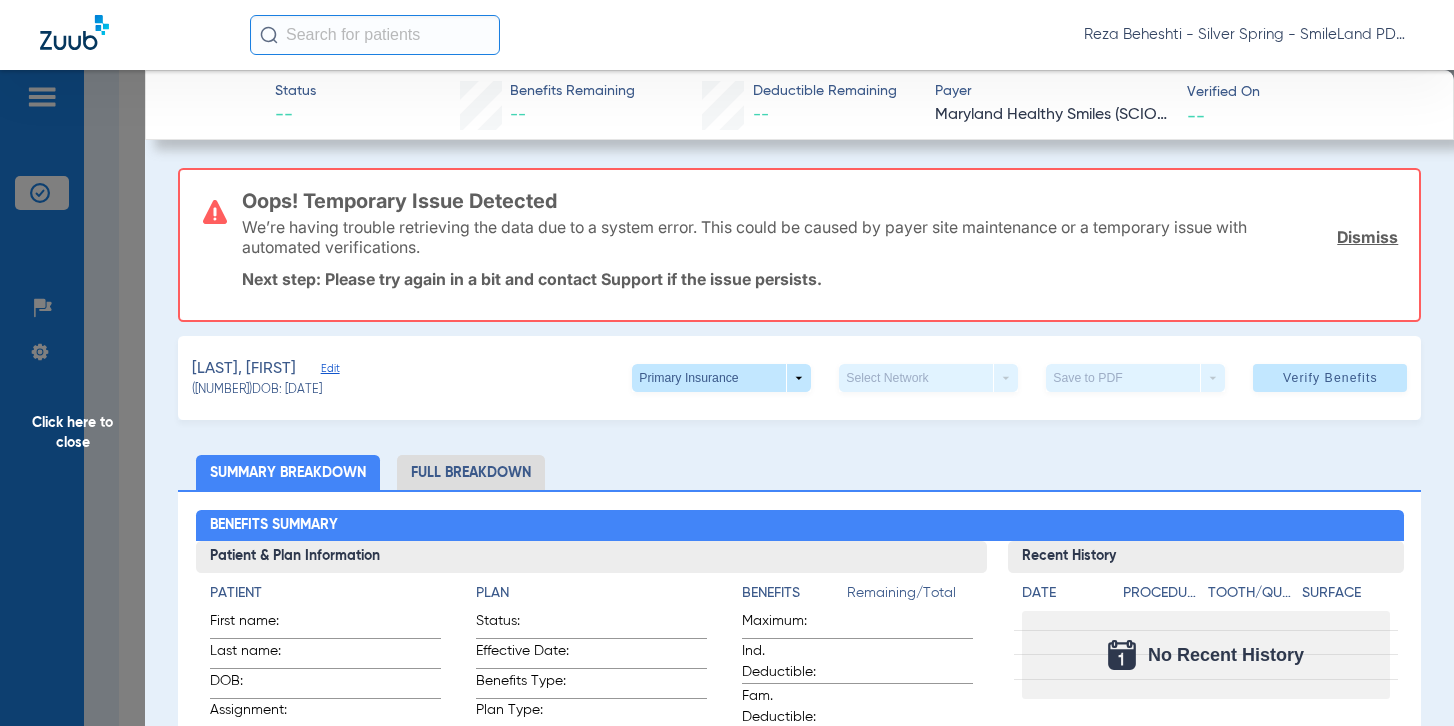 click on "Click here to close" 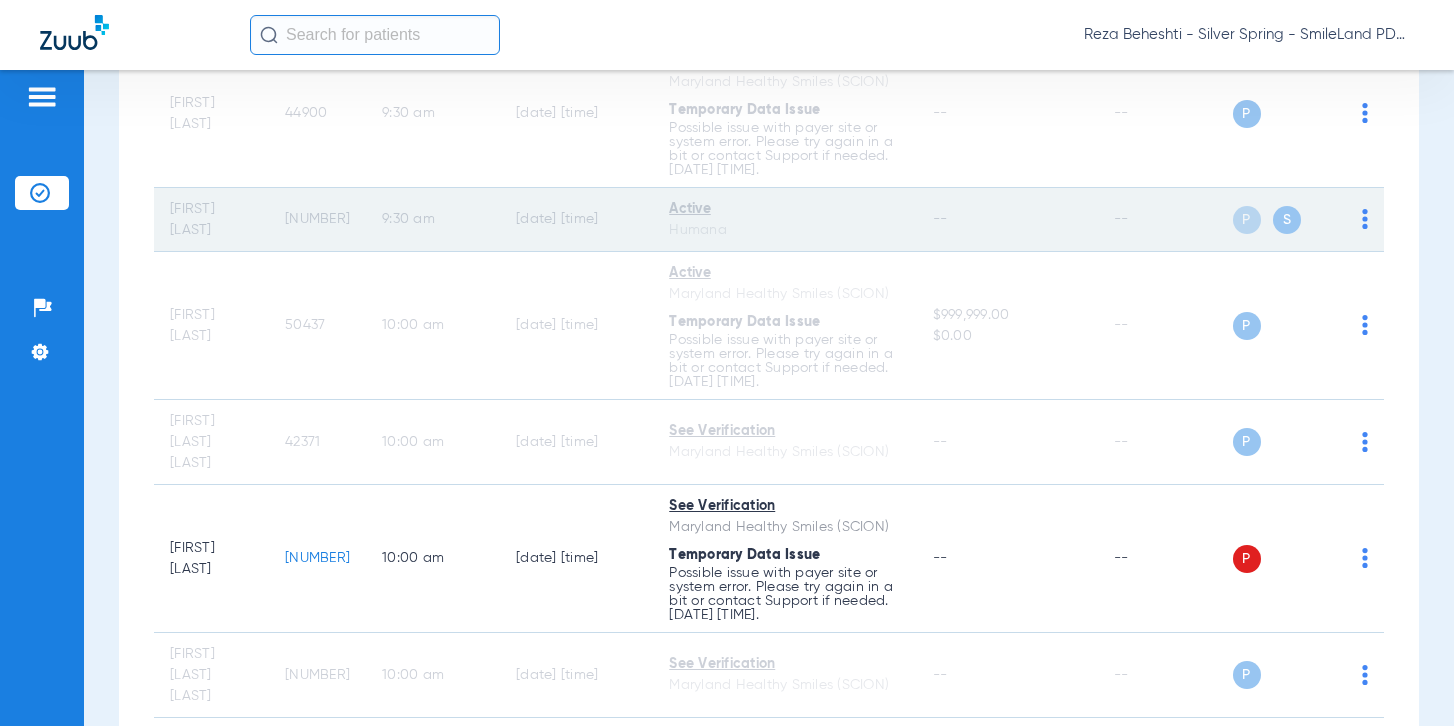 click on "[NUMBER]" 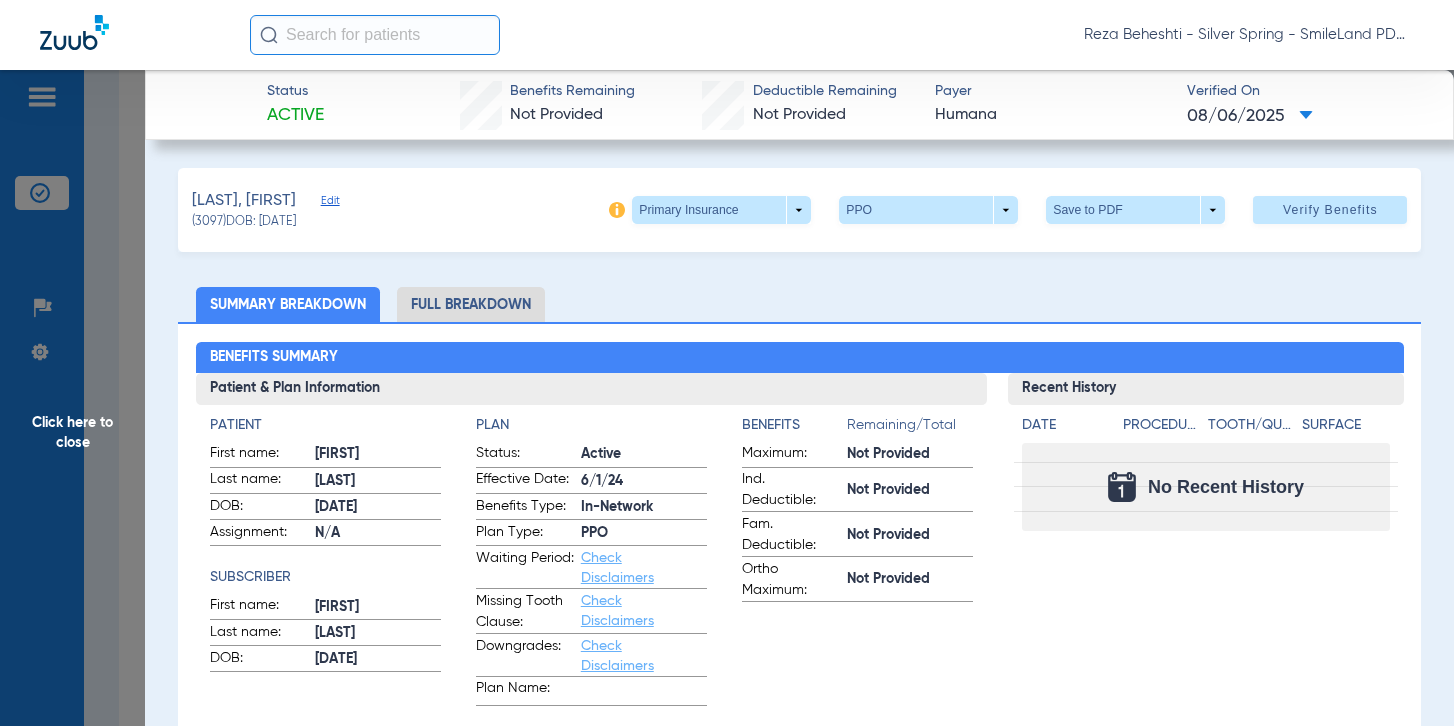 click on "[LAST], [FIRST]   Edit   (3097)   DOB: 08/16/2012   Primary Insurance  arrow_drop_down  PPO  arrow_drop_down  Save to PDF  arrow_drop_down  Verify Benefits   Subscriber Information   First name  [FIRST]  Last name  [LAST]  DOB  mm / dd / yyyy 12/17/1970  Member ID  121561356  Group ID (optional)  838916  Insurance Payer   Insurance
Humana  Provider   Dentist
Reza Beheshti  1518286731  remove   Dependent Information   First name  [FIRST]  Last name  [LAST]  DOB  mm / dd / yyyy 08/16/2012  Member ID  same as subscriber 121561356  Summary Breakdown   Full Breakdown  Benefits Summary Patient & Plan Information Patient First name:  [FIRST]  Last name:  [LAST]  DOB:  08/16/2012  Assignment:  N/A  Subscriber First name:  [FIRST]  Last name:  [LAST]  DOB:  12/17/1970  Plan Status:  Active  Effective Date:  6/1/24  Benefits Type:  In-Network  Plan Type:  PPO  Waiting Period:  Check Disclaimers  Missing Tooth Clause:  Check Disclaimers  Downgrades:  Check Disclaimers  Plan Name:    Benefits" 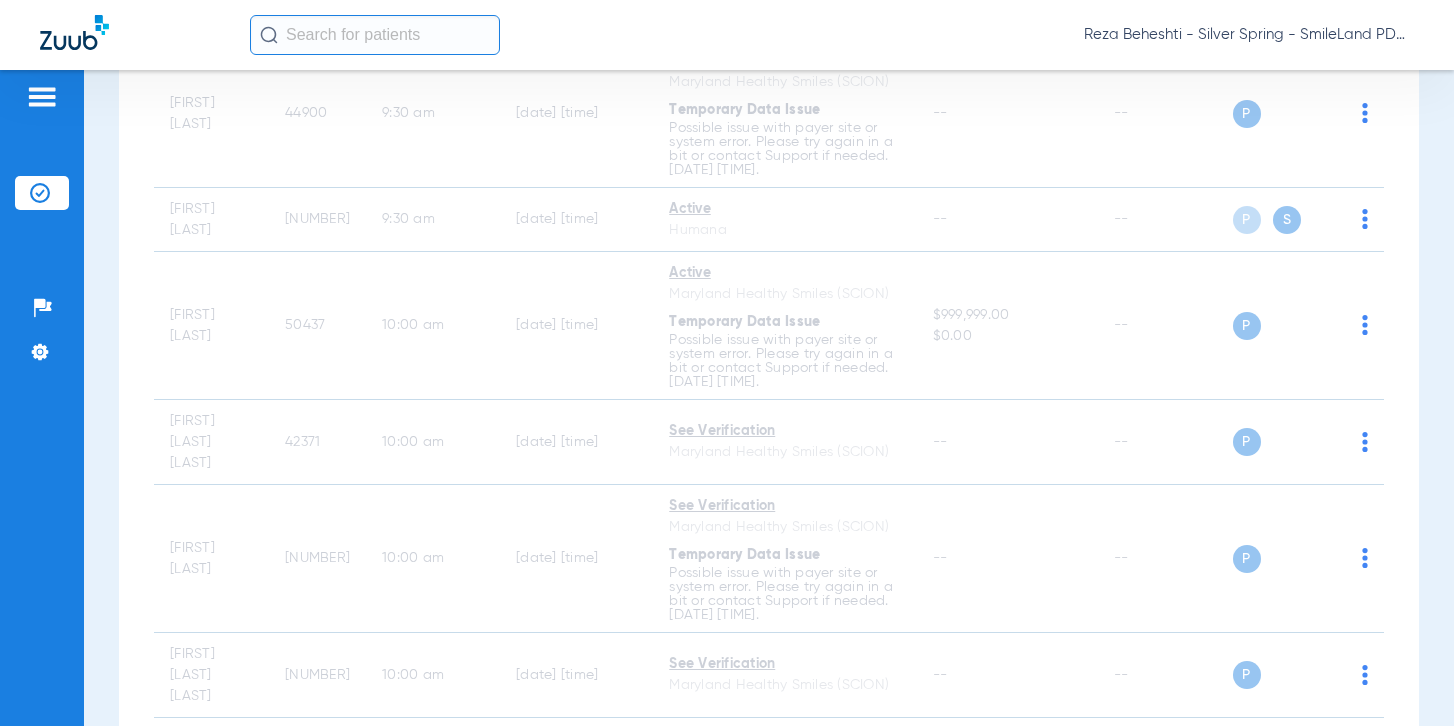 click on "[NUMBER]" 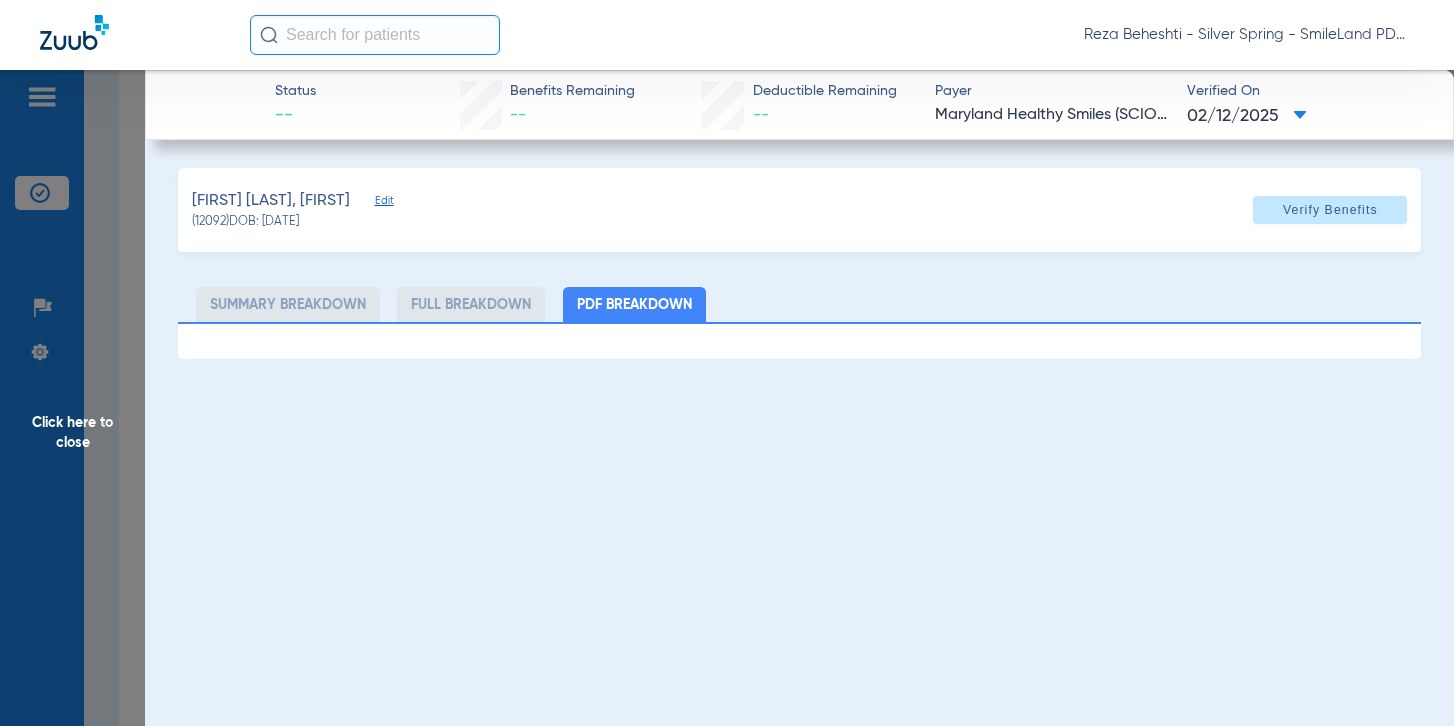 click on "Click here to close" 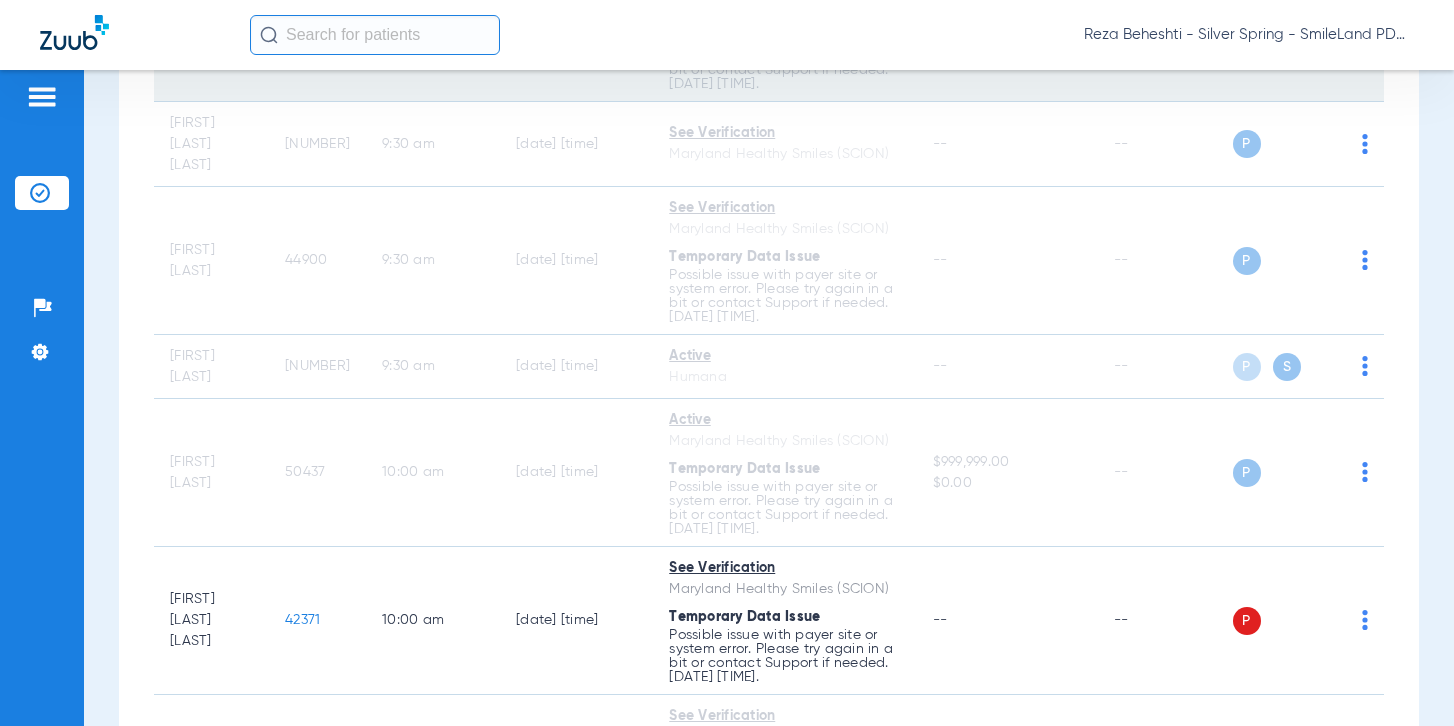 scroll, scrollTop: 2388, scrollLeft: 0, axis: vertical 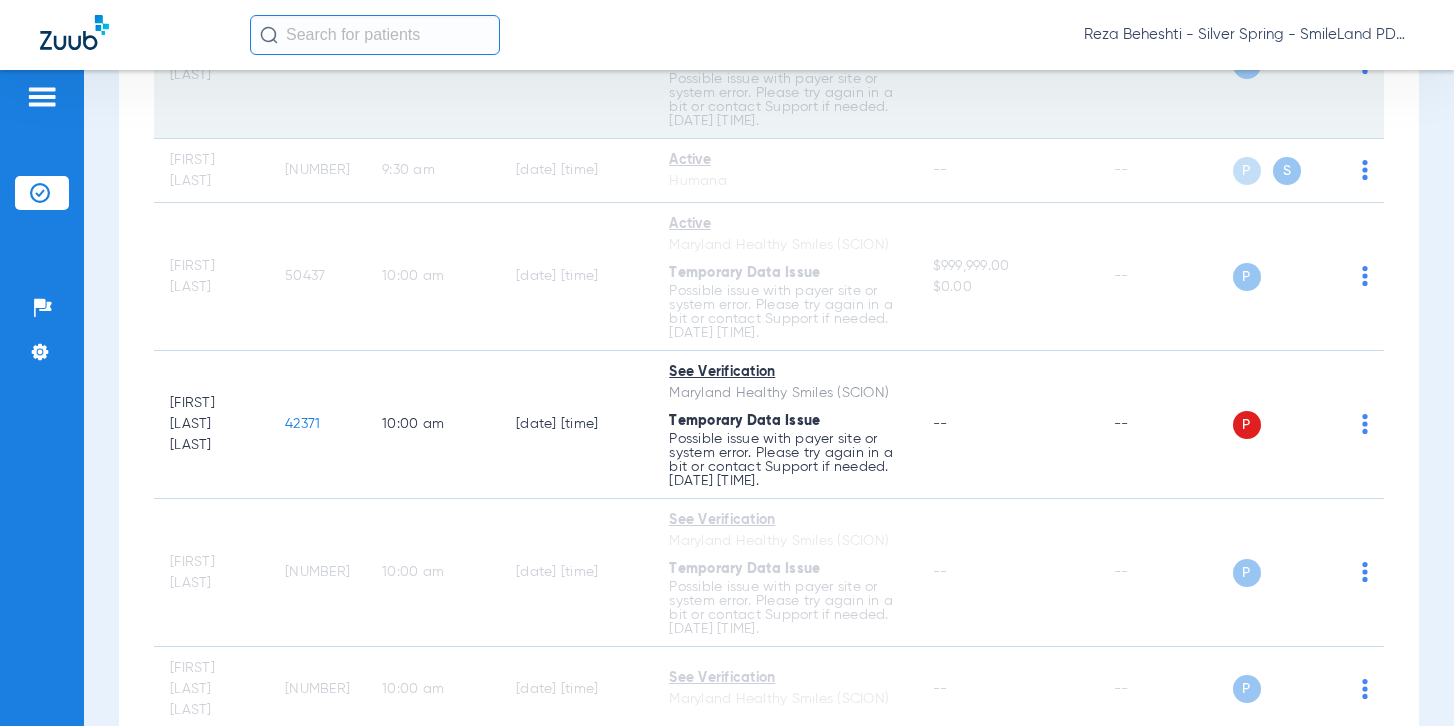 click on "P S" 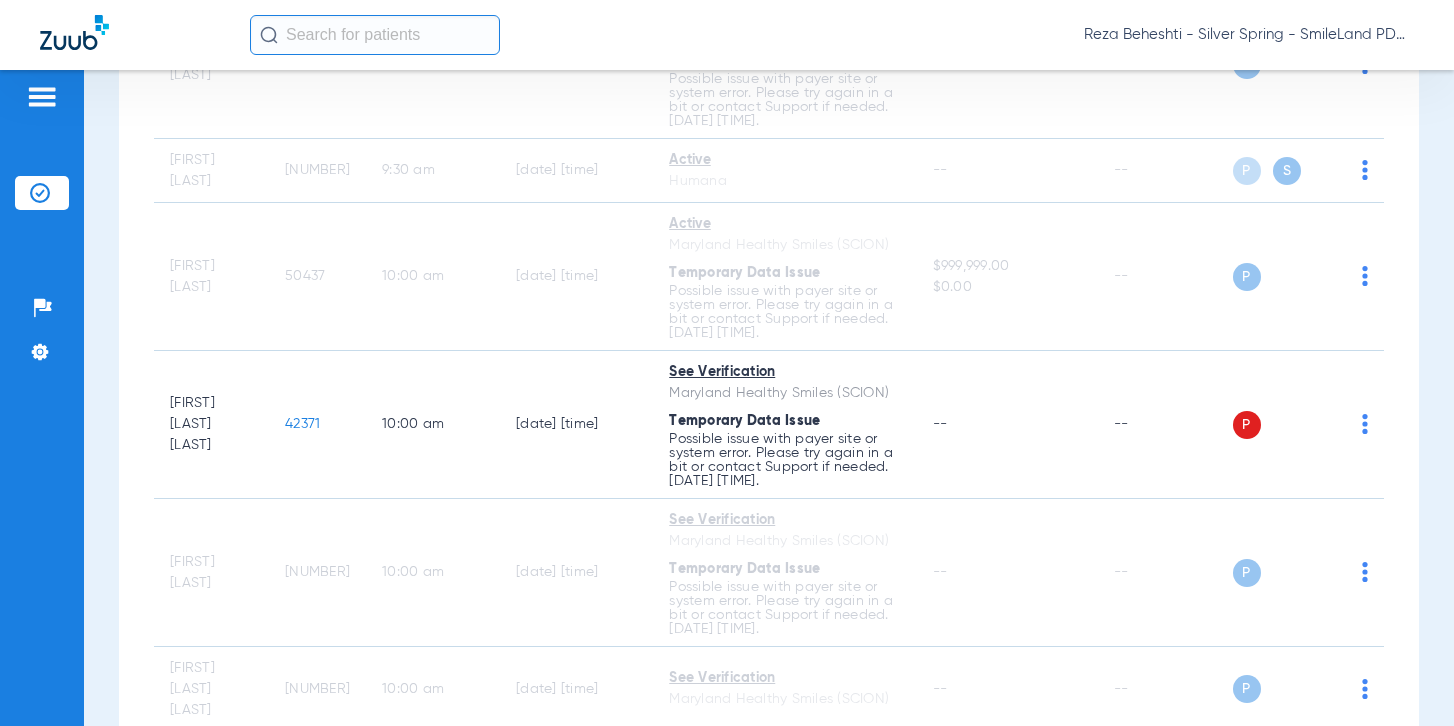 click on "[NUMBER]" 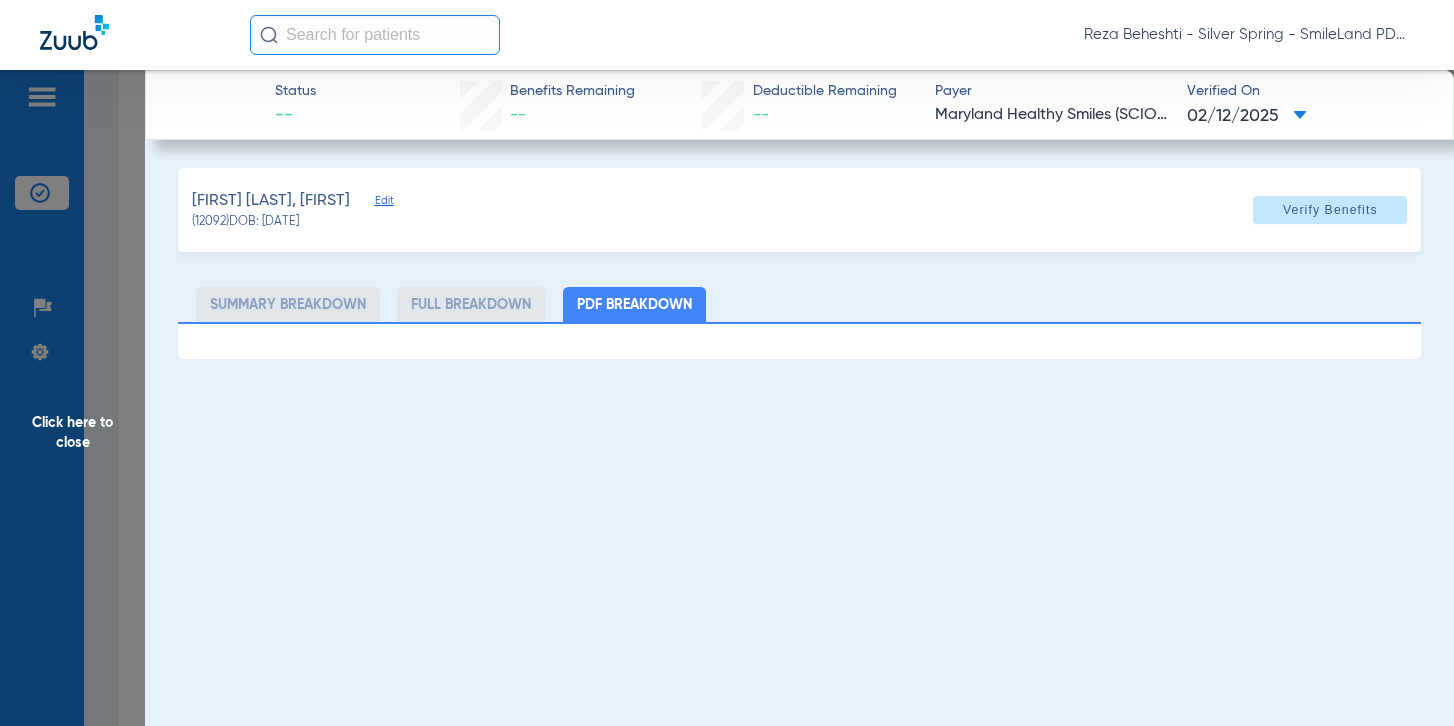 drag, startPoint x: 122, startPoint y: 305, endPoint x: 1, endPoint y: 303, distance: 121.016525 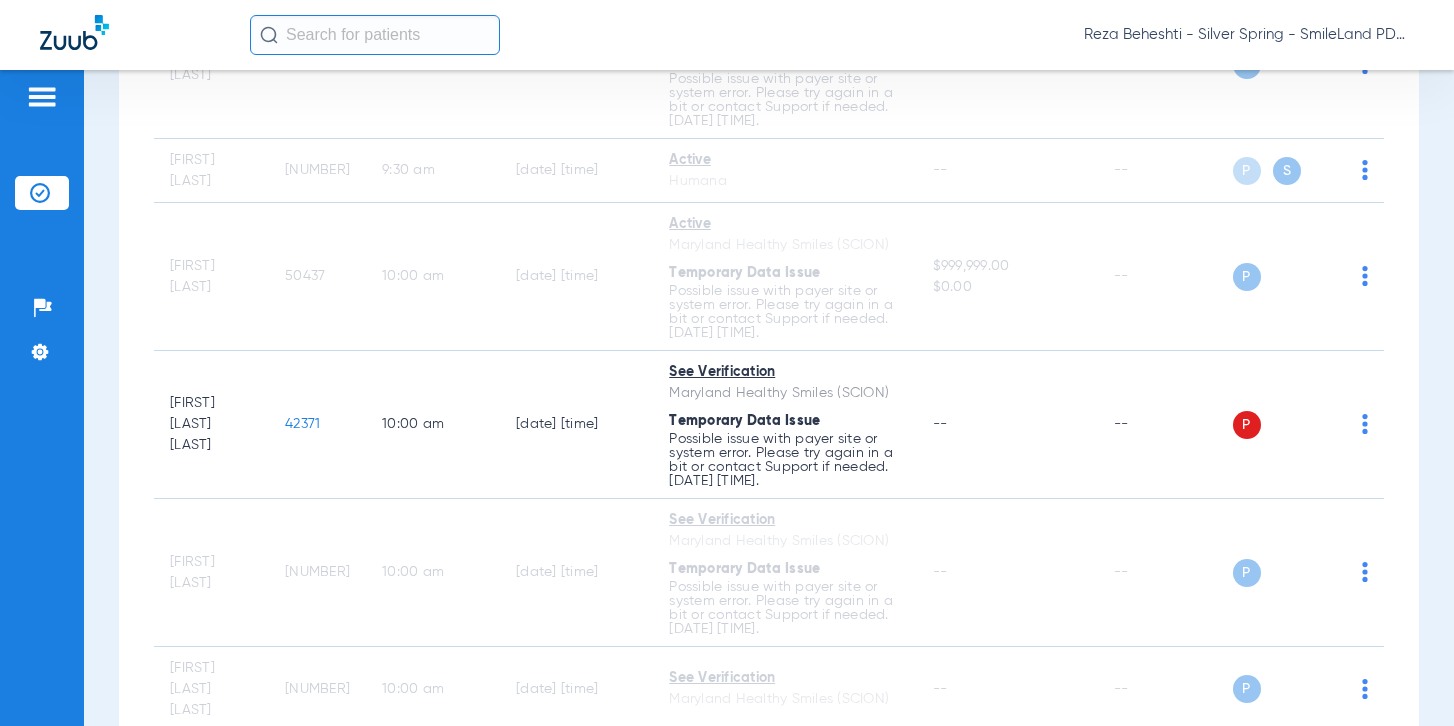 click on "Monday   06-02-2025   Tuesday   06-03-2025   Wednesday   06-04-2025   Thursday   06-05-2025   Friday   06-06-2025   Saturday   06-07-2025   Sunday   06-08-2025   Monday   06-09-2025   Tuesday   06-10-2025   Wednesday   06-11-2025   Thursday   06-12-2025   Friday   06-13-2025   Saturday   06-14-2025   Sunday   06-15-2025   Monday   06-16-2025   Tuesday   06-17-2025   Wednesday   06-18-2025   Thursday   06-19-2025   Friday   06-20-2025   Saturday   06-21-2025   Sunday   06-22-2025   Monday   06-23-2025   Tuesday   06-24-2025   Wednesday   06-25-2025   Thursday   06-26-2025   Friday   06-27-2025   Saturday   06-28-2025   Sunday   06-29-2025   Monday   06-30-2025   Tuesday   07-01-2025   Wednesday   07-02-2025   Thursday   07-03-2025   Friday   07-04-2025   Saturday   07-05-2025   Sunday   07-06-2025   Monday   07-07-2025   Tuesday   07-08-2025   Wednesday   07-09-2025   Thursday   07-10-2025   Friday   07-11-2025   Saturday   07-12-2025   Sunday   07-13-2025   Monday   07-14-2025   Tuesday   07-15-2025   Today" 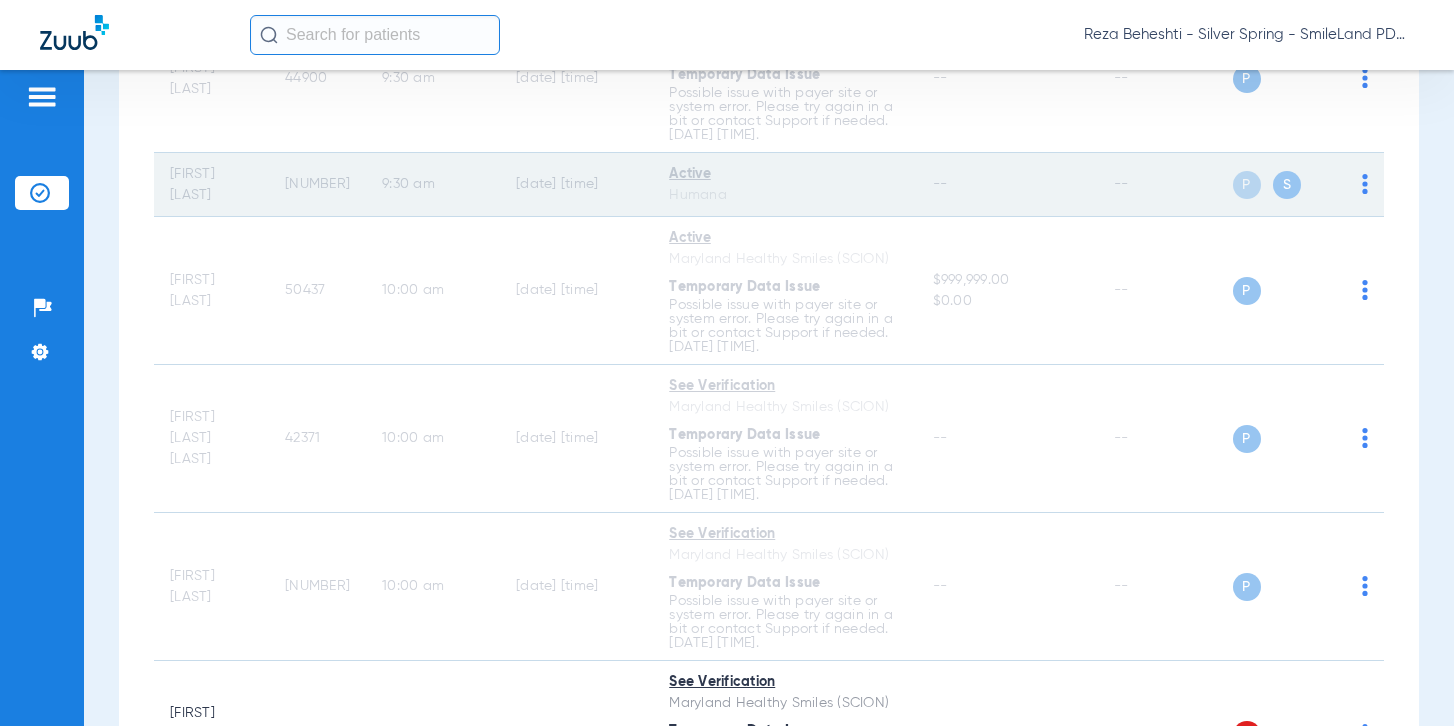 scroll, scrollTop: 2402, scrollLeft: 0, axis: vertical 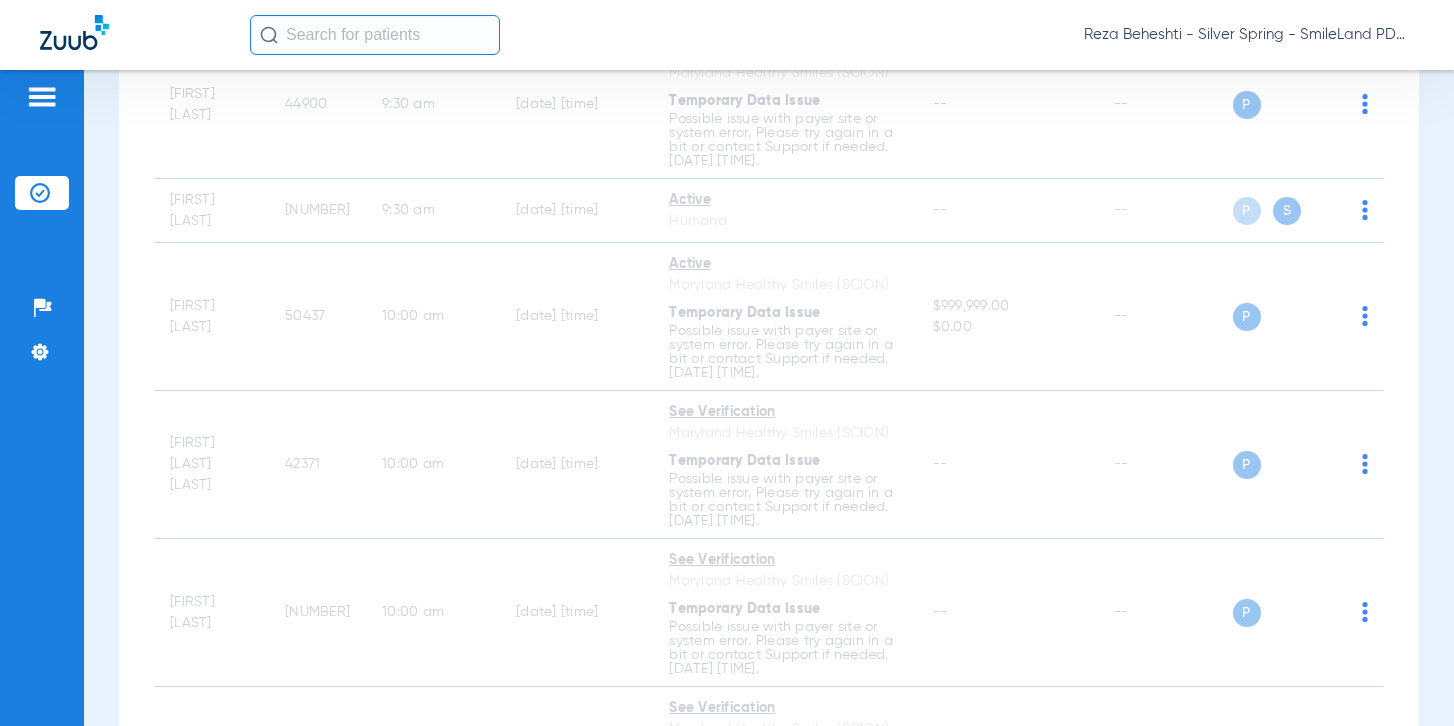 drag, startPoint x: 1328, startPoint y: 281, endPoint x: 1278, endPoint y: 281, distance: 50 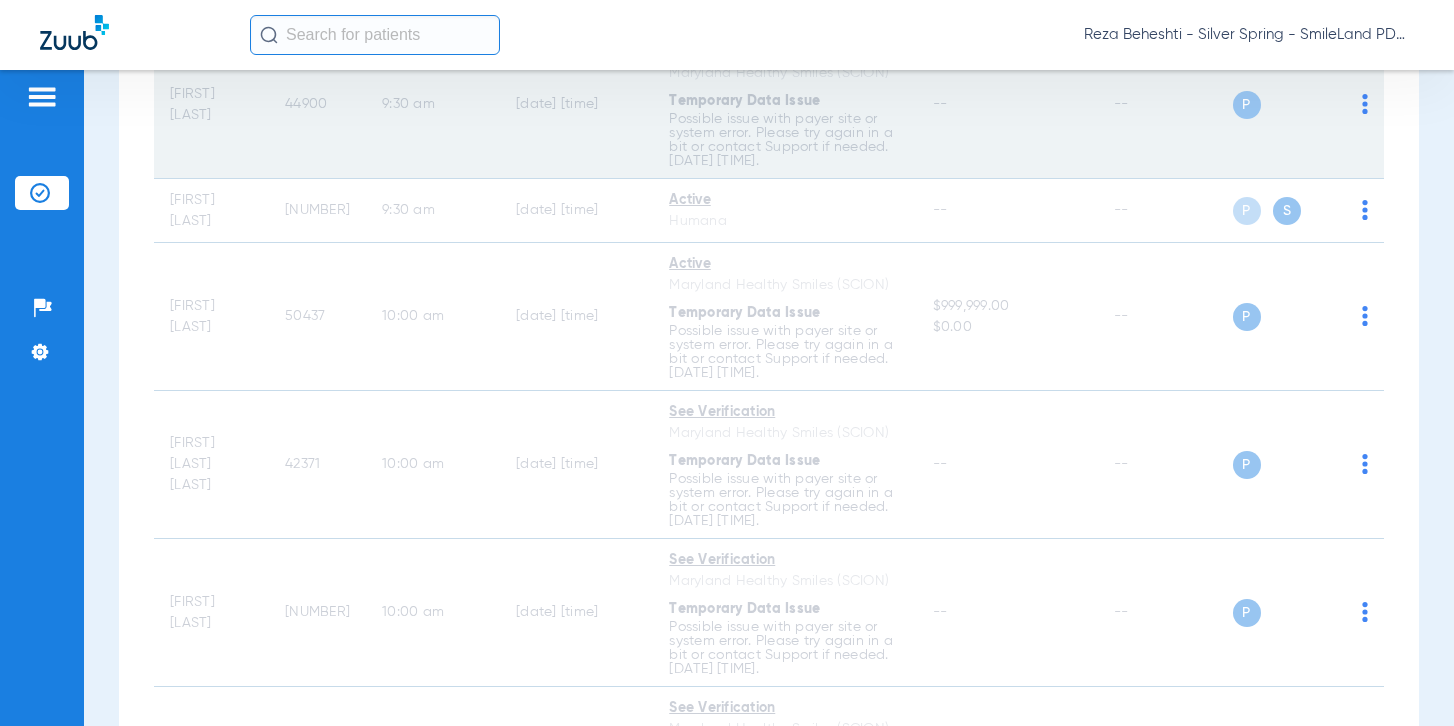 drag, startPoint x: 1339, startPoint y: 285, endPoint x: 508, endPoint y: 542, distance: 869.8333 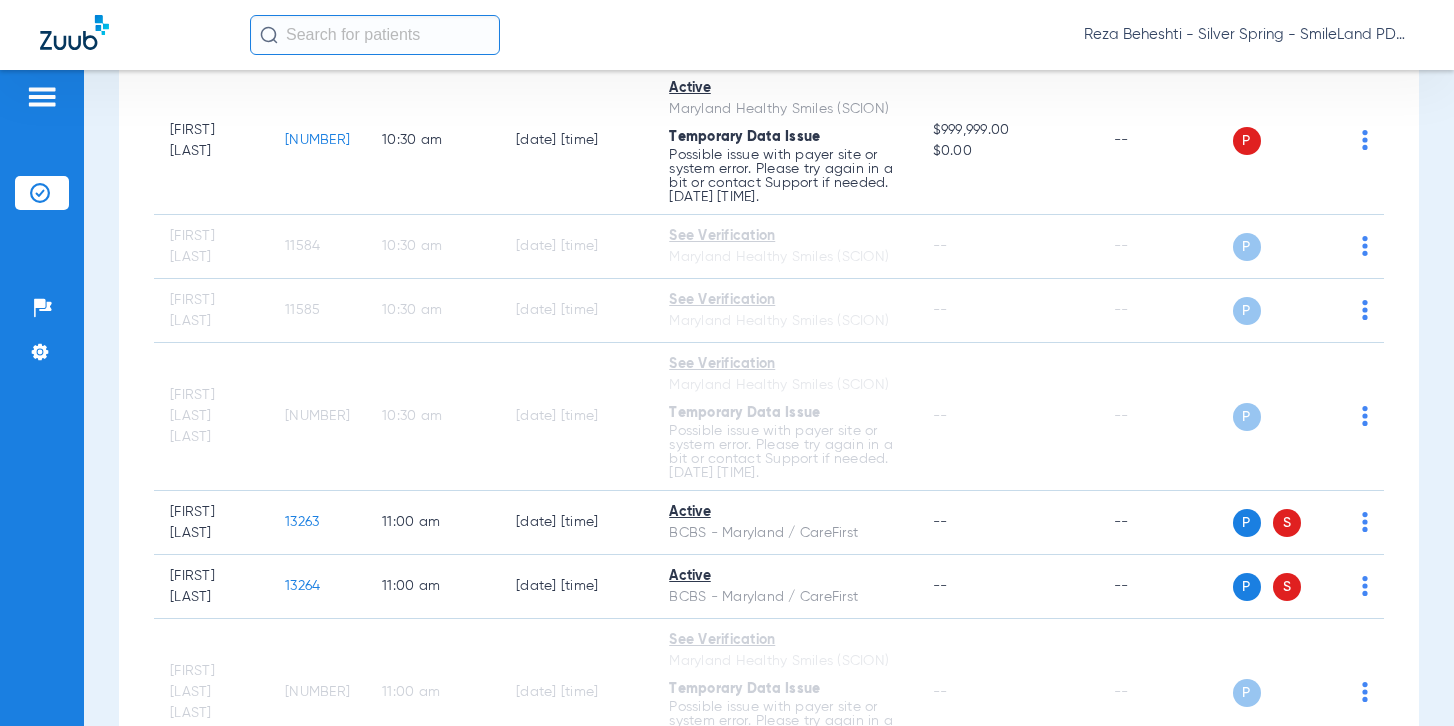 scroll, scrollTop: 3162, scrollLeft: 0, axis: vertical 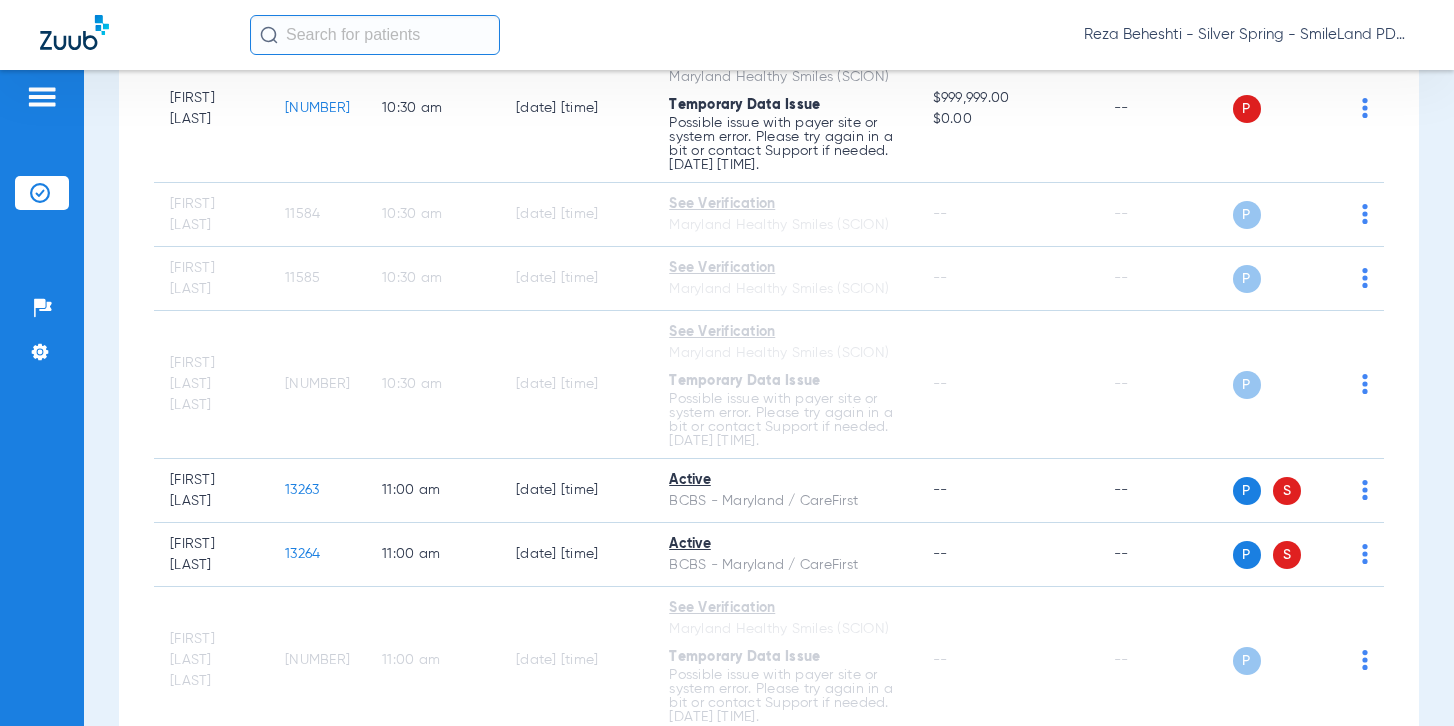 click on "[NUMBER]" 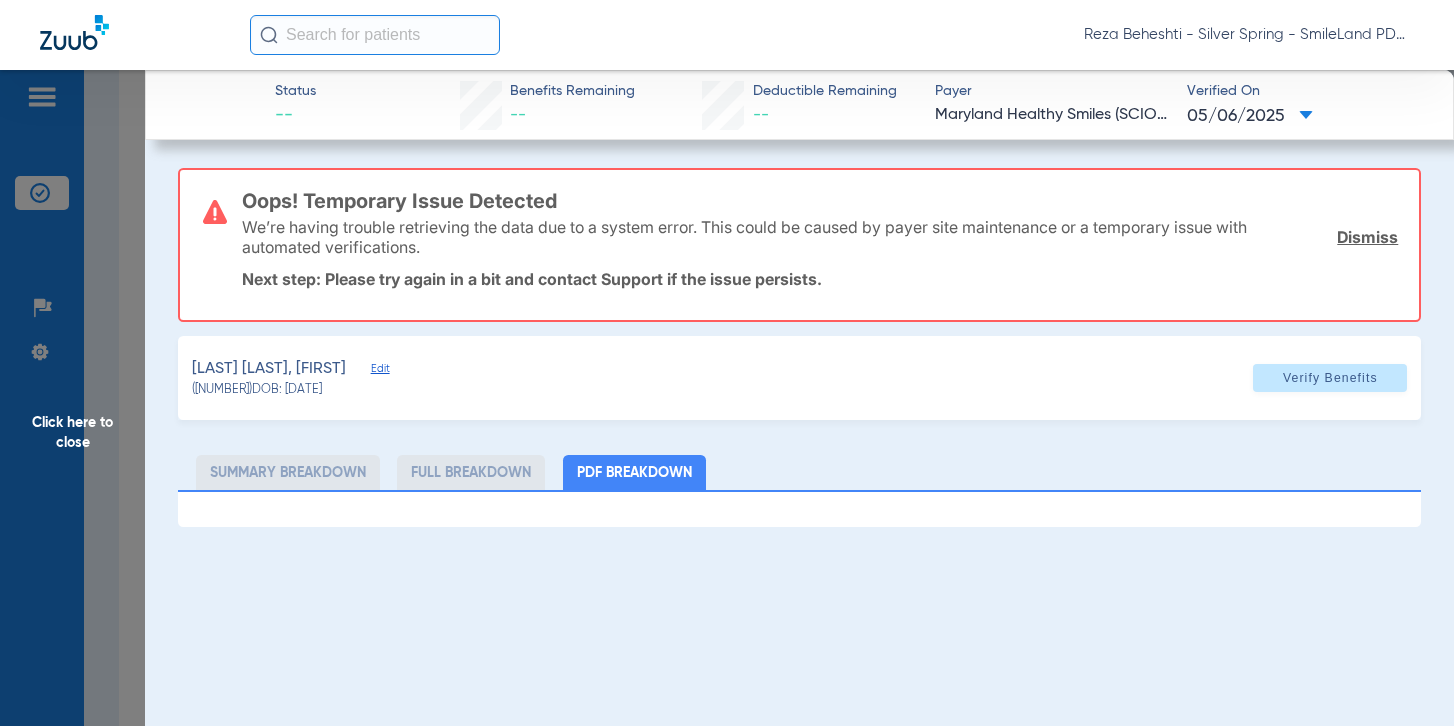 click on "Click here to close" 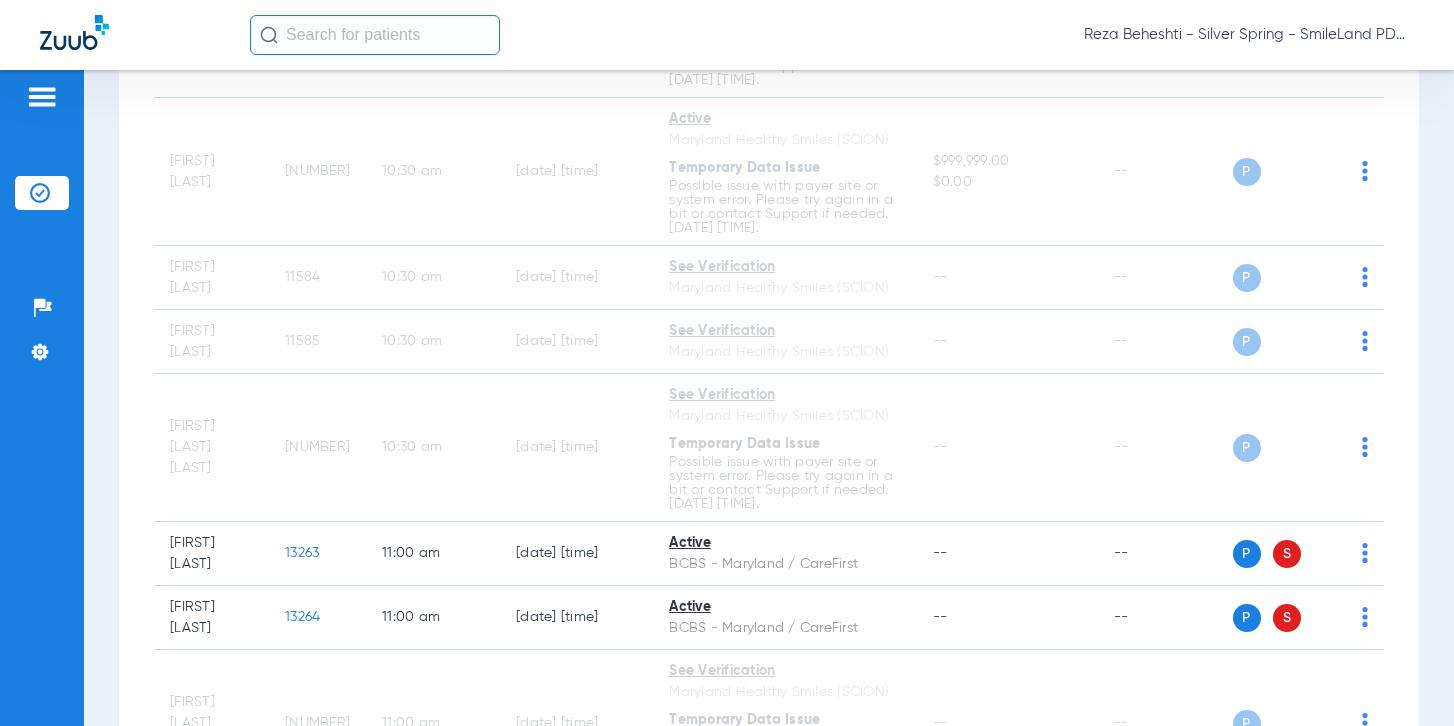 scroll, scrollTop: 3260, scrollLeft: 0, axis: vertical 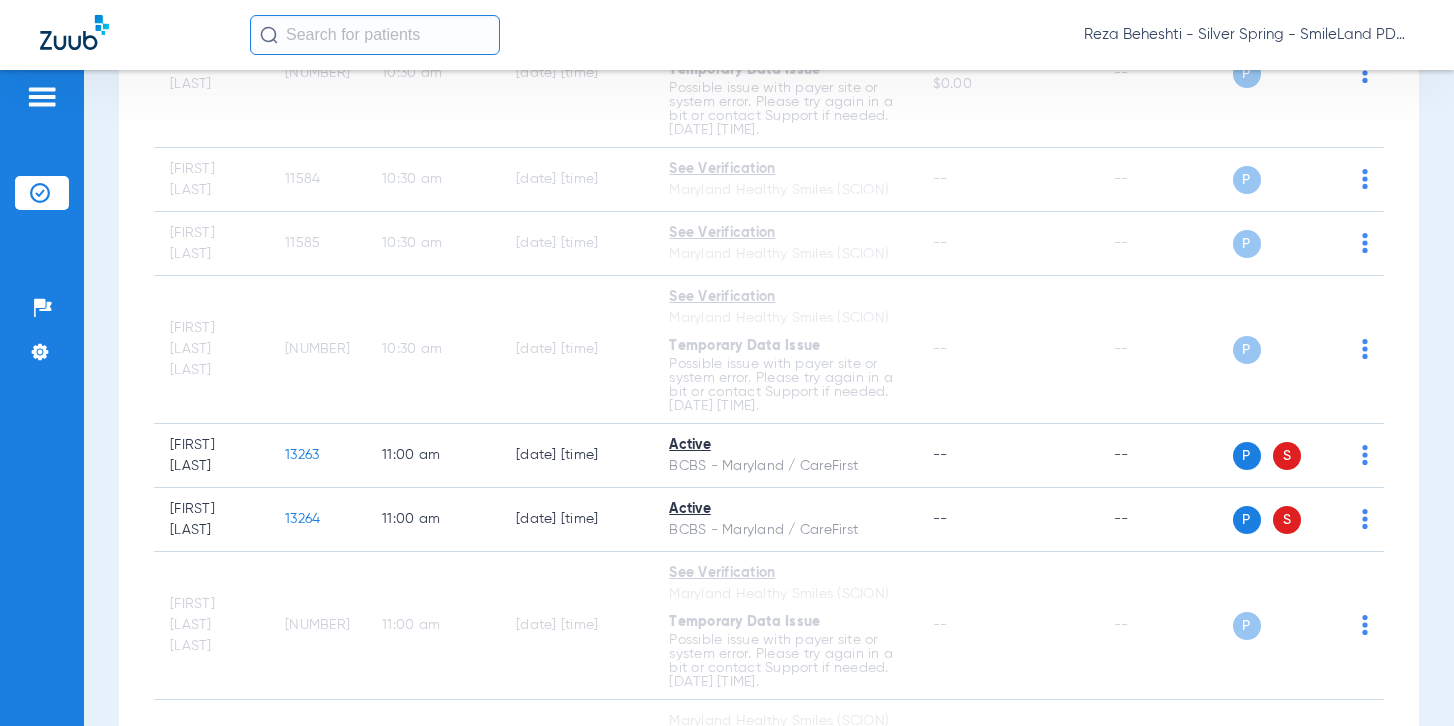 drag, startPoint x: 964, startPoint y: 115, endPoint x: 747, endPoint y: 1, distance: 245.12242 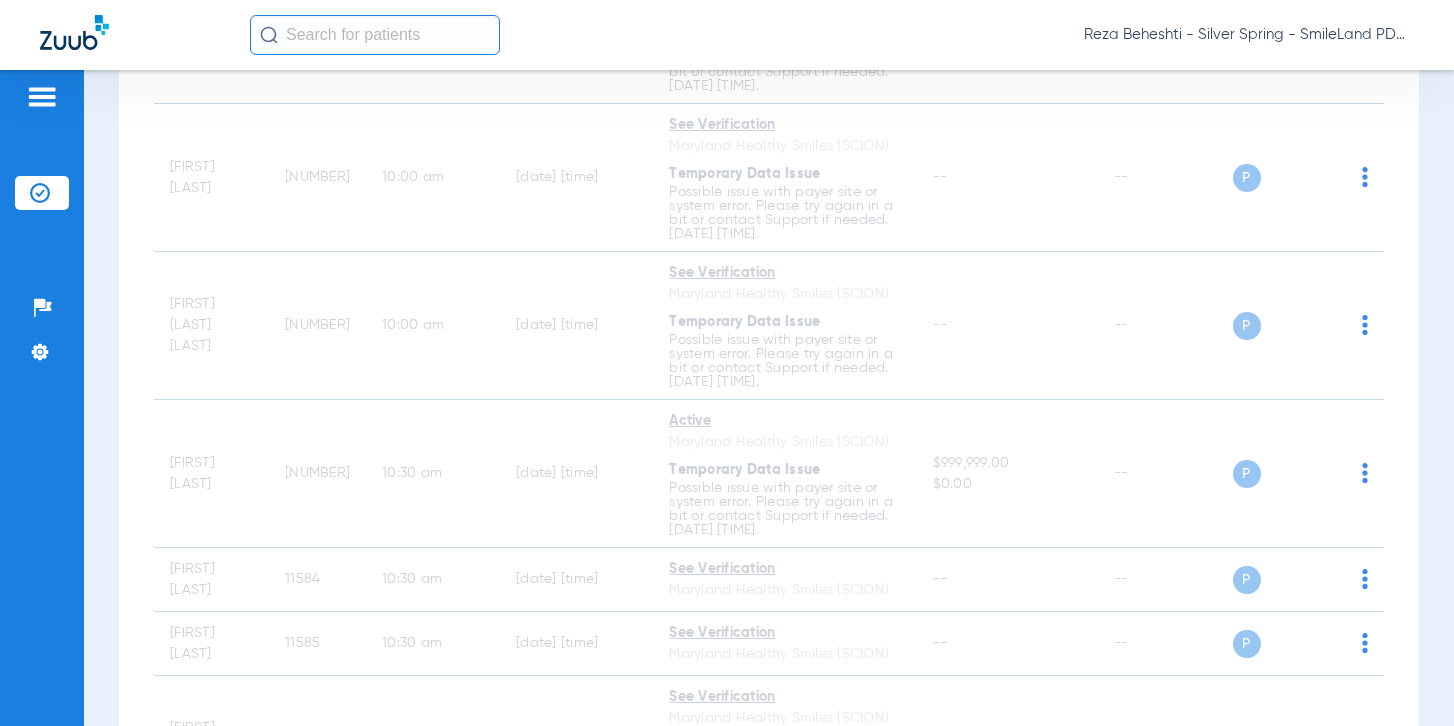 scroll, scrollTop: 3160, scrollLeft: 0, axis: vertical 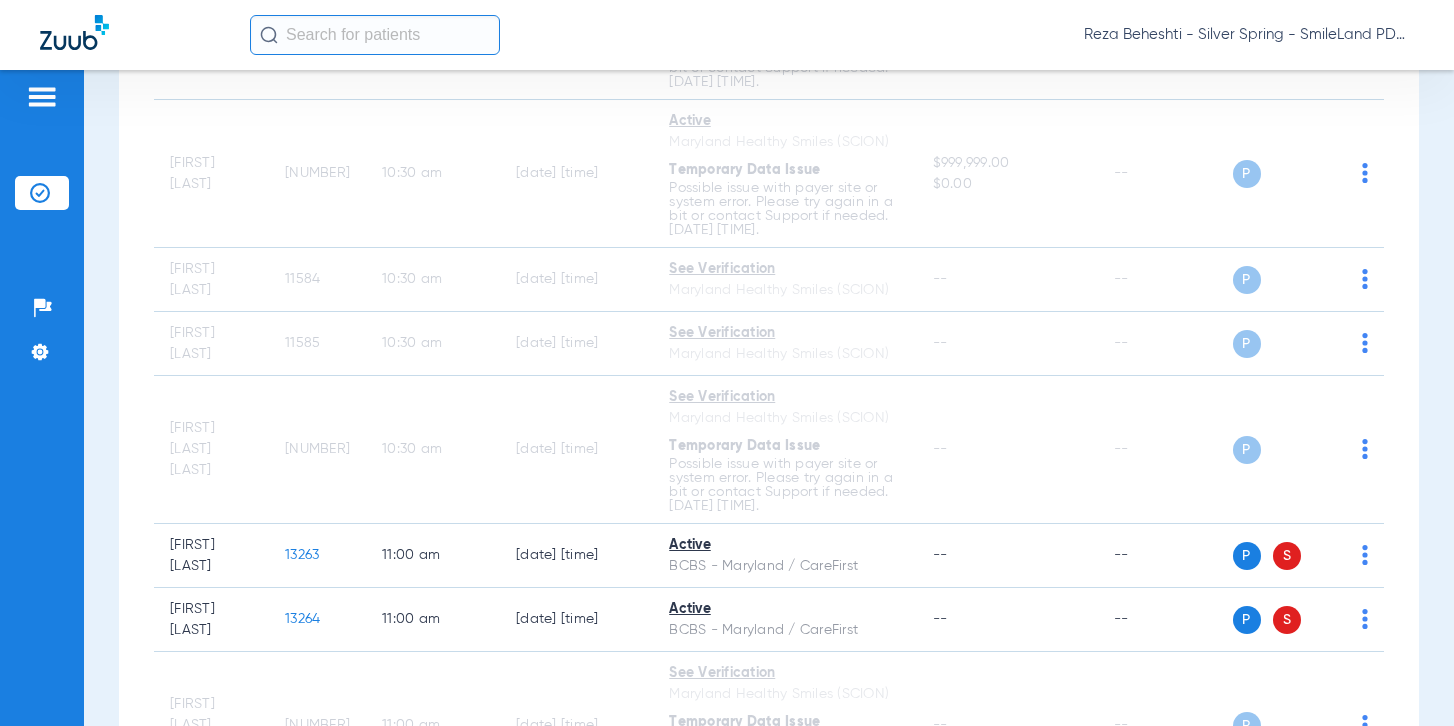 drag, startPoint x: 1312, startPoint y: 321, endPoint x: 1190, endPoint y: 337, distance: 123.04471 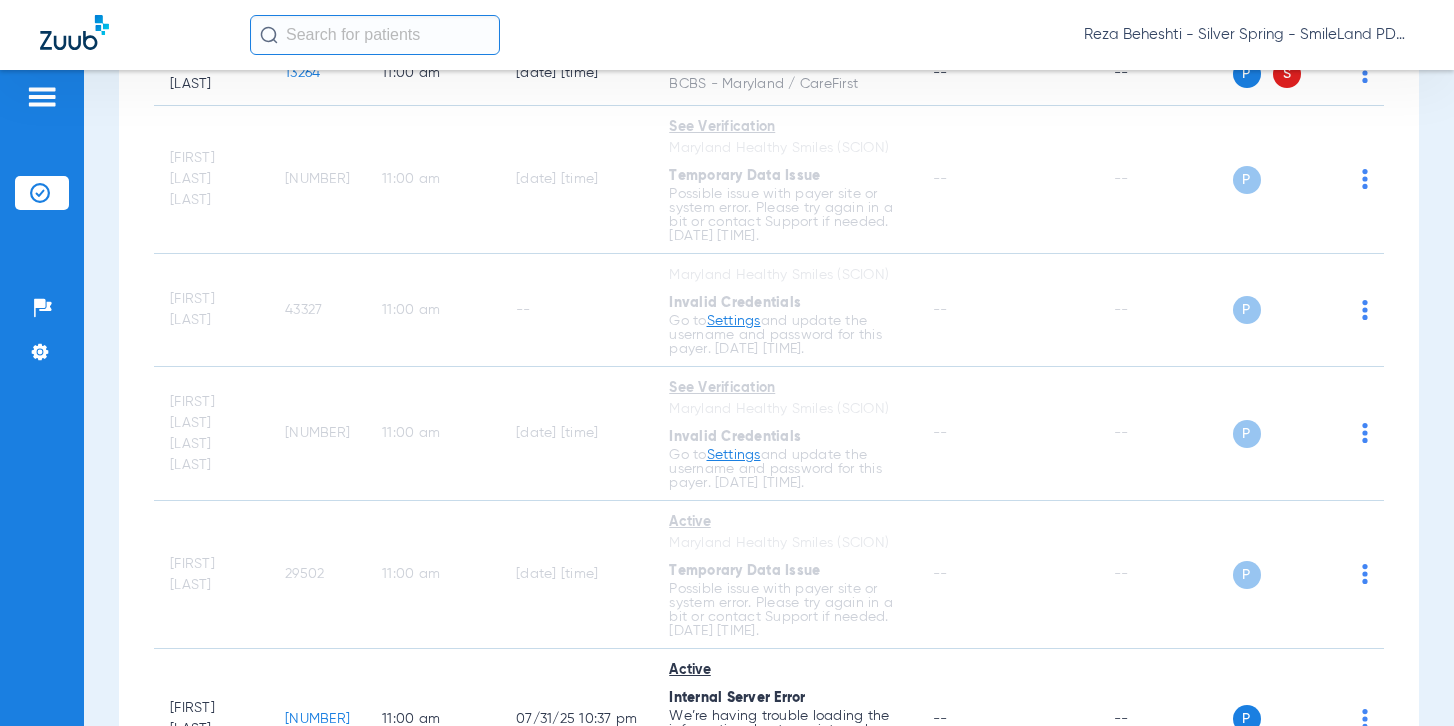 scroll, scrollTop: 3760, scrollLeft: 0, axis: vertical 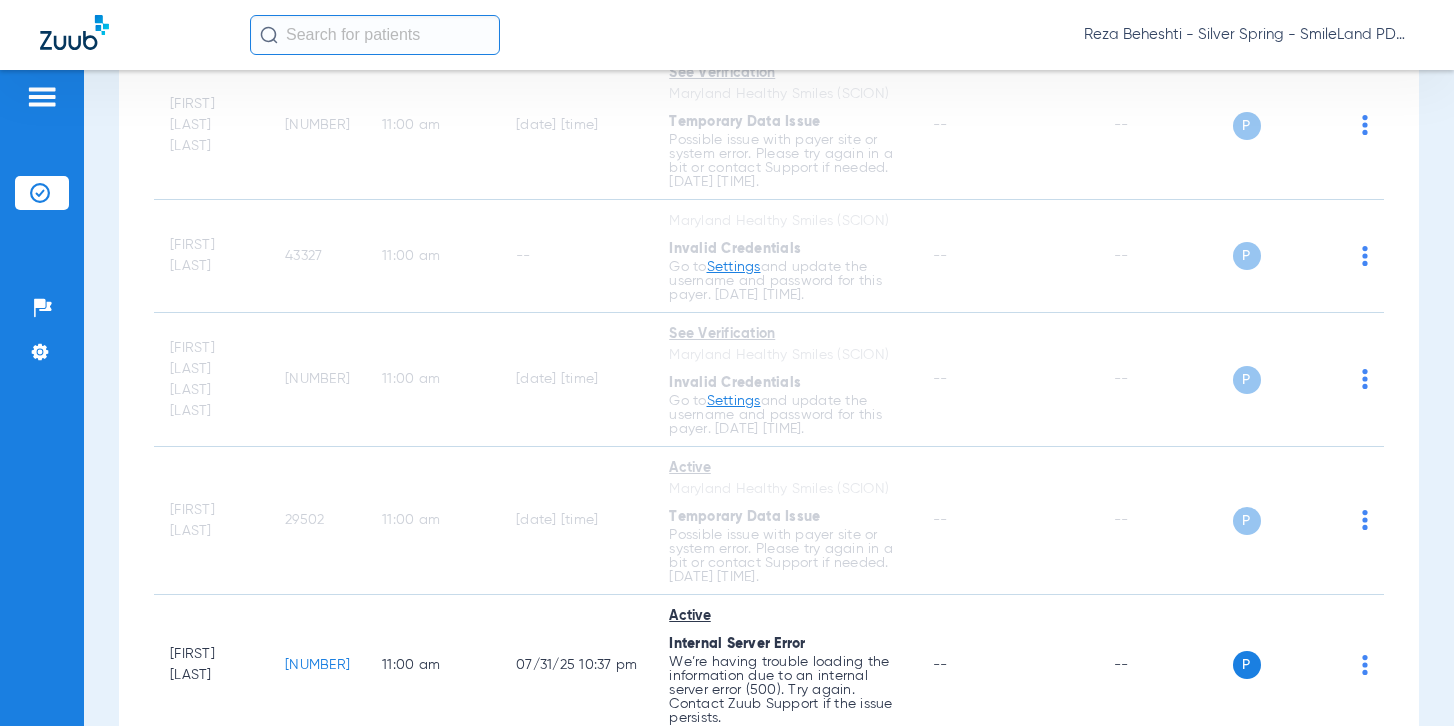 click on "11585" 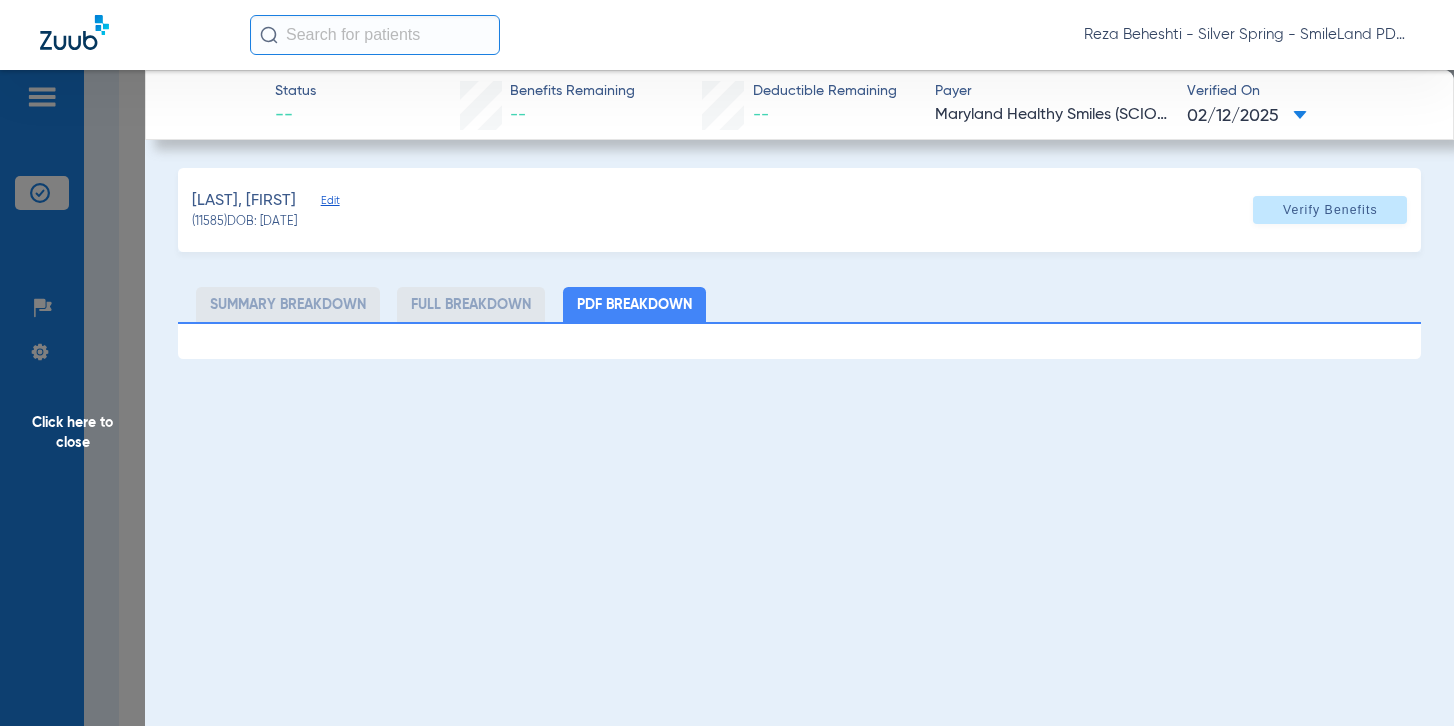 click on "Status Active  Benefits Remaining   Not Provided   Deductible Remaining   Not Provided  Payer BCBS - Maryland / CareFirst   Verified On
[DATE]   [LAST], [FIRST]   Edit   [POSTAL_CODE]   DOB: [DATE]   Primary Insurance  arrow_drop_down  In Network  arrow_drop_down  Save to PDF  arrow_drop_down  Verify Benefits   Subscriber Information   First name  [FIRST]  Last name  [LAST]  DOB  mm / dd / yyyy [DATE]  Member ID  [MEMBER_ID]  Group ID (optional)   Insurance Payer   Insurance
Amerihealth (Scion)  Provider   Dentist
Reza Beheshti  [NUMBER]  Summary Breakdown   Full Breakdown   PDF Breakdown" 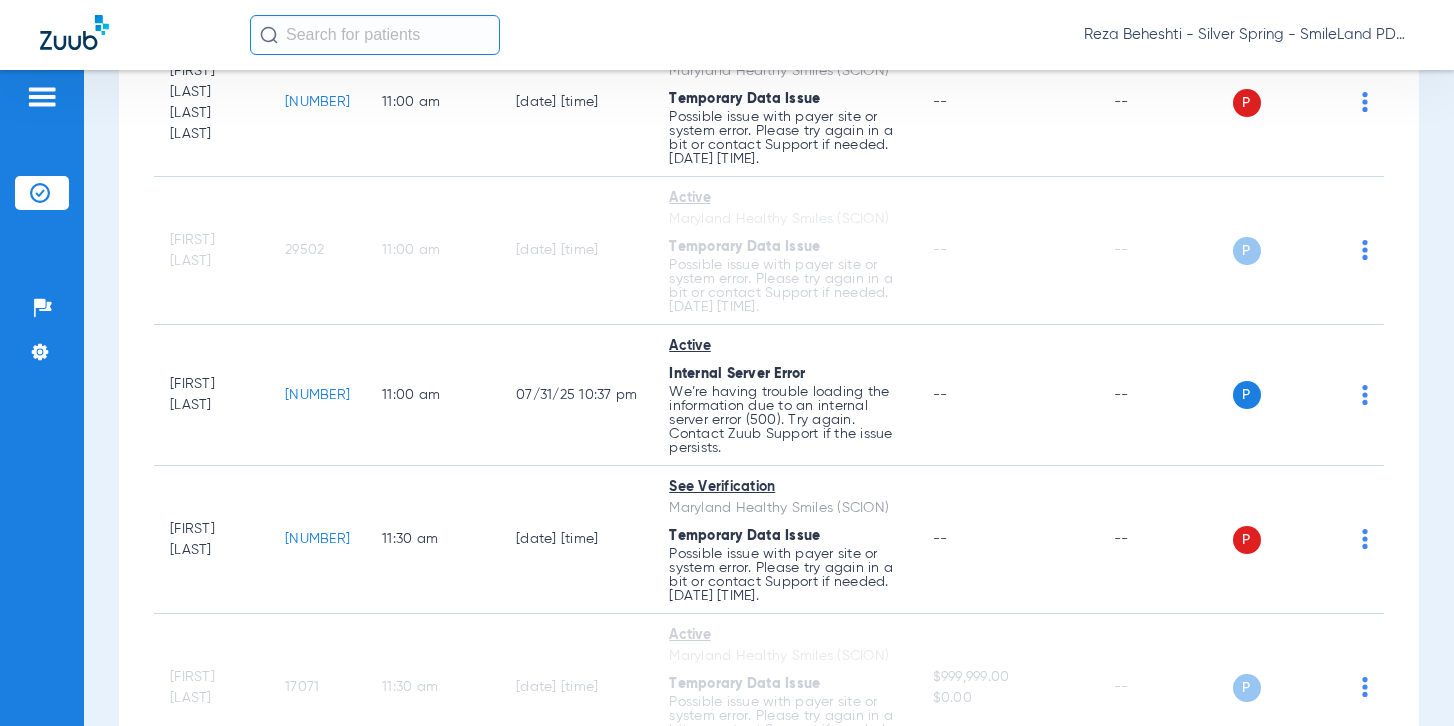 scroll, scrollTop: 4160, scrollLeft: 0, axis: vertical 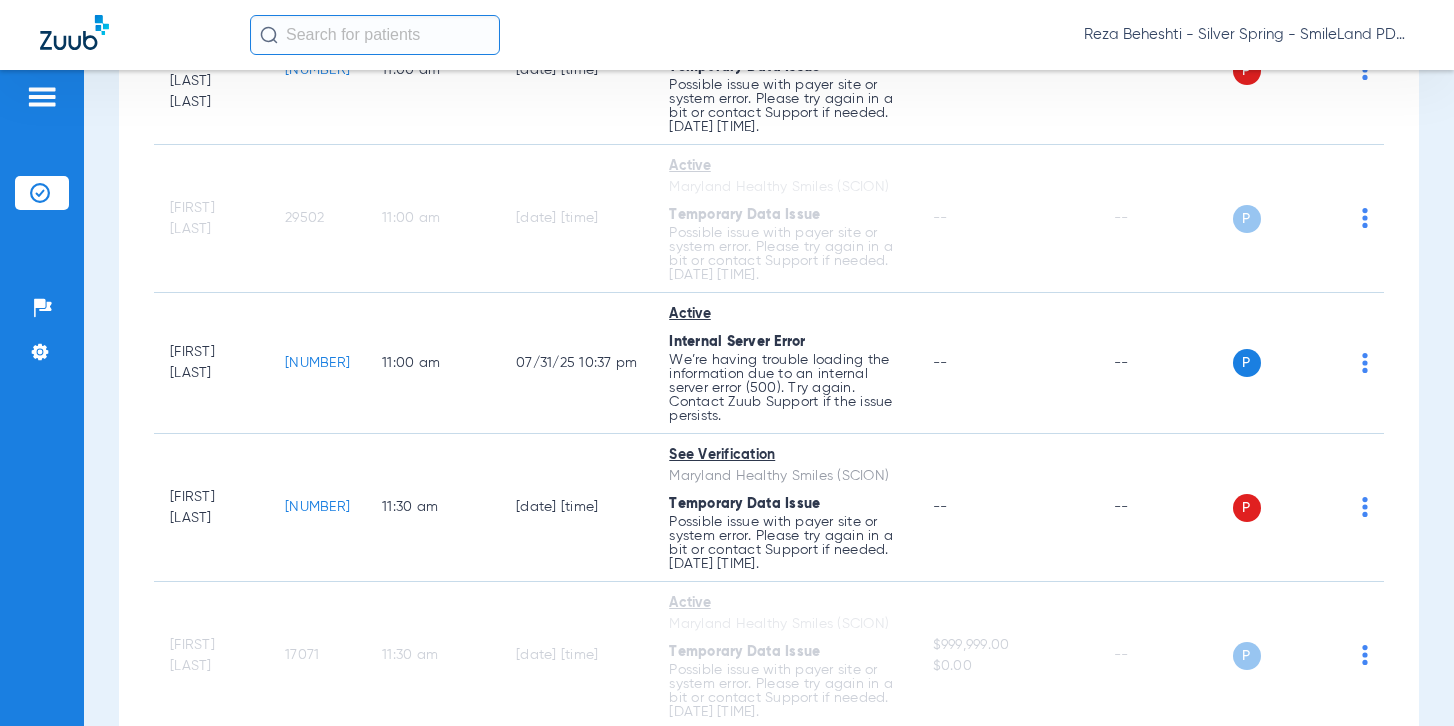 click on "[NUMBER]" 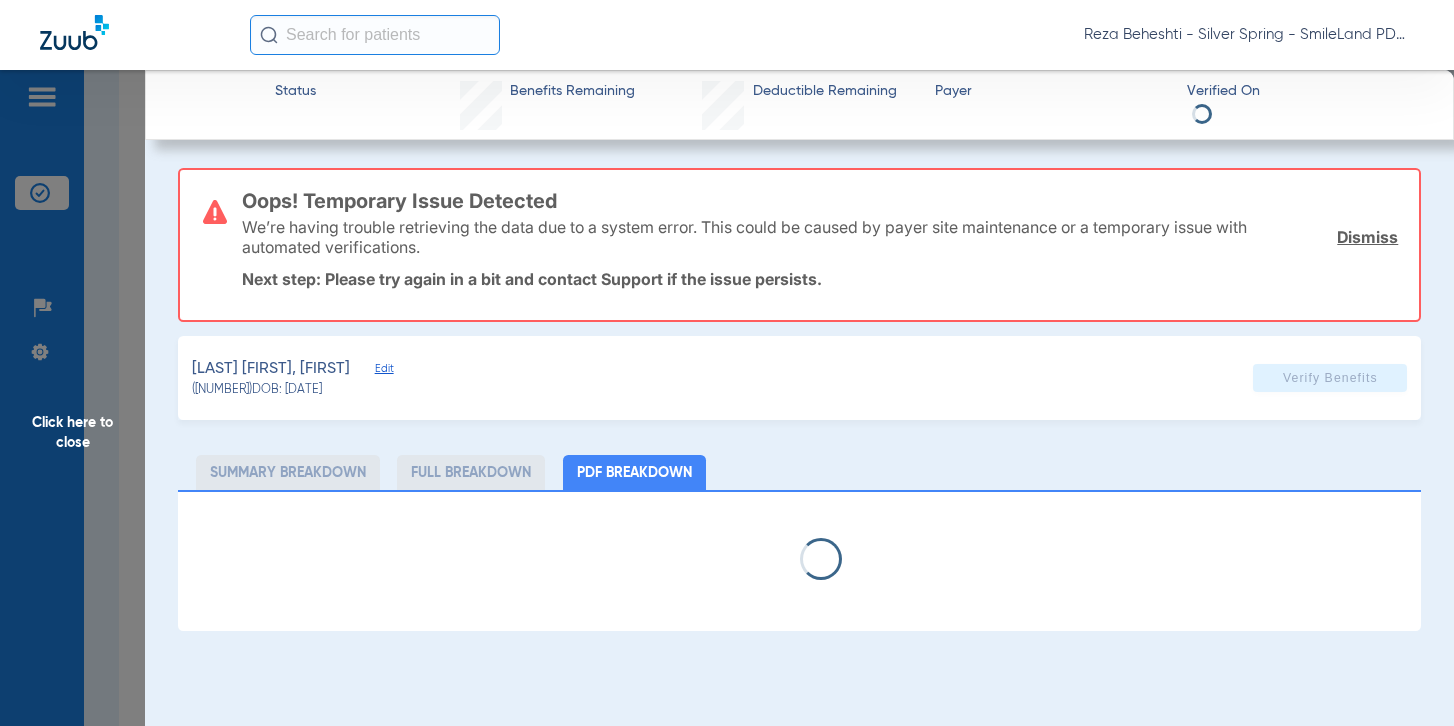click on "Click here to close" 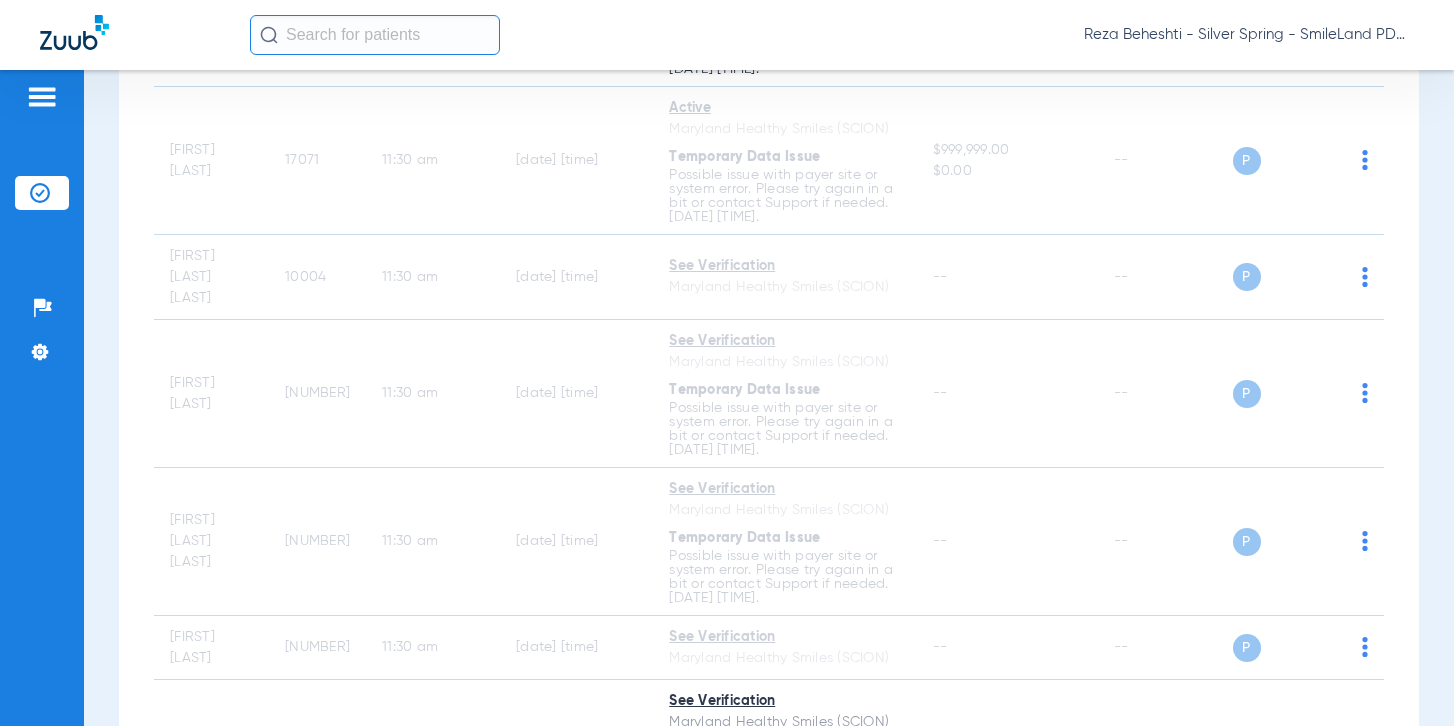 scroll, scrollTop: 4660, scrollLeft: 0, axis: vertical 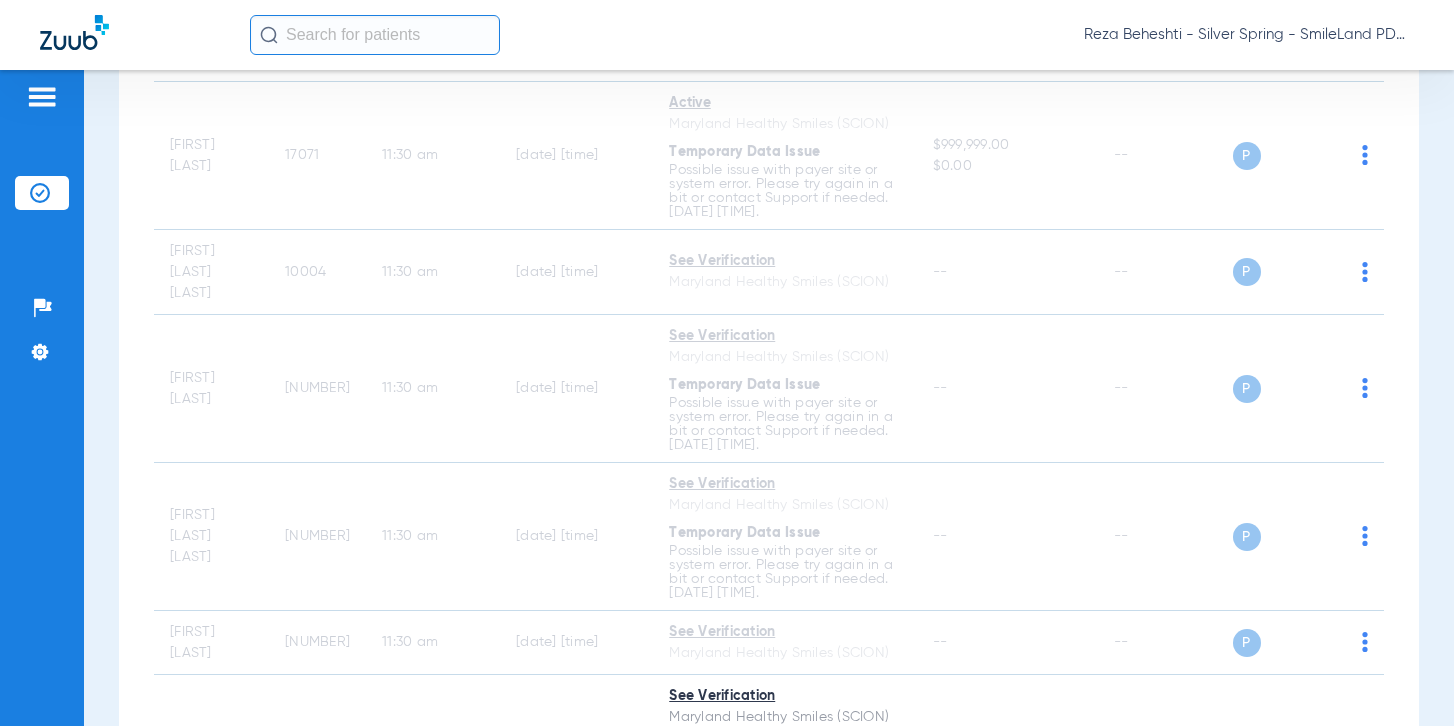 click on "43327" 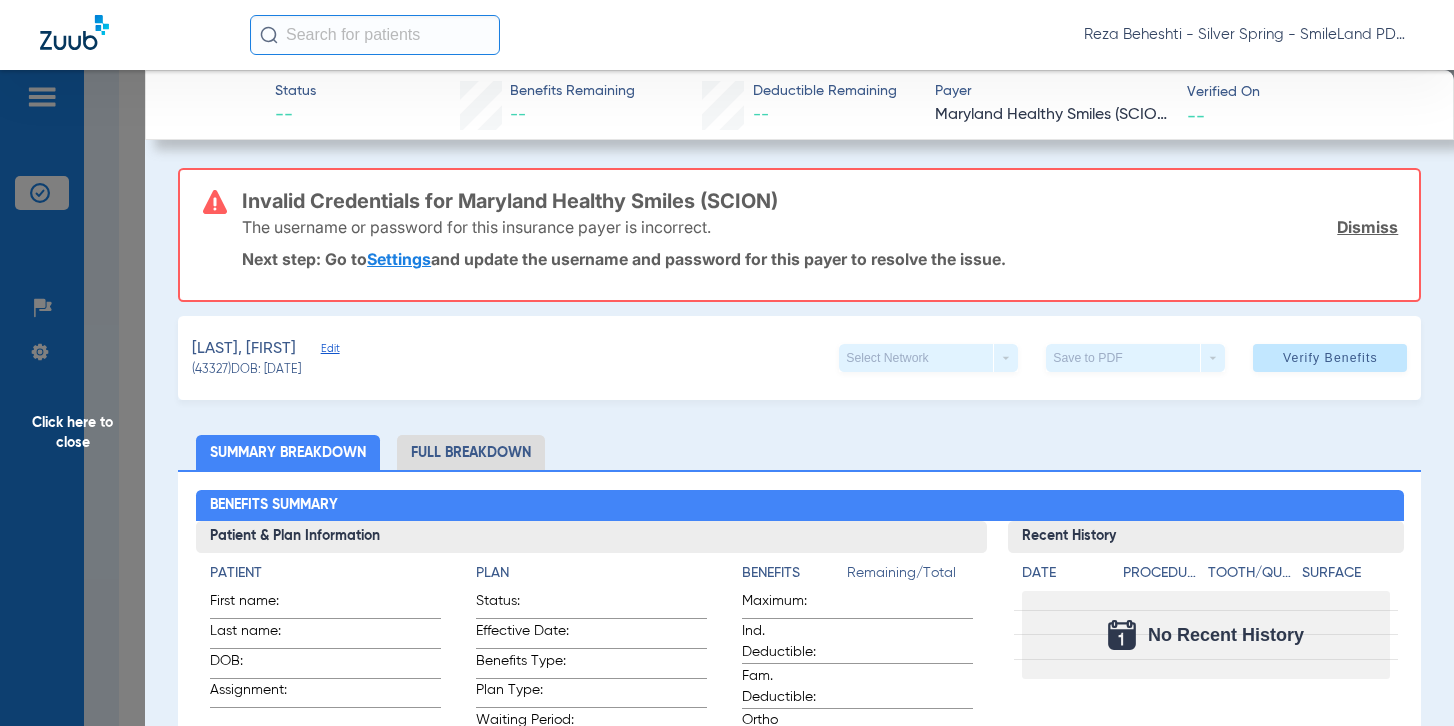 click on "Click here to close" 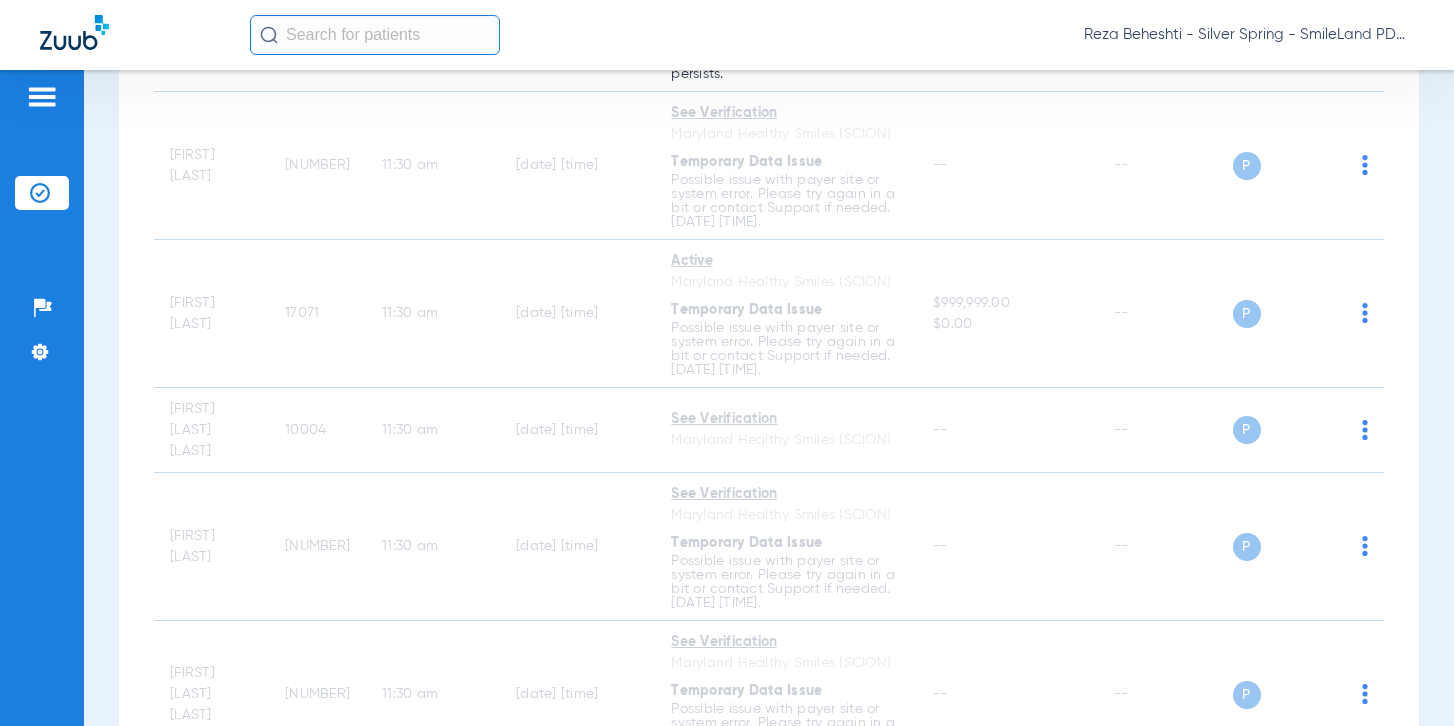 scroll, scrollTop: 4822, scrollLeft: 0, axis: vertical 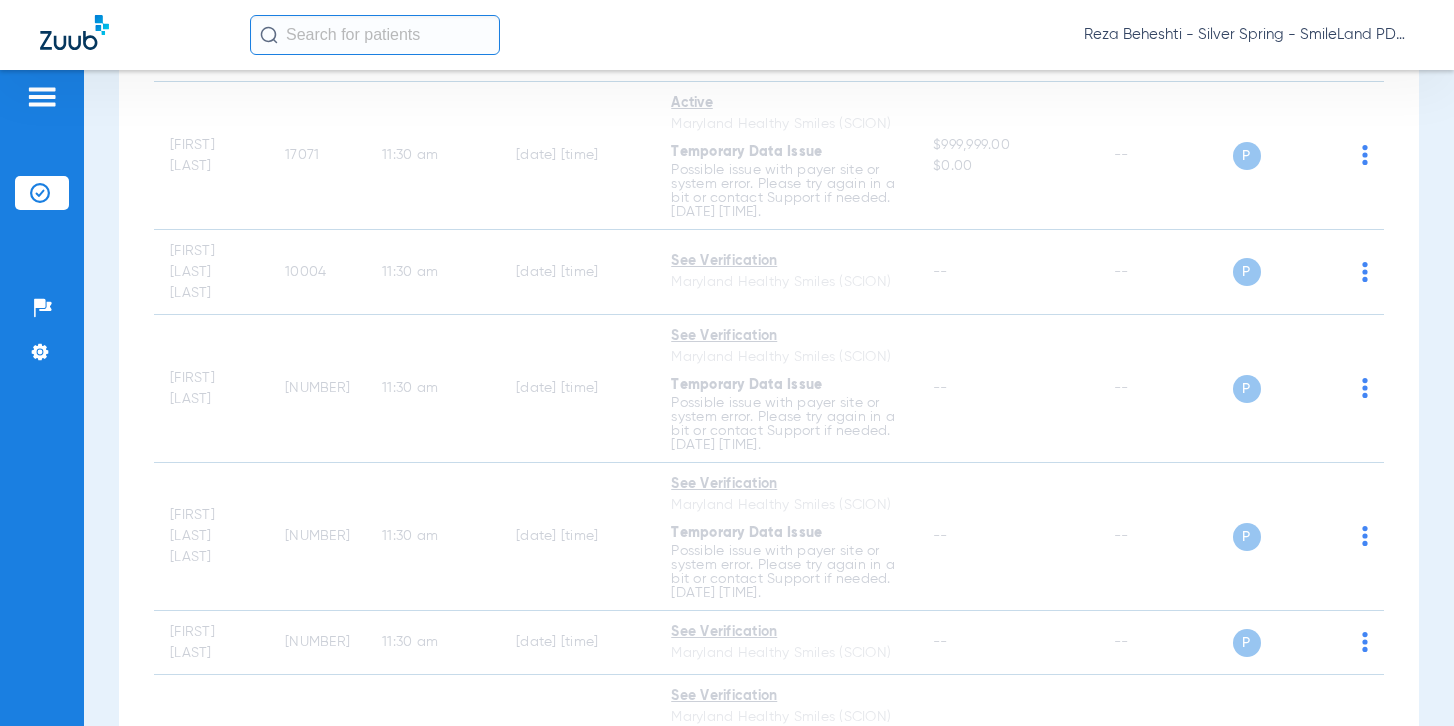 click on "Monday   06-02-2025   Tuesday   06-03-2025   Wednesday   06-04-2025   Thursday   06-05-2025   Friday   06-06-2025   Saturday   06-07-2025   Sunday   06-08-2025   Monday   06-09-2025   Tuesday   06-10-2025   Wednesday   06-11-2025   Thursday   06-12-2025   Friday   06-13-2025   Saturday   06-14-2025   Sunday   06-15-2025   Monday   06-16-2025   Tuesday   06-17-2025   Wednesday   06-18-2025   Thursday   06-19-2025   Friday   06-20-2025   Saturday   06-21-2025   Sunday   06-22-2025   Monday   06-23-2025   Tuesday   06-24-2025   Wednesday   06-25-2025   Thursday   06-26-2025   Friday   06-27-2025   Saturday   06-28-2025   Sunday   06-29-2025   Monday   06-30-2025   Tuesday   07-01-2025   Wednesday   07-02-2025   Thursday   07-03-2025   Friday   07-04-2025   Saturday   07-05-2025   Sunday   07-06-2025   Monday   07-07-2025   Tuesday   07-08-2025   Wednesday   07-09-2025   Thursday   07-10-2025   Friday   07-11-2025   Saturday   07-12-2025   Sunday   07-13-2025   Monday   07-14-2025   Tuesday   07-15-2025   Today" 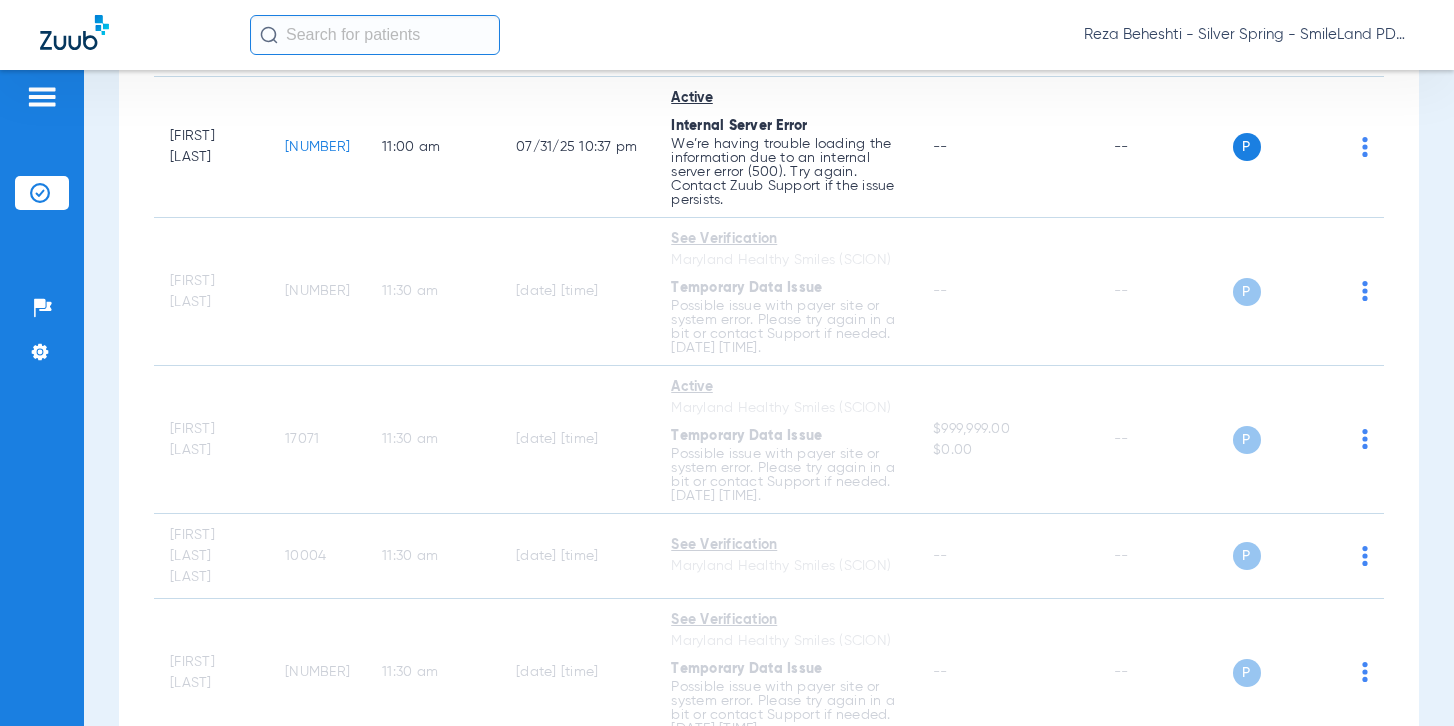 scroll, scrollTop: 4422, scrollLeft: 0, axis: vertical 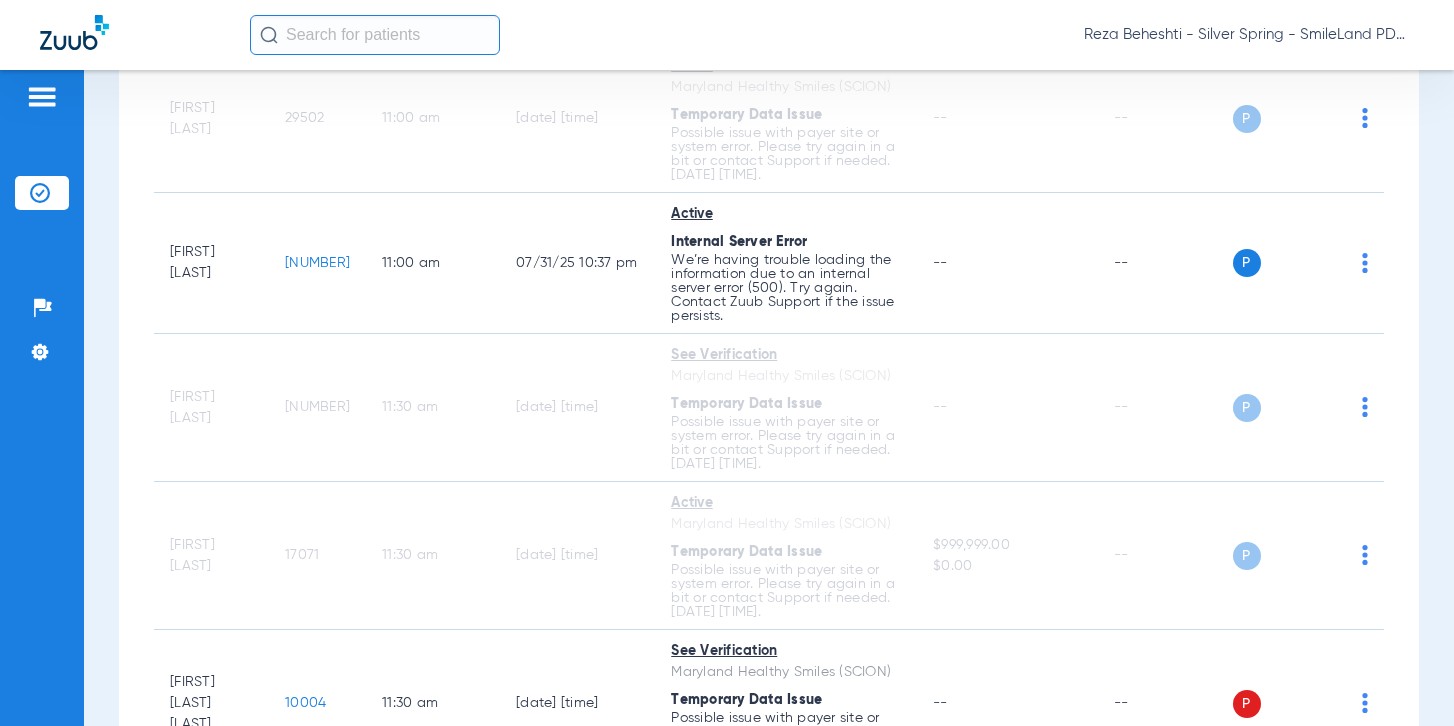 click on "13263" 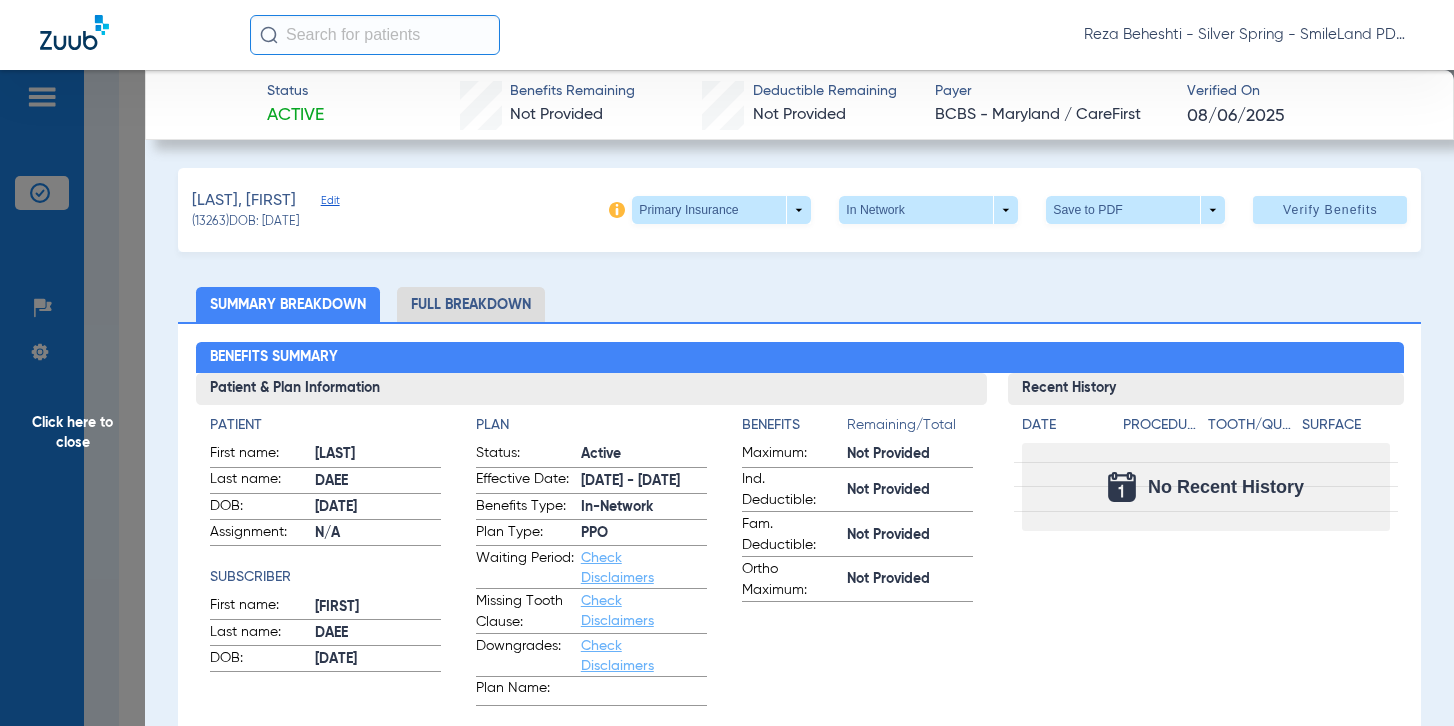 drag, startPoint x: 1236, startPoint y: 251, endPoint x: 854, endPoint y: 236, distance: 382.2944 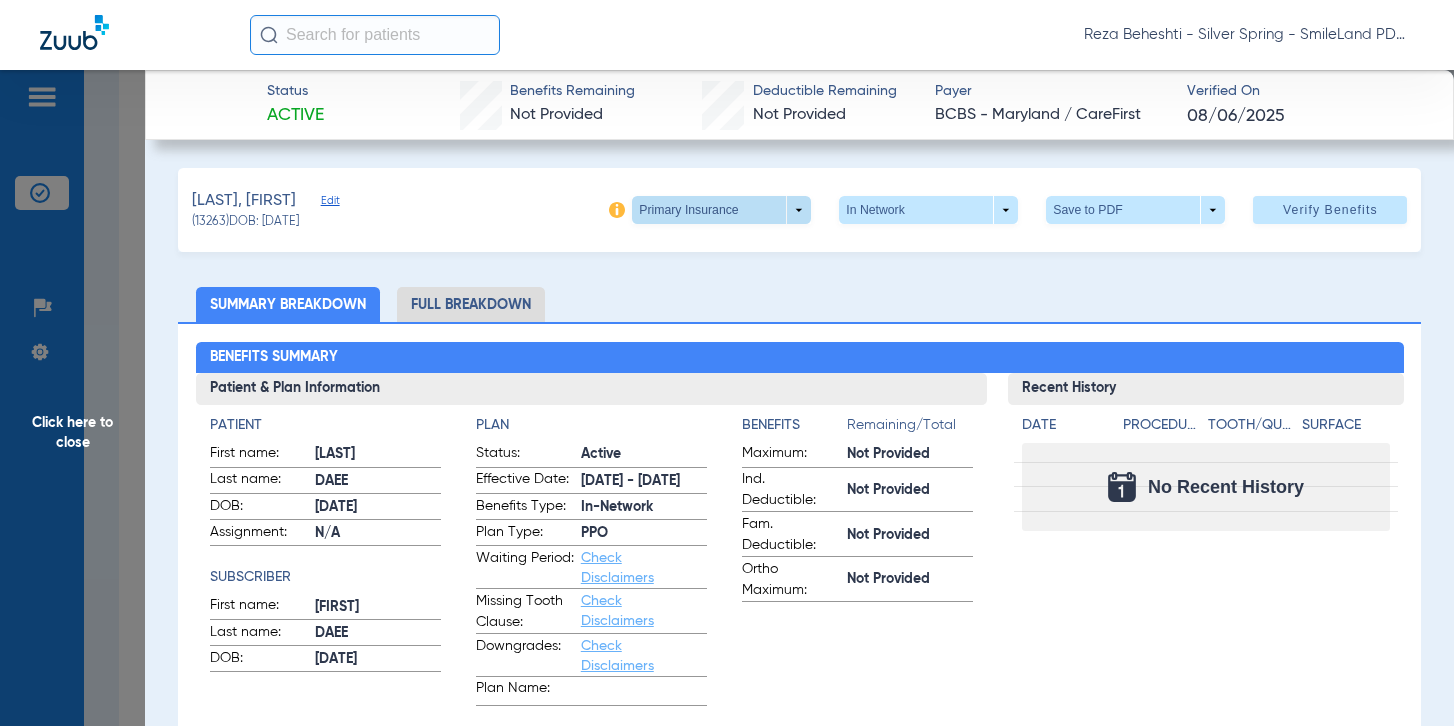 click 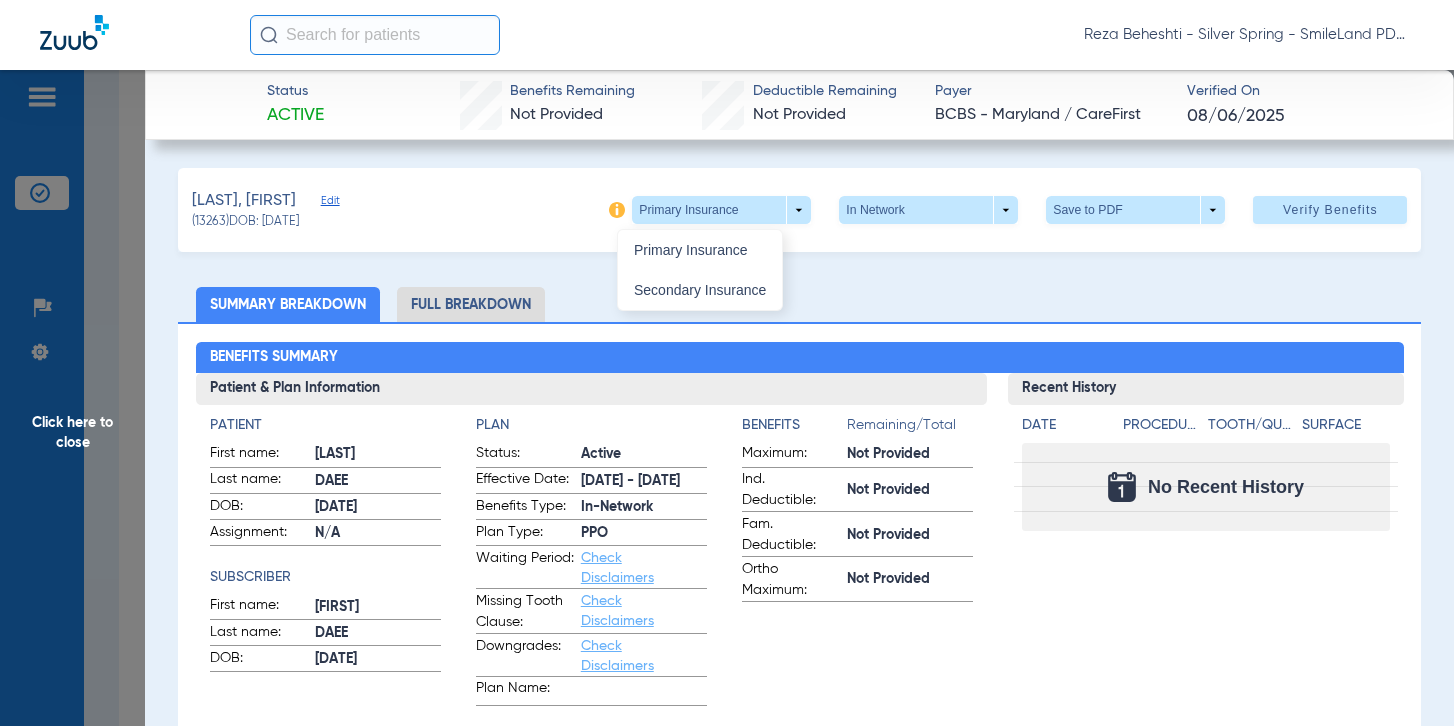 click on "Secondary Insurance" at bounding box center [700, 290] 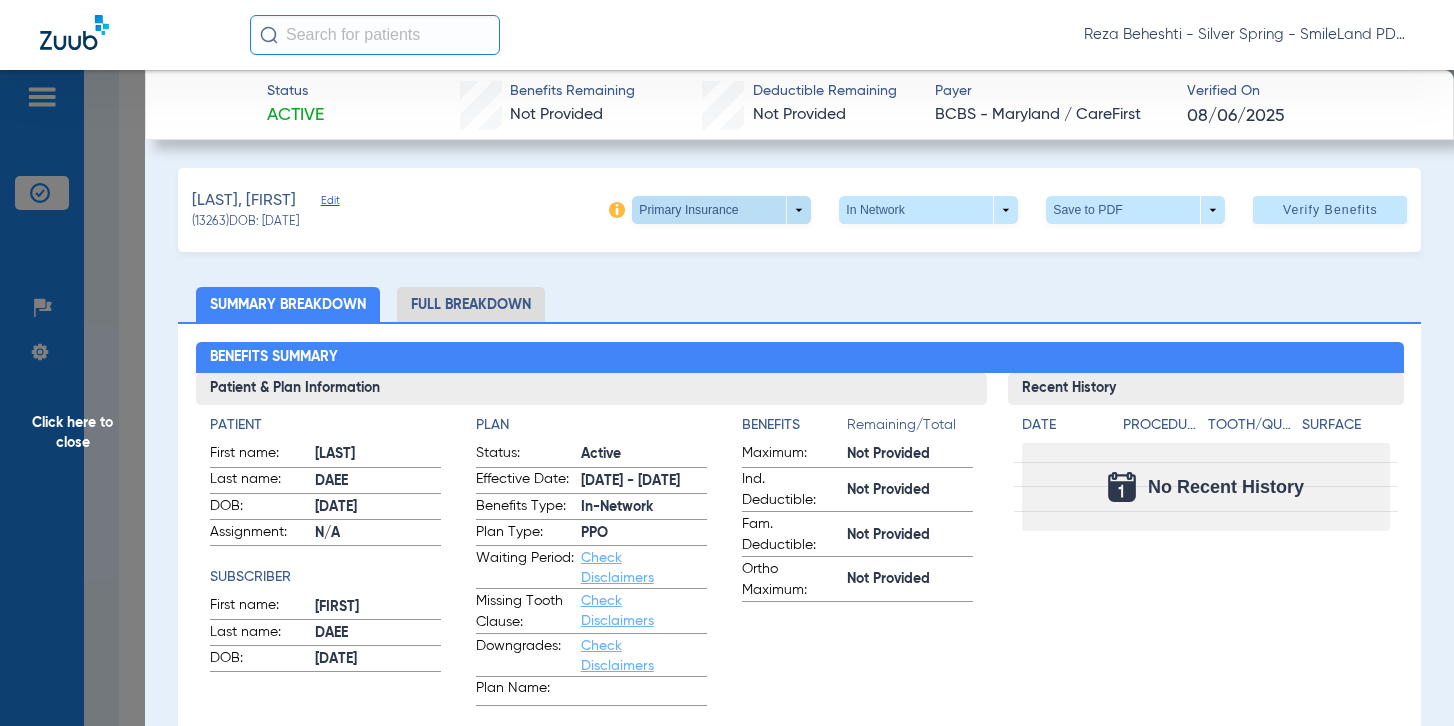 click 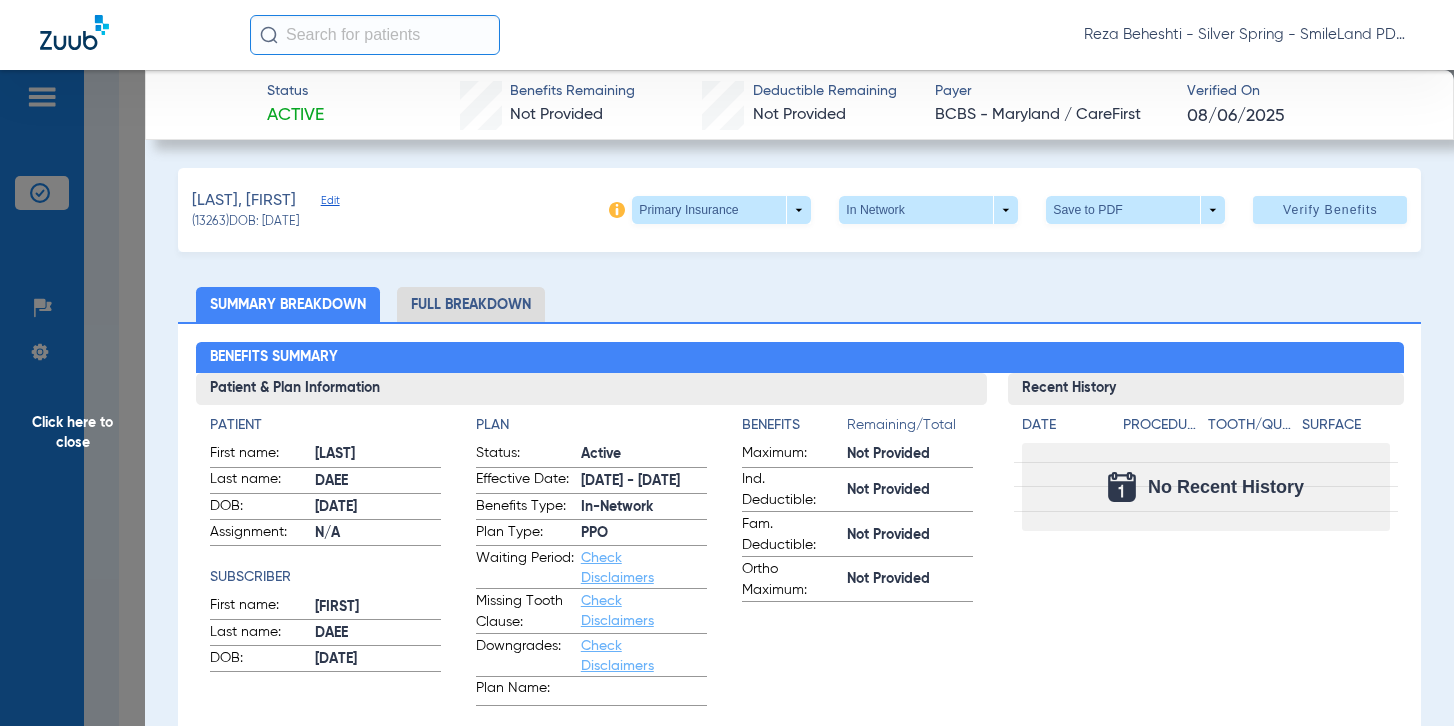 click at bounding box center (727, 363) 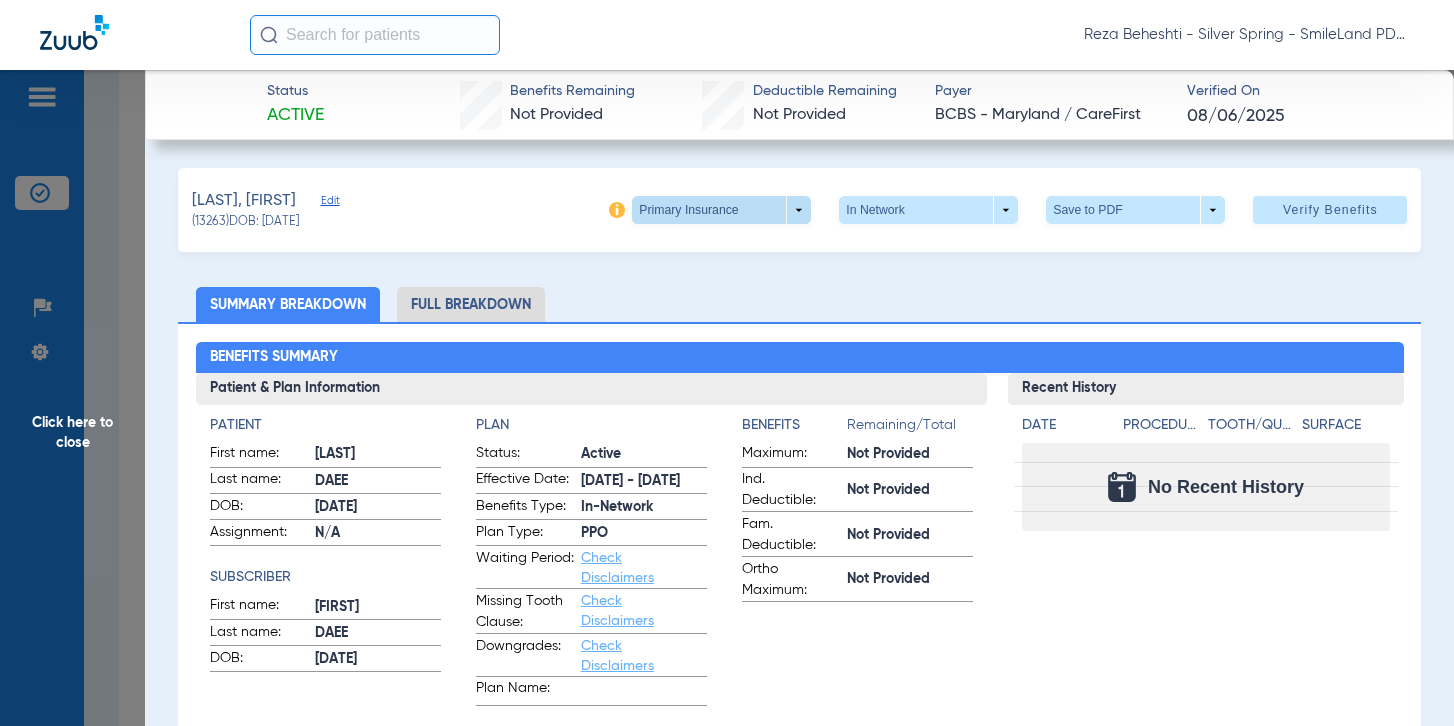 click 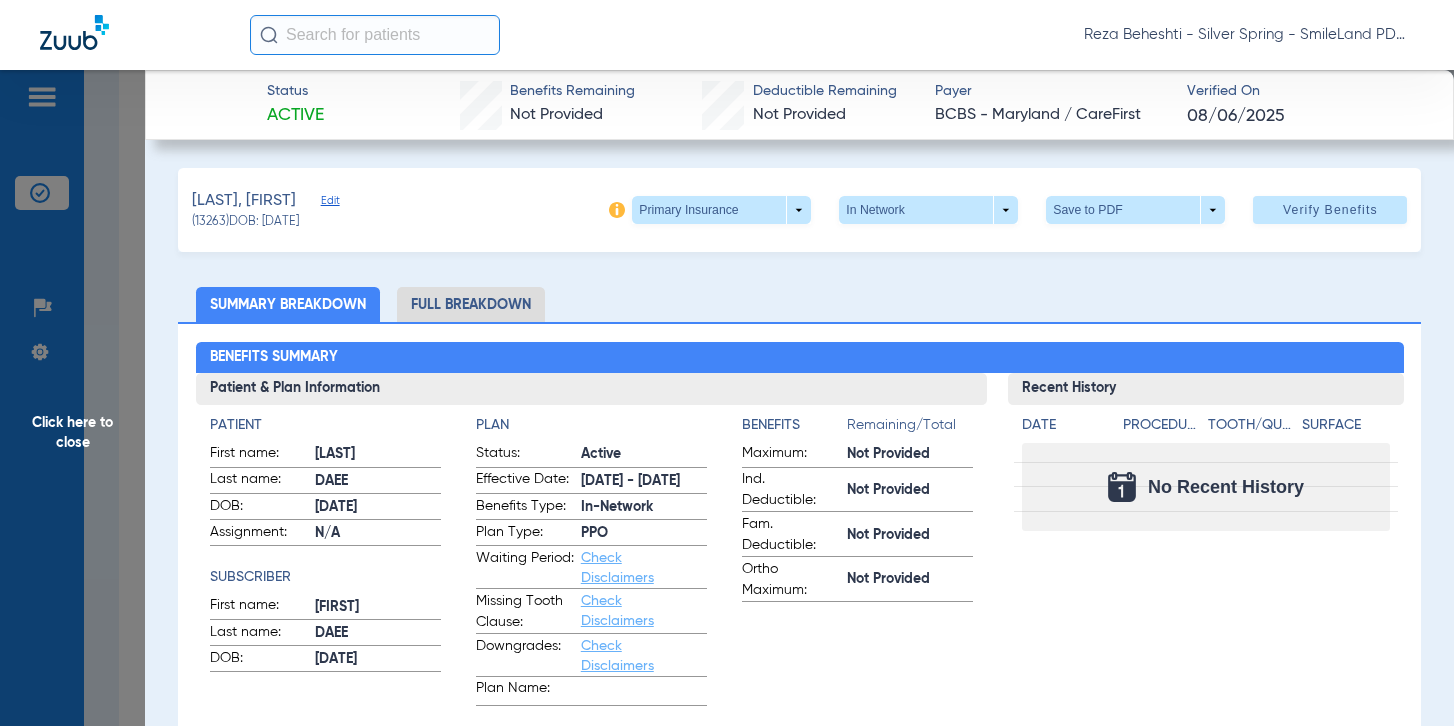 click at bounding box center [727, 363] 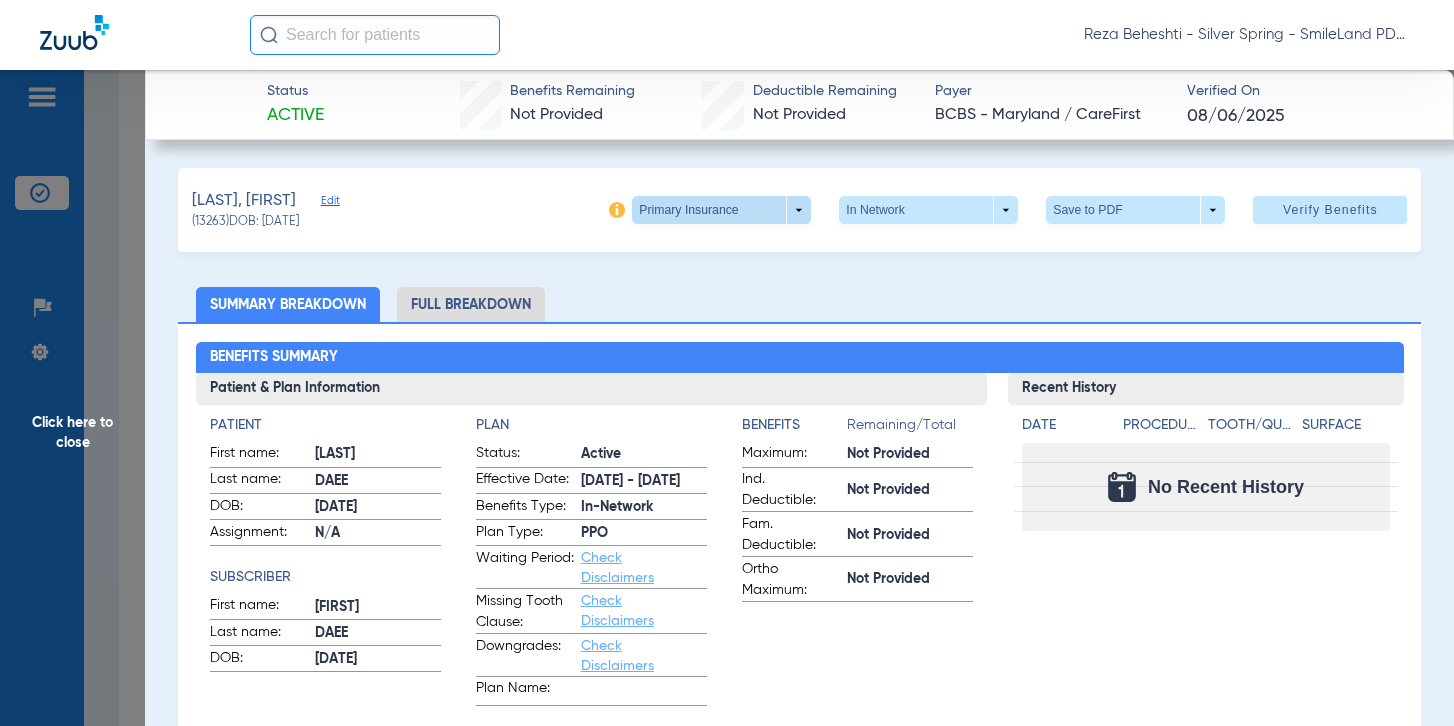 click 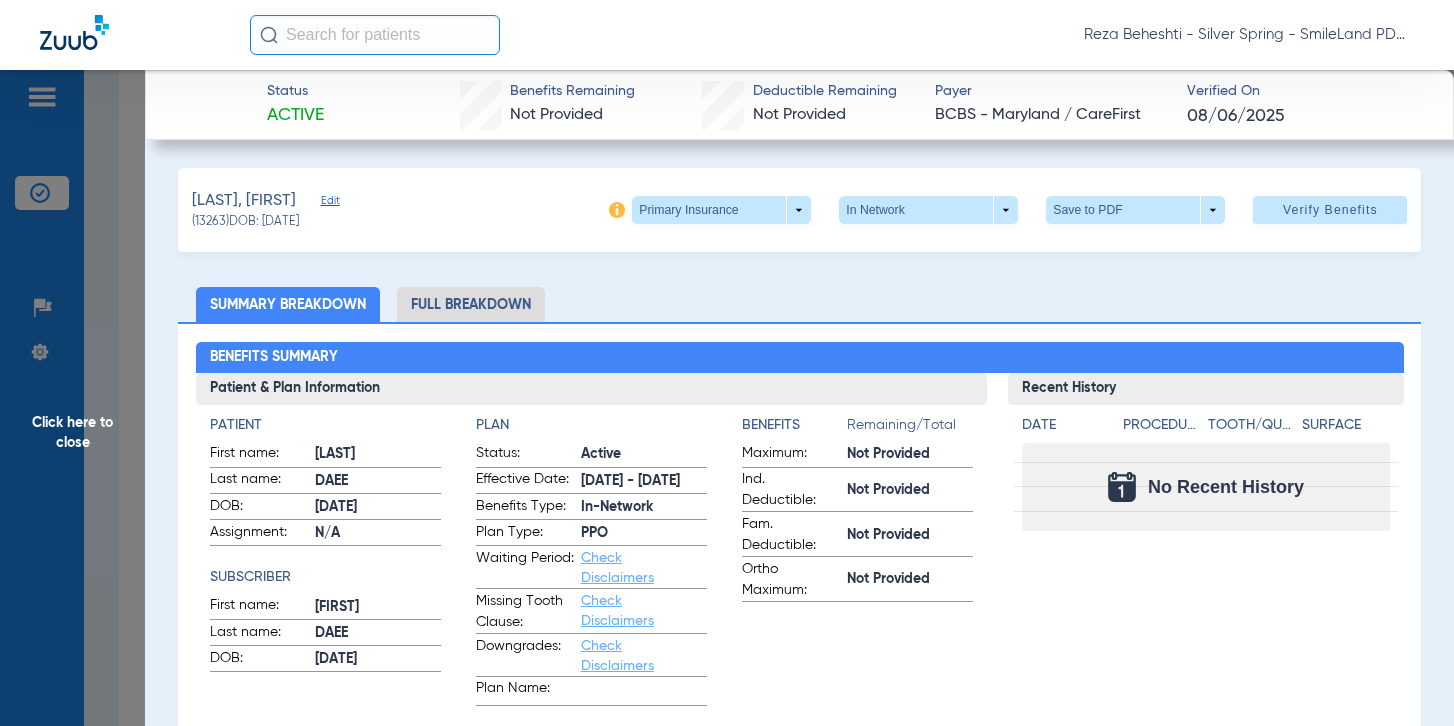 click at bounding box center [727, 363] 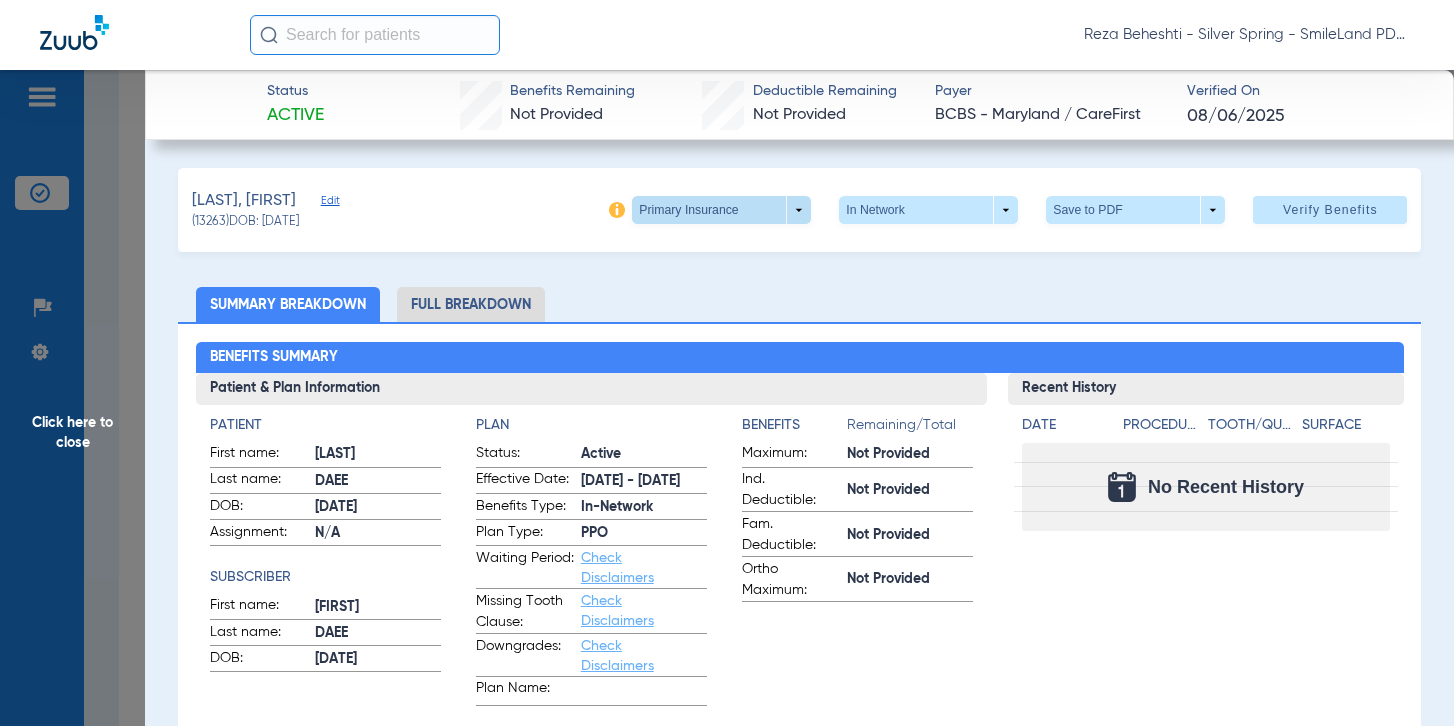 click 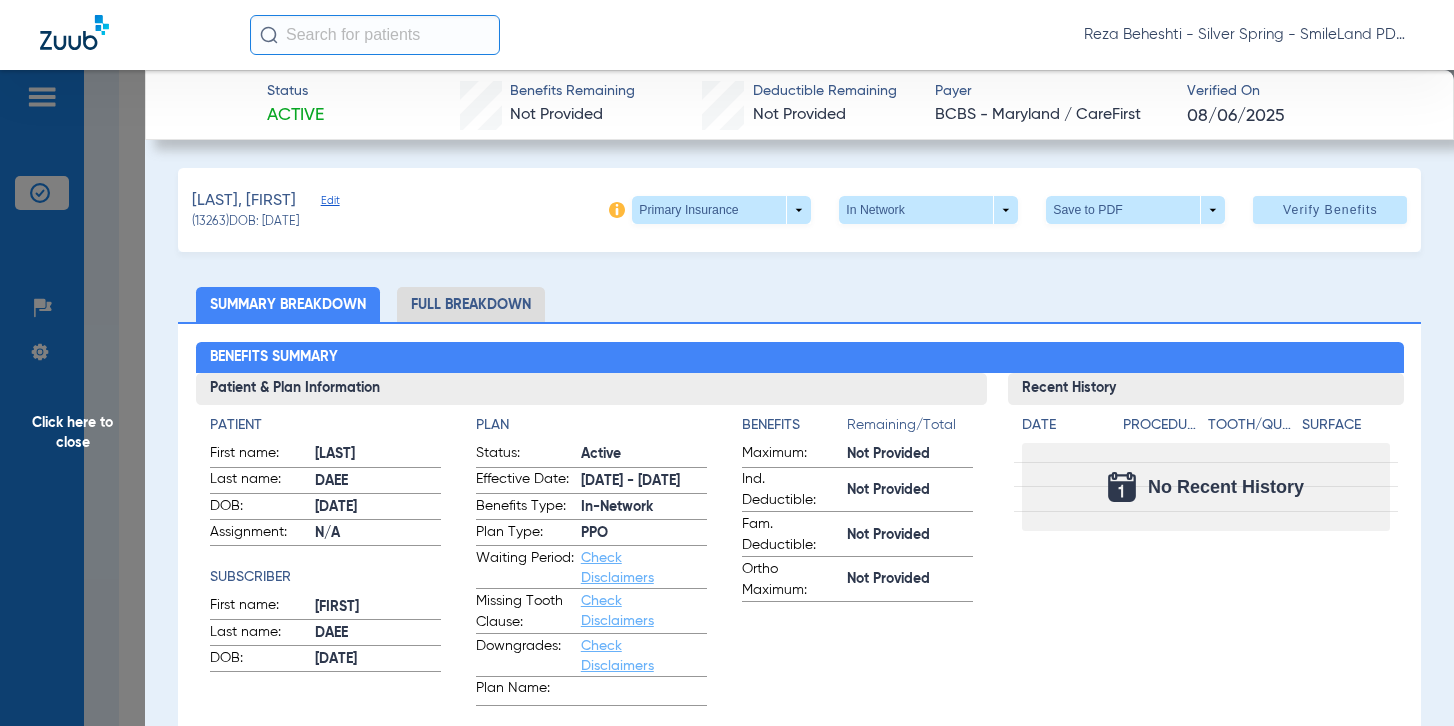 click on "Click here to close" 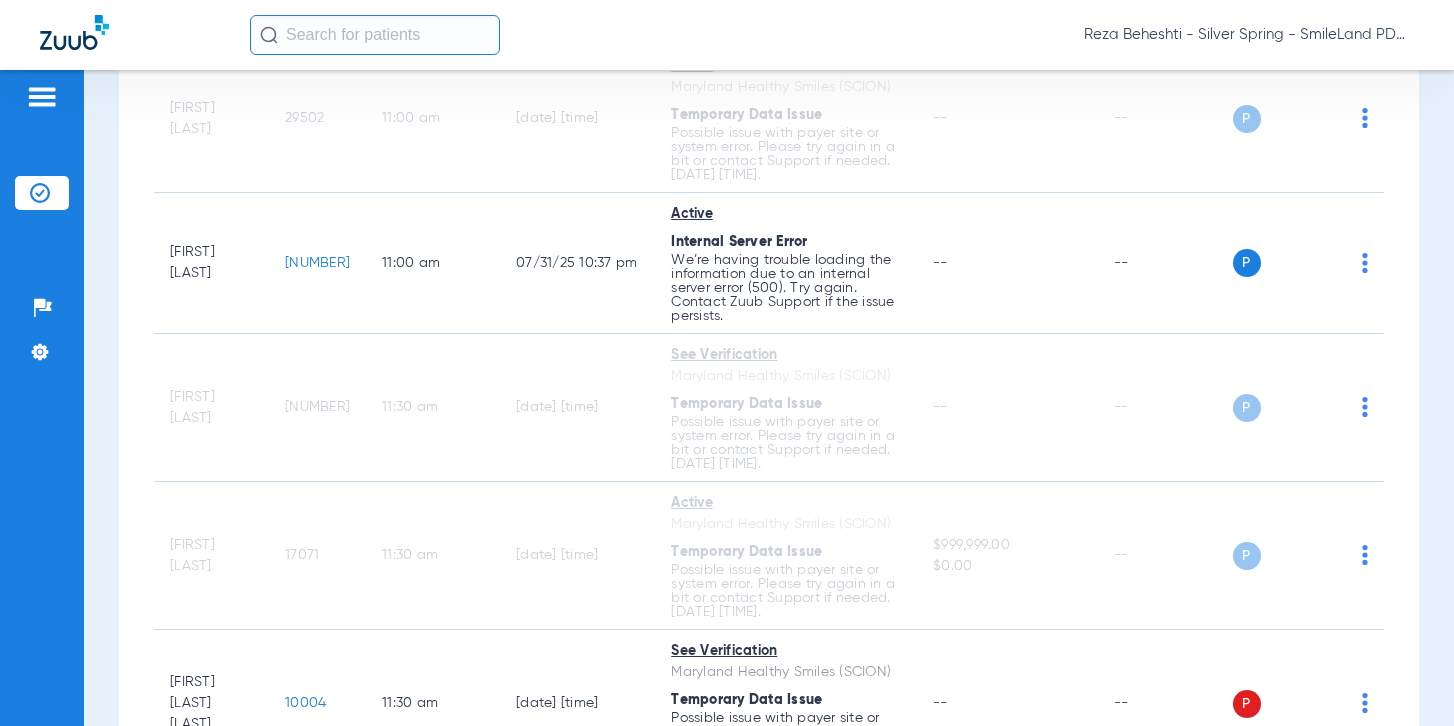 click on "13263" 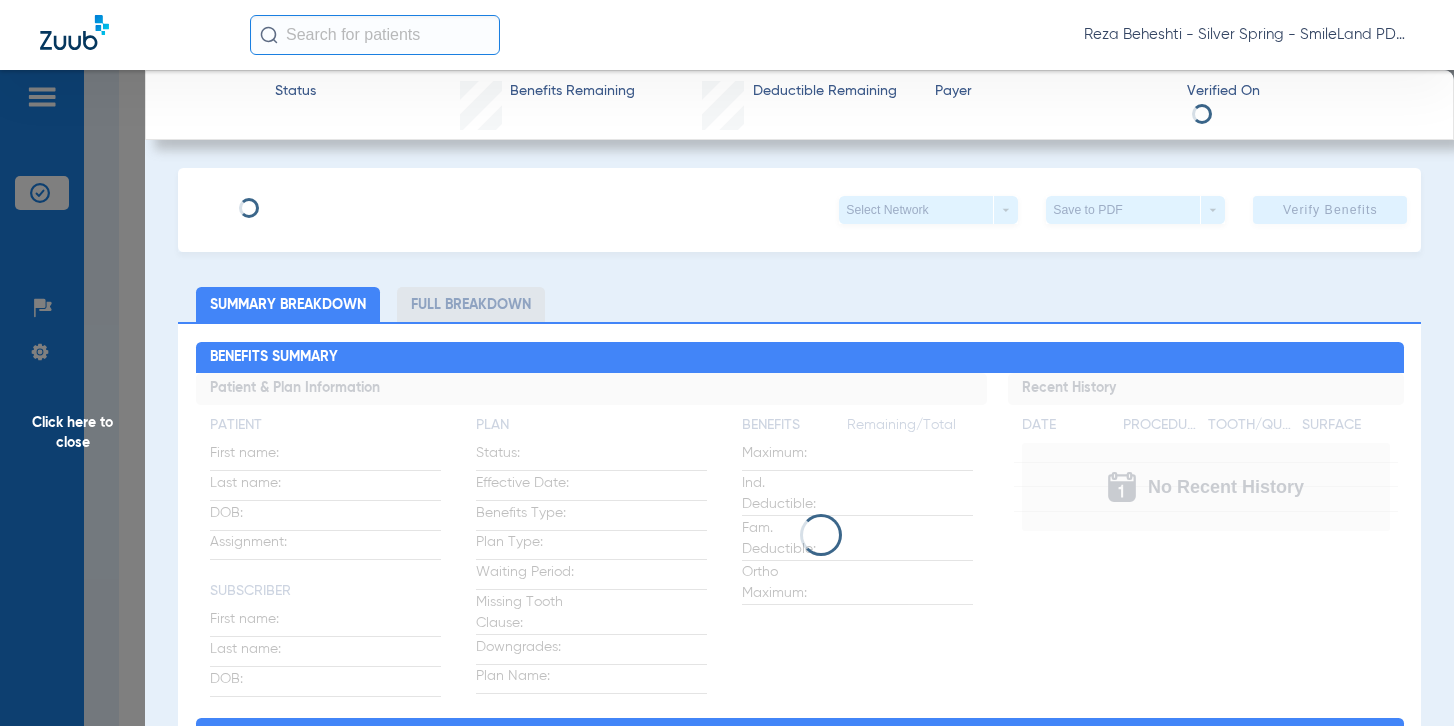 click on "Click here to close" 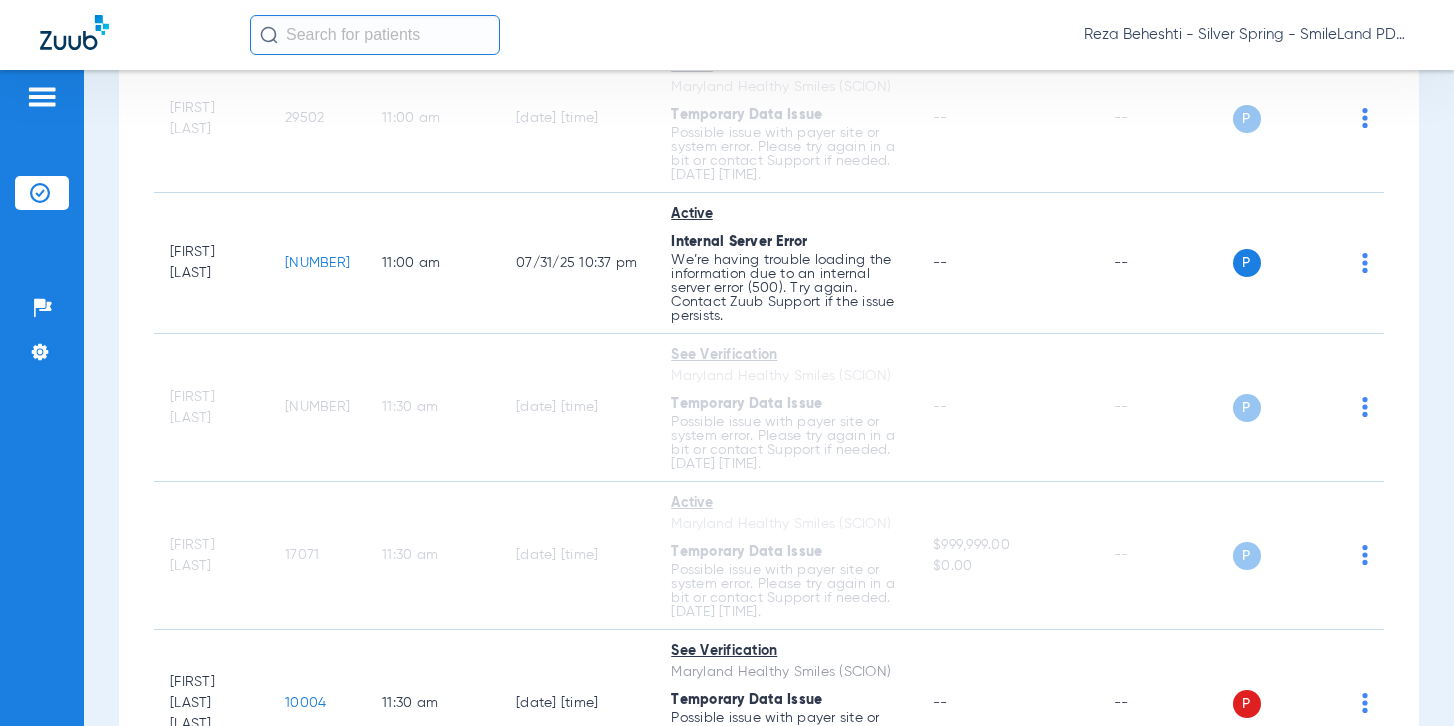 click on "13264" 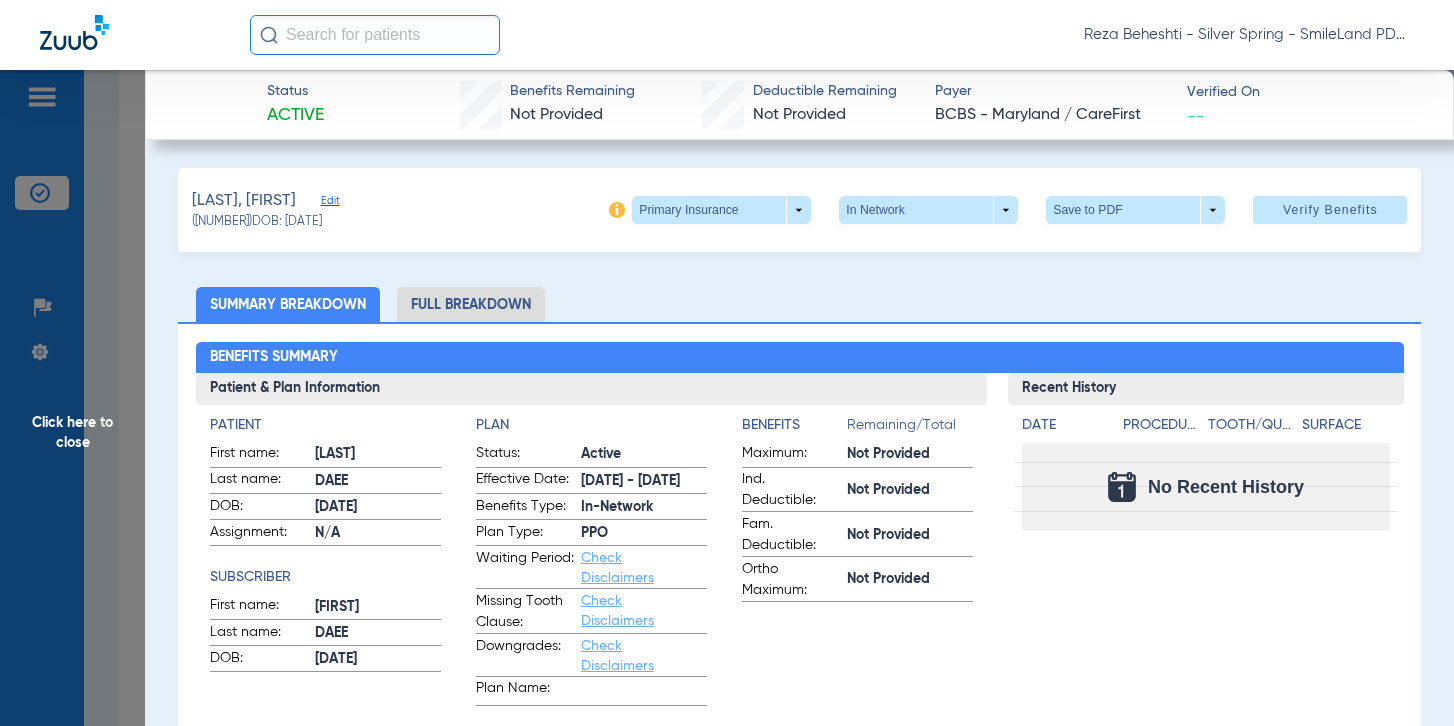 click on "Click here to close" 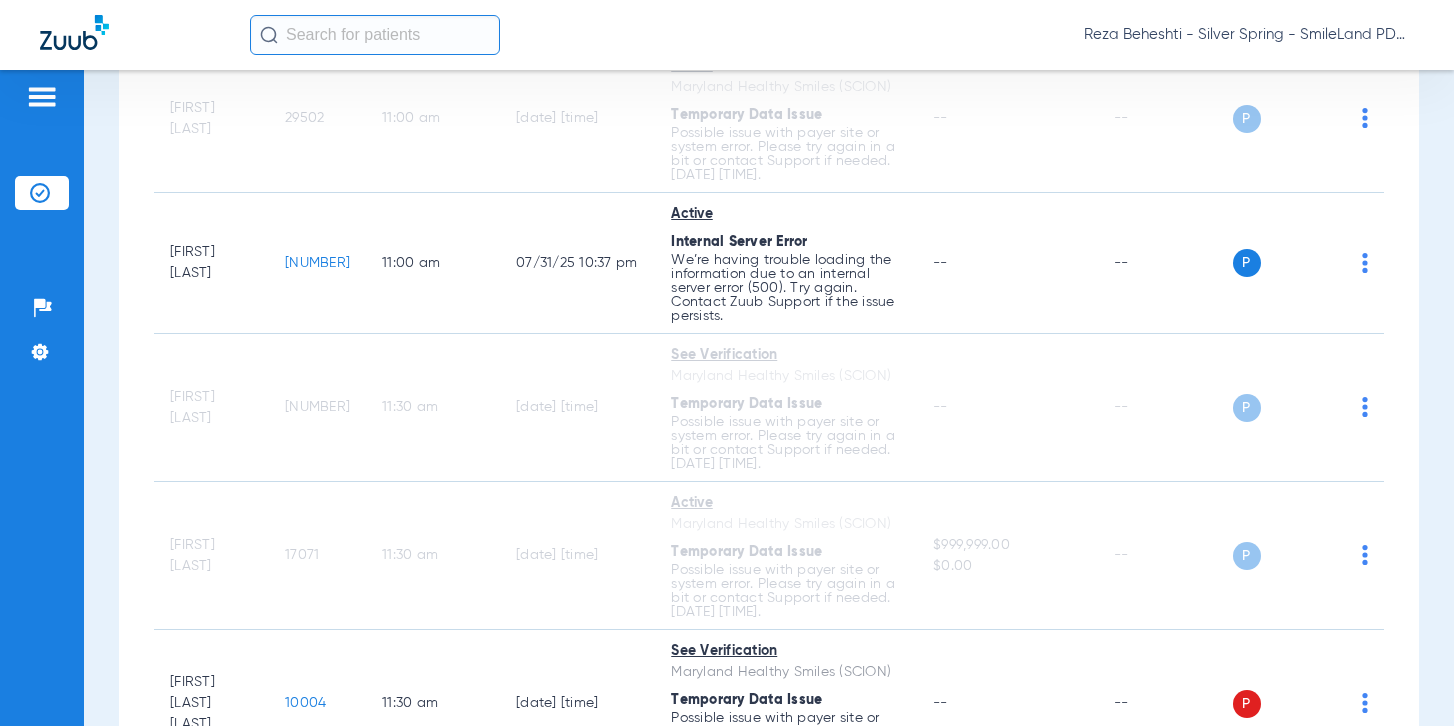 click on "13264" 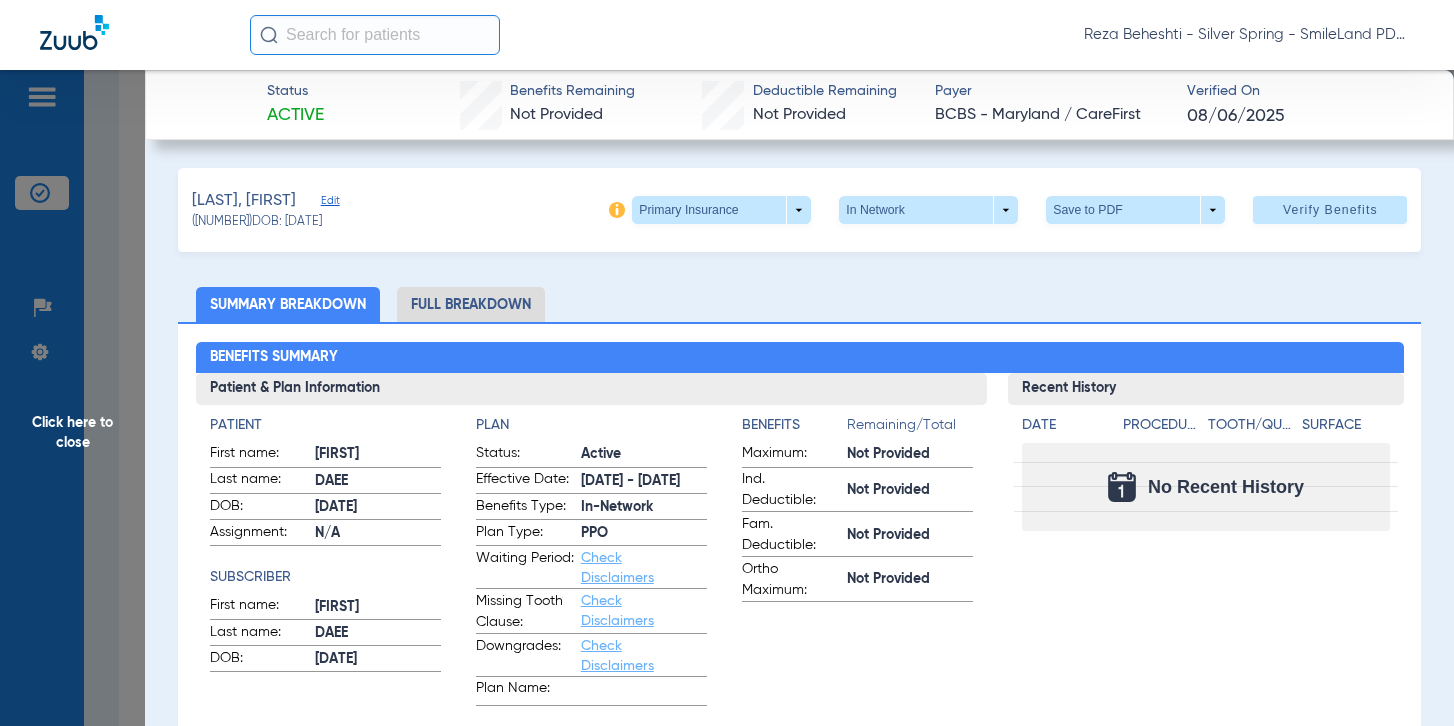 click on "Status Active  Benefits Remaining   Not Provided   Deductible Remaining   Not Provided  Payer BCBS - Maryland / CareFirst   Verified On
[DATE]   [LAST], [FIRST]   Edit   [POSTAL_CODE]   DOB: [DATE]   Primary Insurance  arrow_drop_down  In Network  arrow_drop_down  Save to PDF  arrow_drop_down  Verify Benefits   Subscriber Information   First name  [FIRST]  Last name  [LAST]  DOB  mm / dd / yyyy [DATE]  Member ID  [MEMBER_ID]  Group ID (optional)  [GROUP_ID]  Insurance Payer   Insurance
Bcbs - Maryland / Carefirst  Provider   Dentist
Reza Beheshti  [NUMBER]  remove   Dependent Information   First name  [FIRST]  Last name  [LAST]  DOB  mm / dd / yyyy [DATE]  Member ID  same as subscriber [MEMBER_ID]  Summary Breakdown   Full Breakdown  Benefits Summary Patient & Plan Information Patient First name:  [FIRST]  Last name:  [LAST]  DOB:  [DATE]  Assignment:  N/A  Subscriber First name:  [FIRST]  Last name:  [LAST]  DOB:  [DATE]  Plan Status:  Active  Effective Date:  [DATE] - [DATE]  Benefits Type:  In-Network" 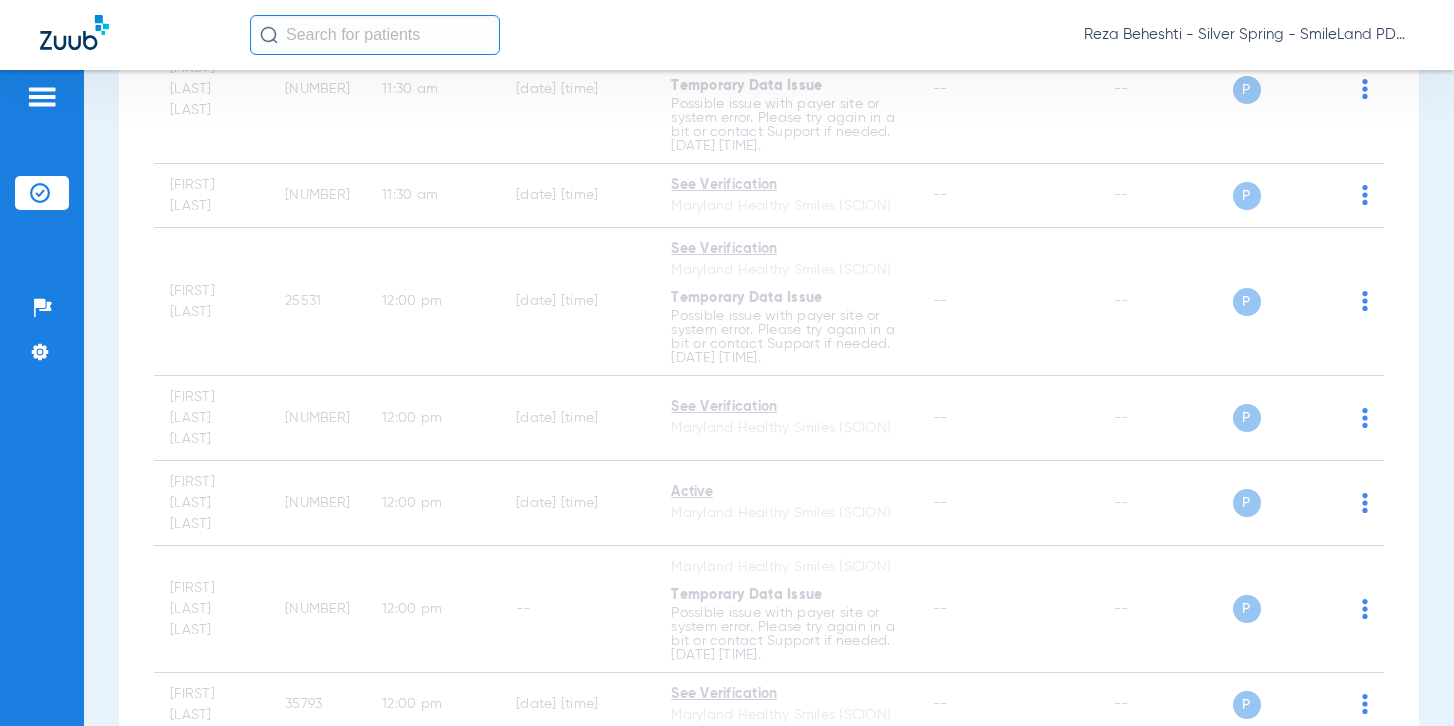 scroll, scrollTop: 5522, scrollLeft: 0, axis: vertical 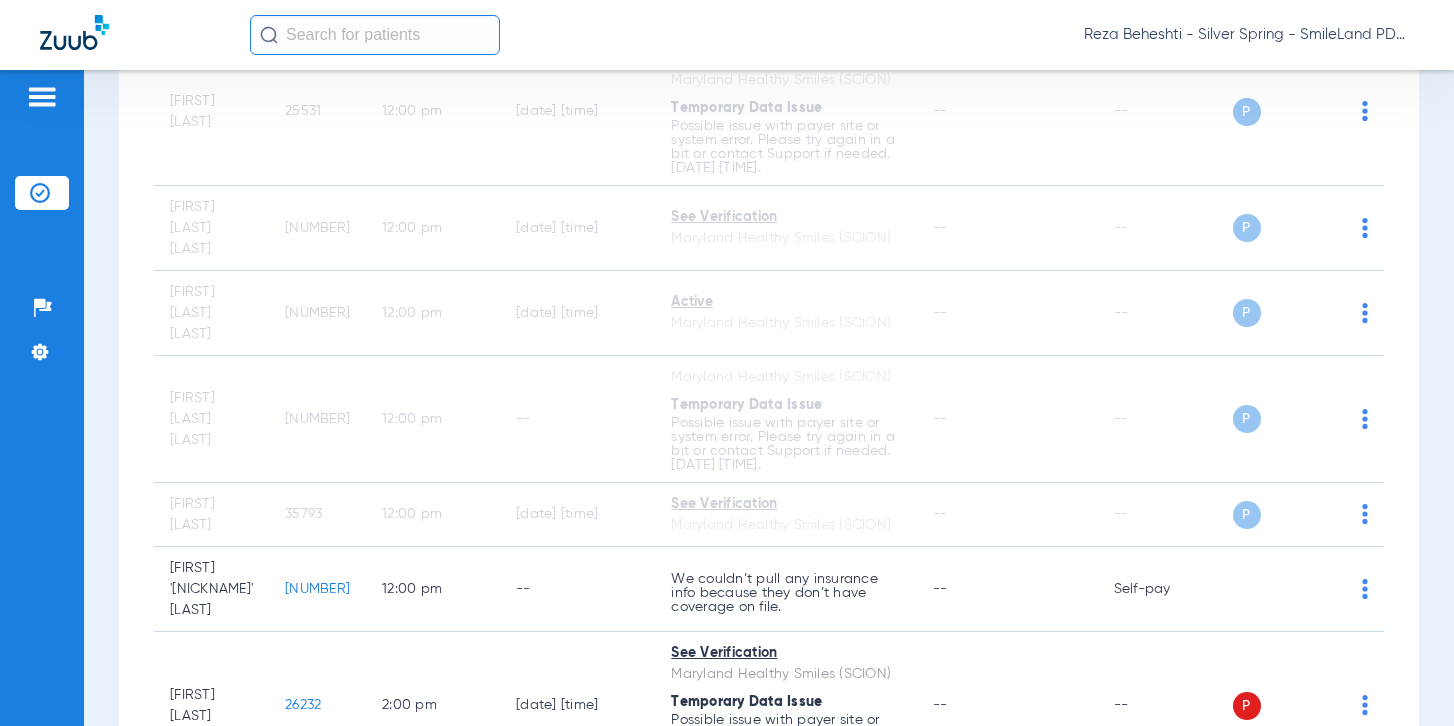 click on "P S" 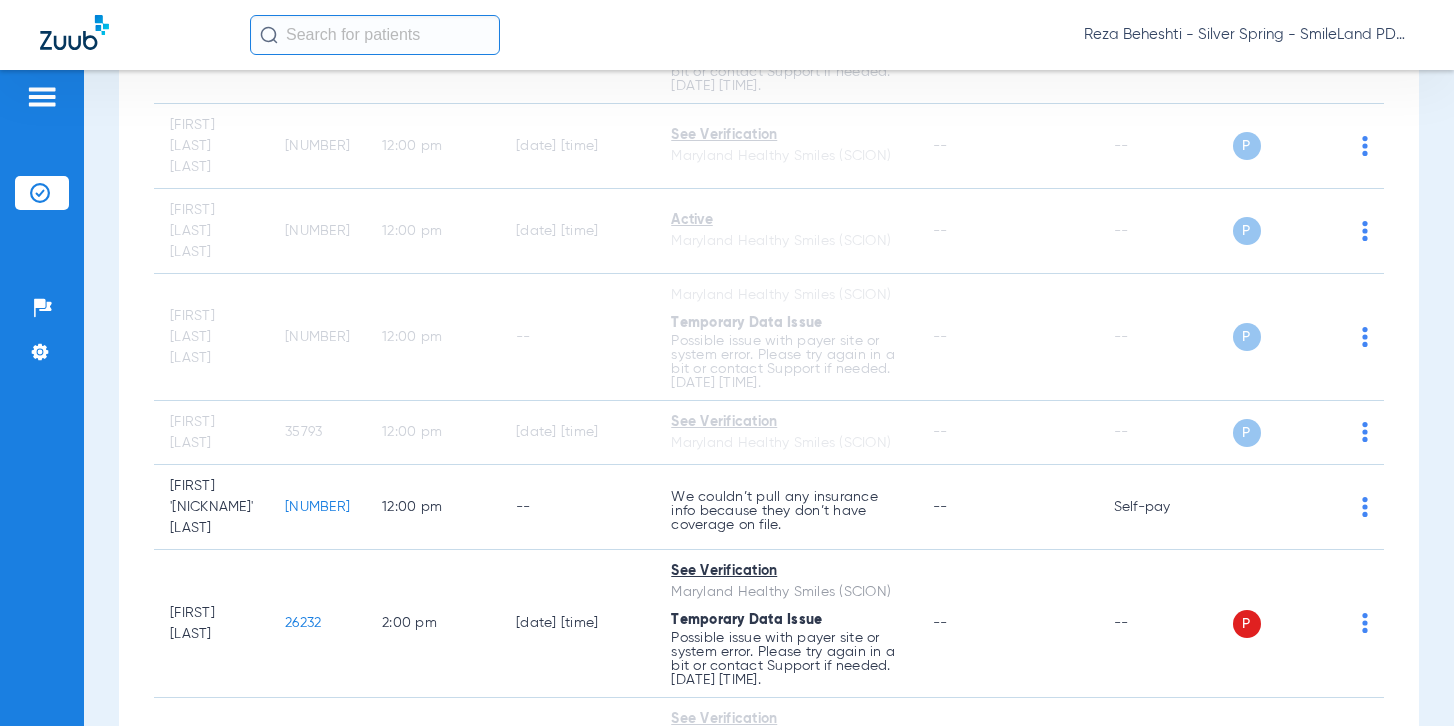 scroll, scrollTop: 5622, scrollLeft: 0, axis: vertical 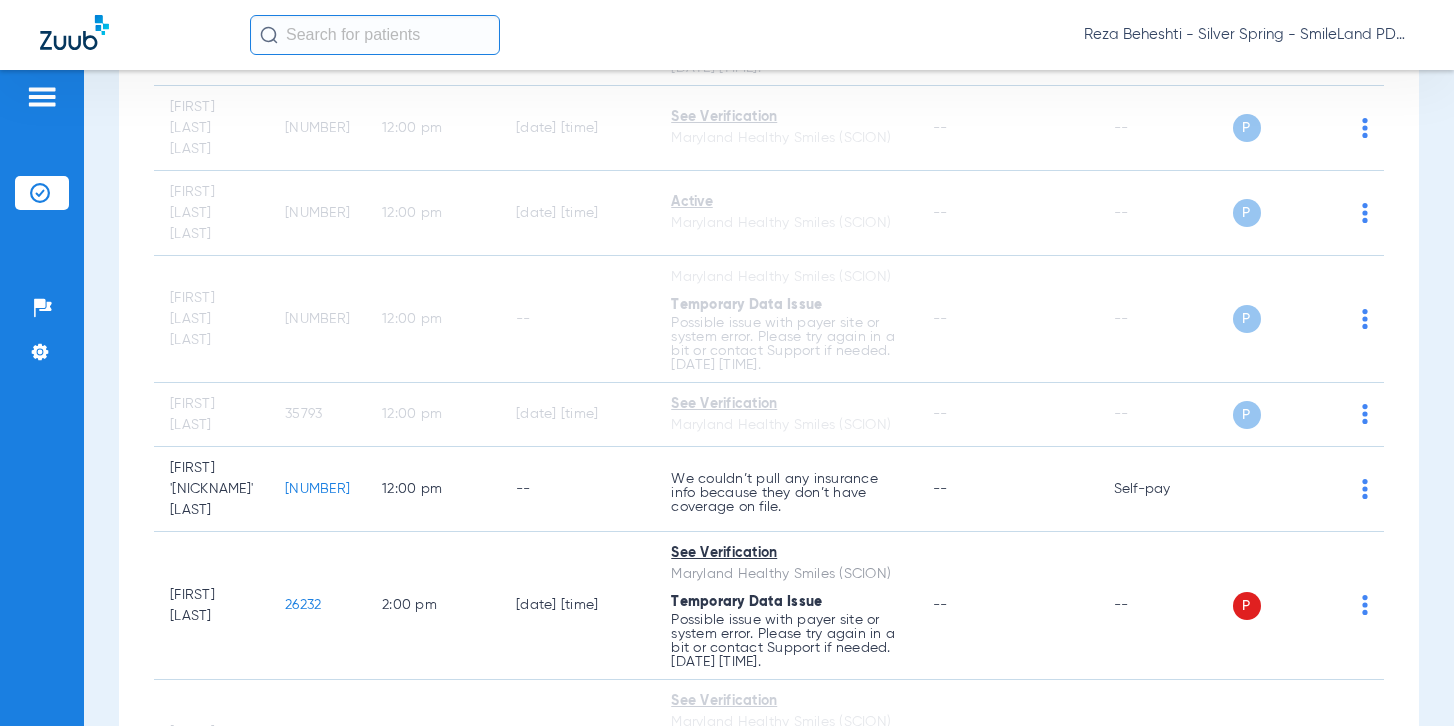 click on "[NUMBER]" 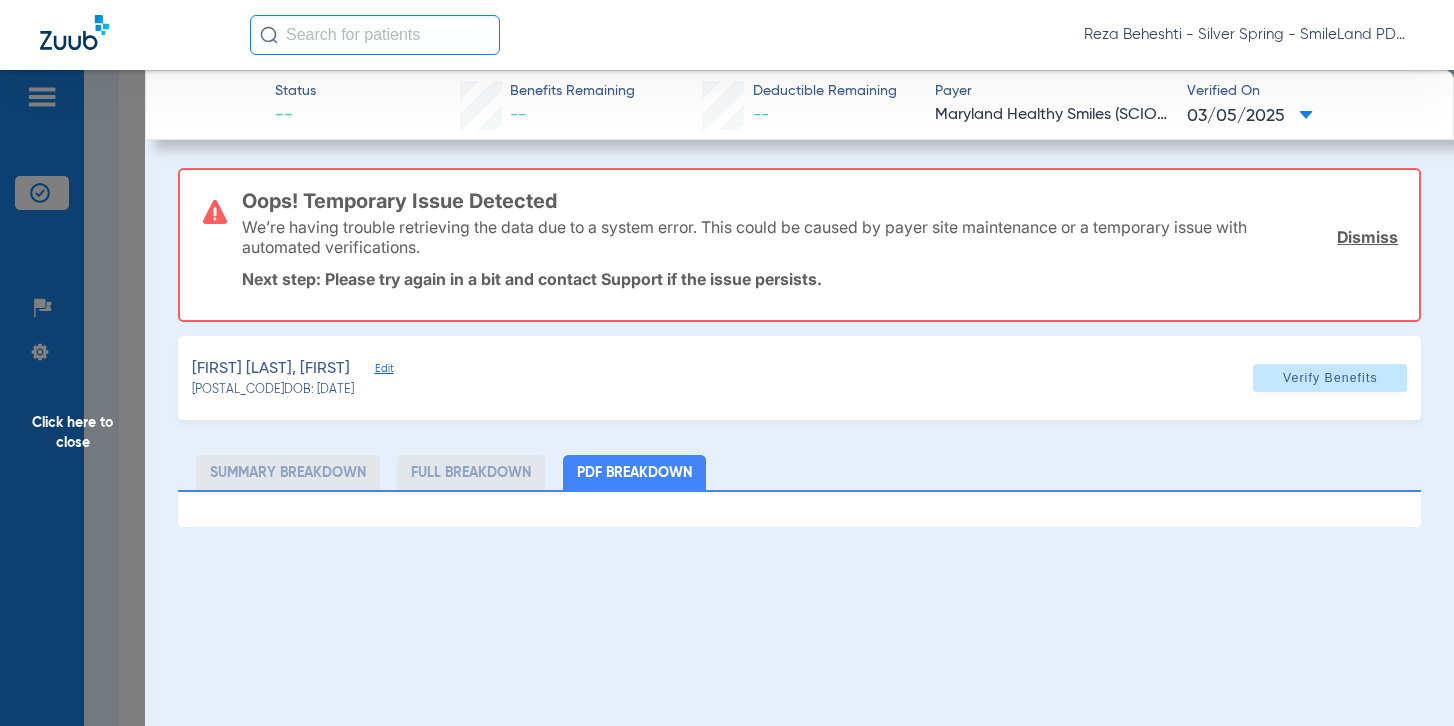 click on "Click here to close" 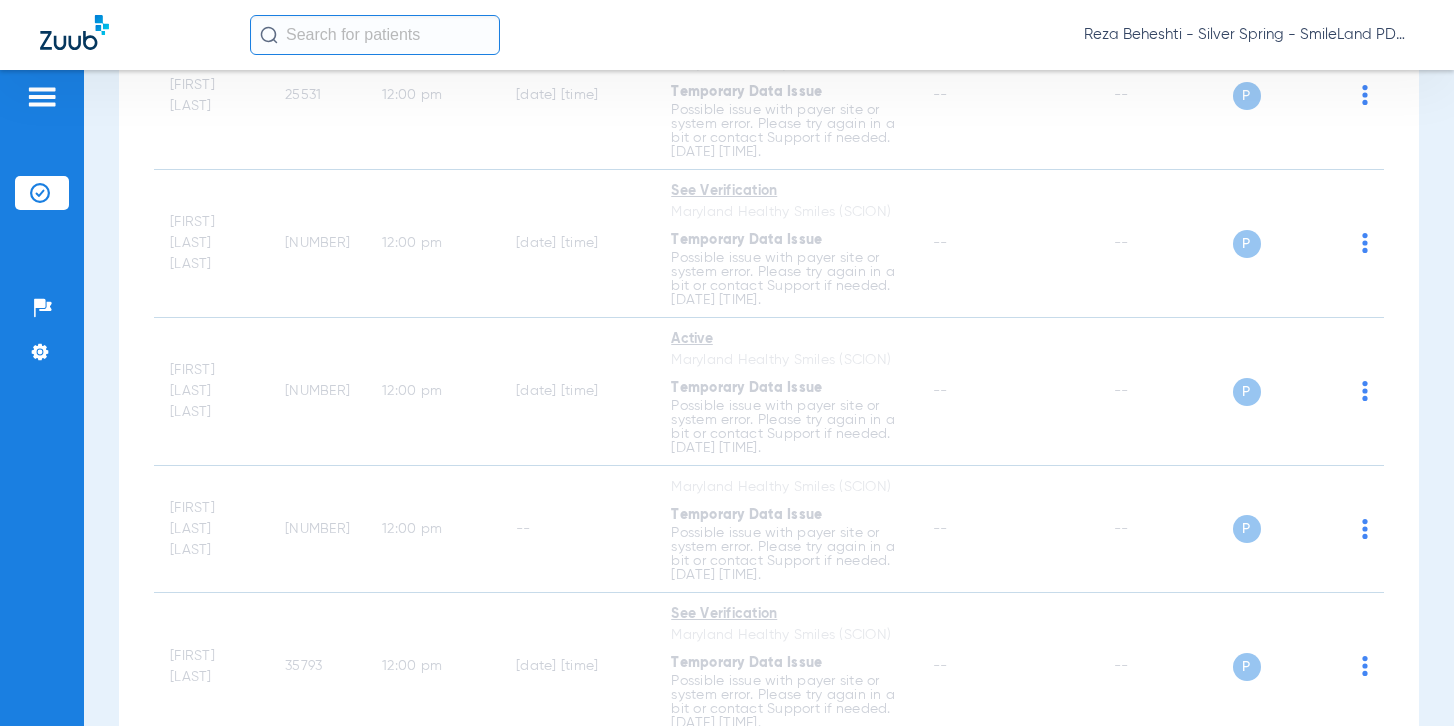 drag, startPoint x: 1406, startPoint y: 278, endPoint x: 854, endPoint y: 265, distance: 552.1531 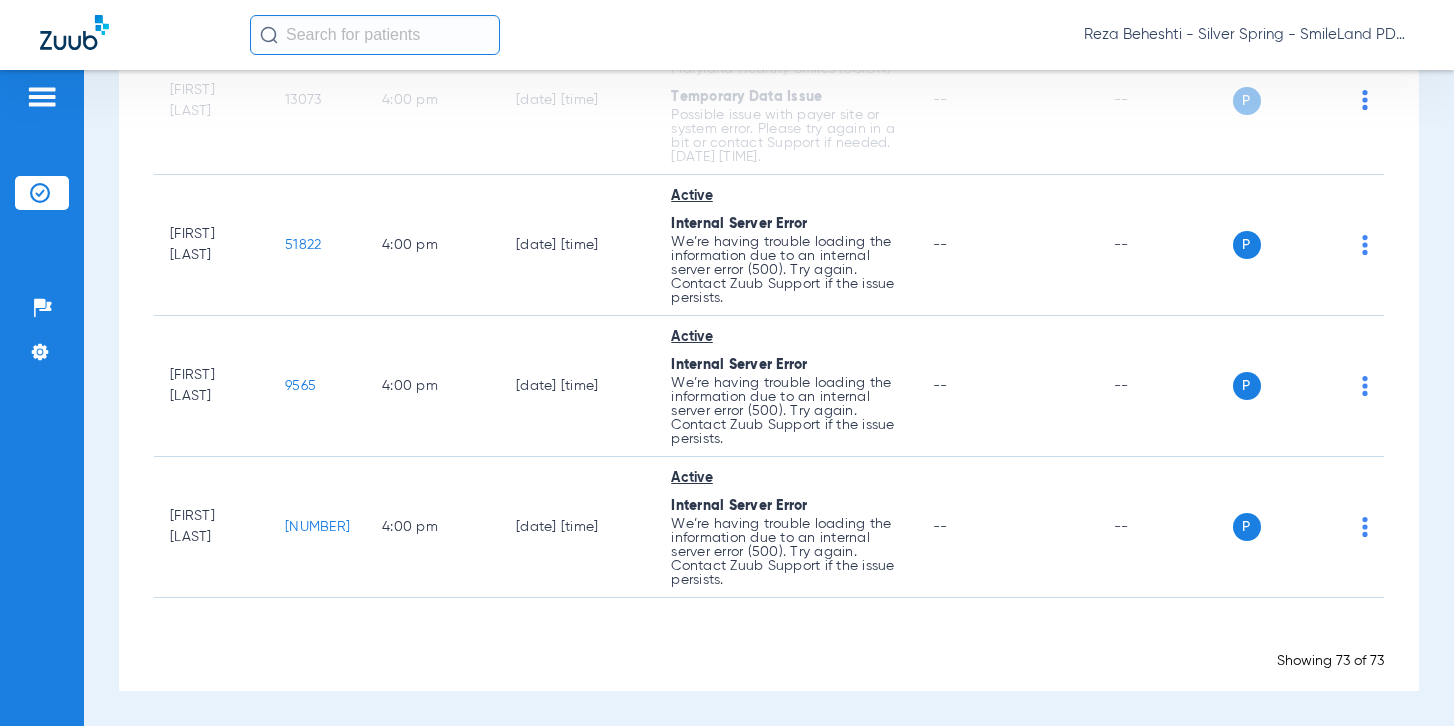 scroll, scrollTop: 9622, scrollLeft: 0, axis: vertical 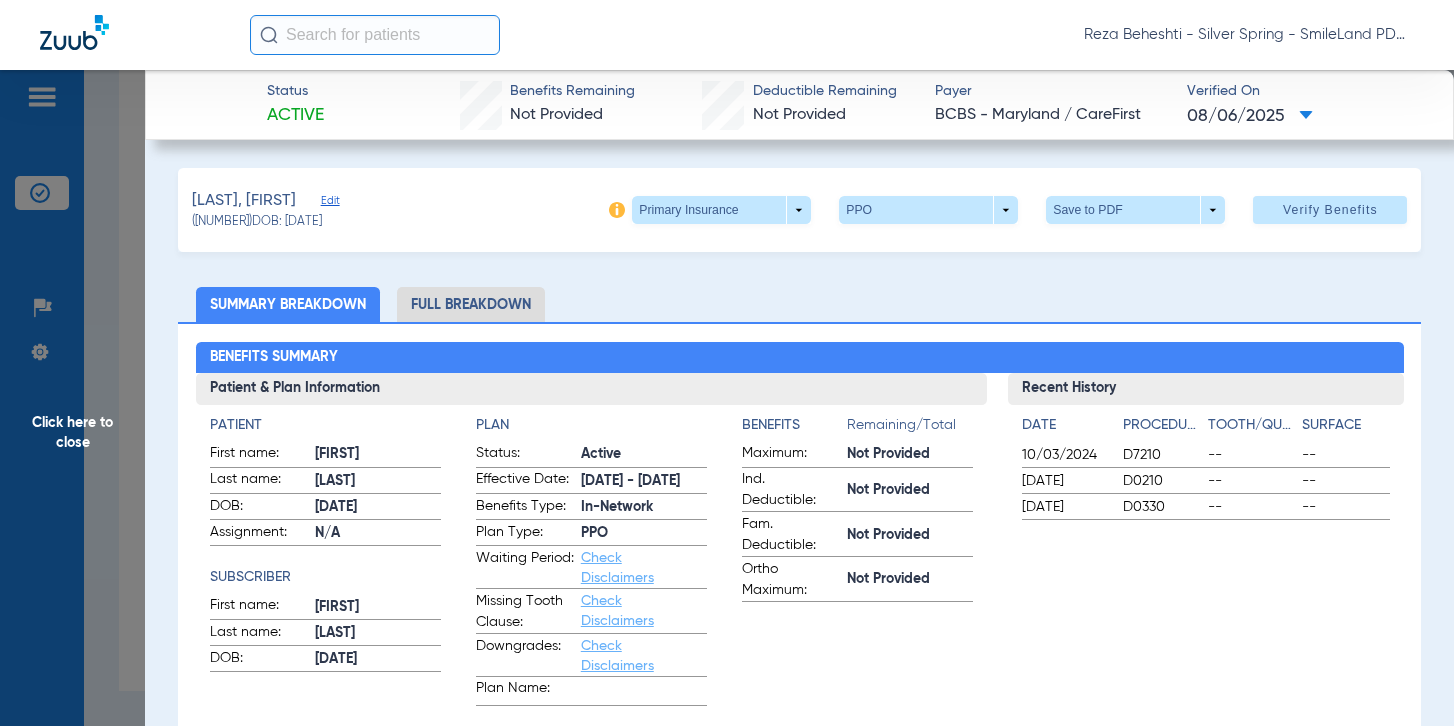 click on "[LAST], [FIRST]   Edit   ([NUMBER])   DOB: [DATE]   Primary Insurance  arrow_drop_down  PPO  arrow_drop_down  Save to PDF  arrow_drop_down  Verify Benefits   Subscriber Information   First name  [FIRST]  Last name  [LAST]  DOB  mm / dd / yyyy [DATE]  Member ID  [NUMBER]  Group ID (optional)  [ID]  Insurance Payer   Insurance
Bcbs - Maryland / Carefirst  Provider   Dentist
Reza Beheshti [NUMBER]  remove   Dependent Information   First name  [FIRST]  Last name  [LAST]  DOB  mm / dd / yyyy [DATE]  Member ID  same as subscriber [NUMBER]  Summary Breakdown   Full Breakdown  Benefits Summary Patient & Plan Information Patient First name:  [FIRST]  Last name:  [LAST]  DOB:  [DATE]  Assignment:  N/A  Subscriber First name:  [FIRST] [LAST]  Last name:  [LAST]  DOB:  [DATE]  Plan Status:  Active  Effective Date:  [DATE] - [DATE]  Benefits Type:  In-Network  Plan Type:  PPO  Waiting Period:  Check Disclaimers  Missing Tooth Clause:  Check Disclaimers  Downgrades:  Check Disclaimers  Plan Name:    Benefits Maximum: --" 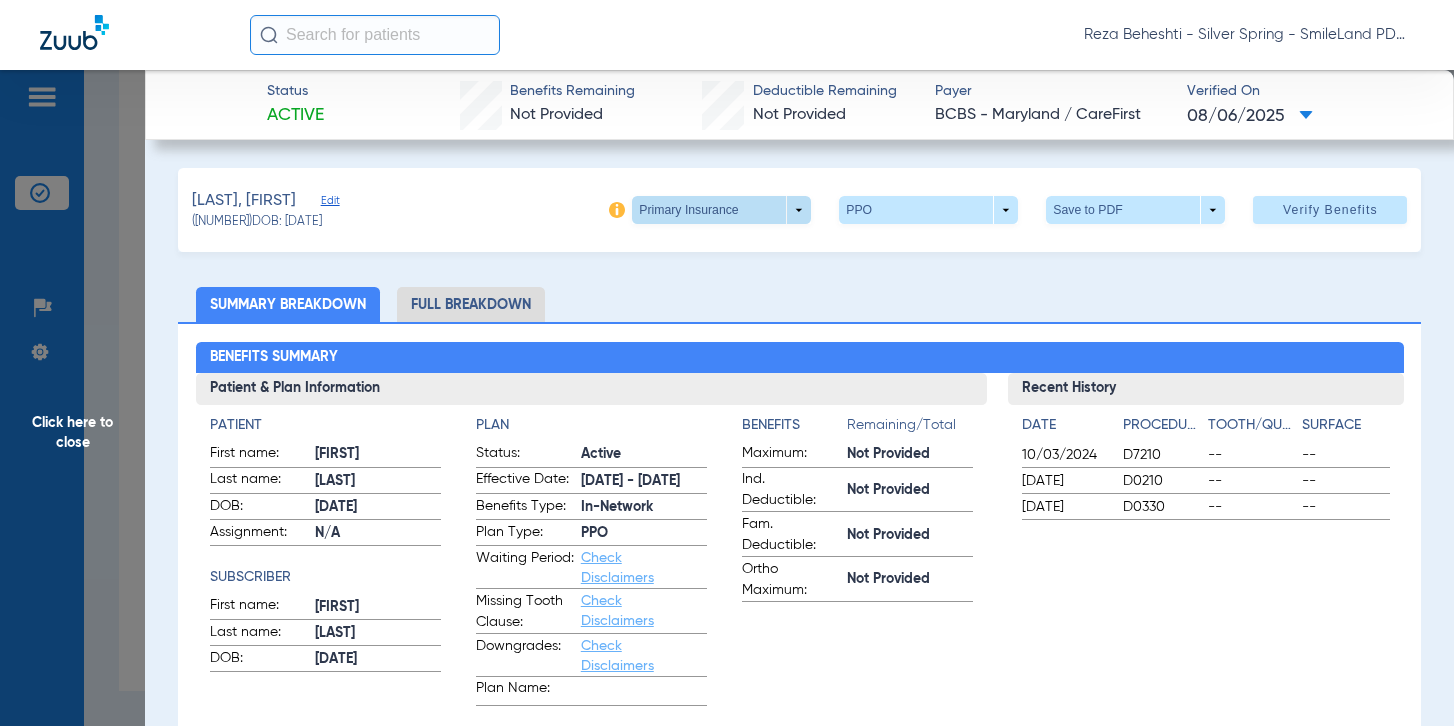 click on "Primary Insurance  arrow_drop_down  PPO  arrow_drop_down  Save to PDF  arrow_drop_down  Verify Benefits" 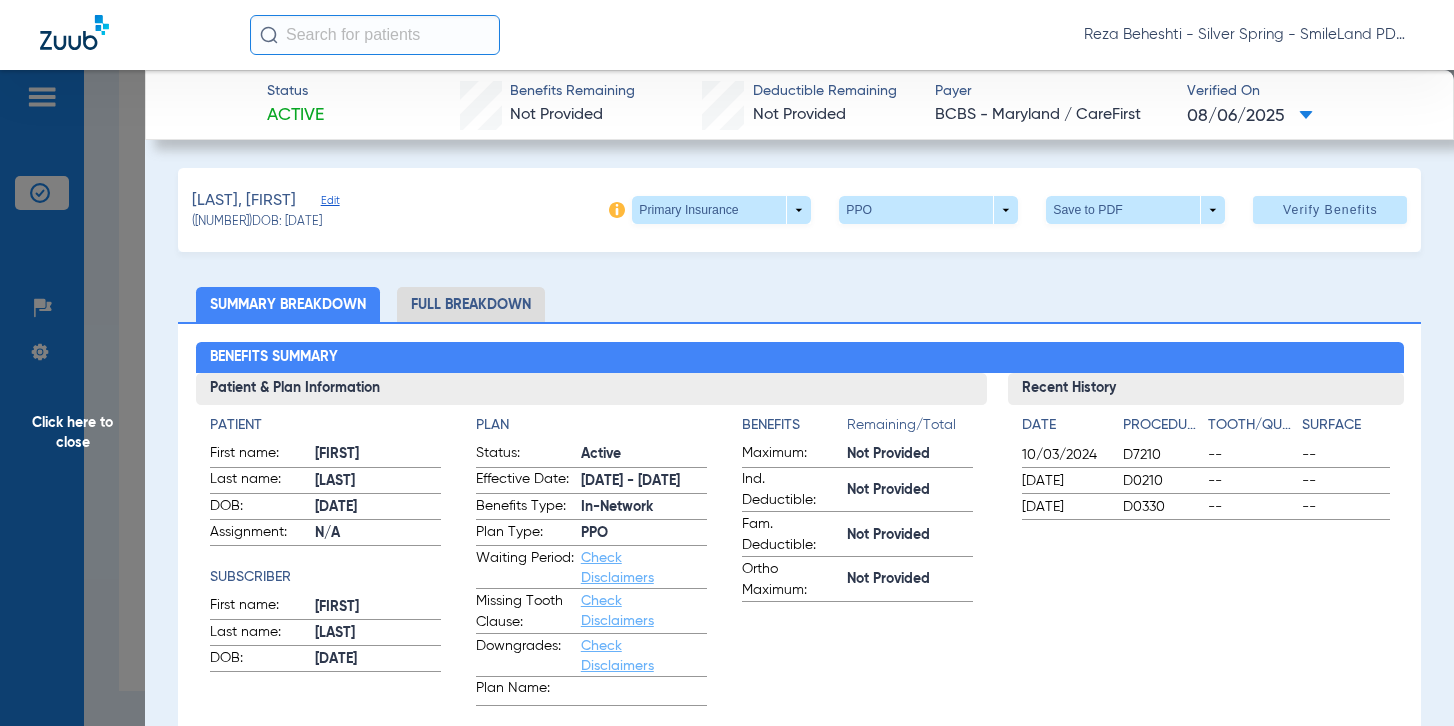 click on "[LAST], [FIRST]   Edit   ([NUMBER])   DOB: [DATE]   Primary Insurance  arrow_drop_down  PPO  arrow_drop_down  Save to PDF  arrow_drop_down  Verify Benefits" 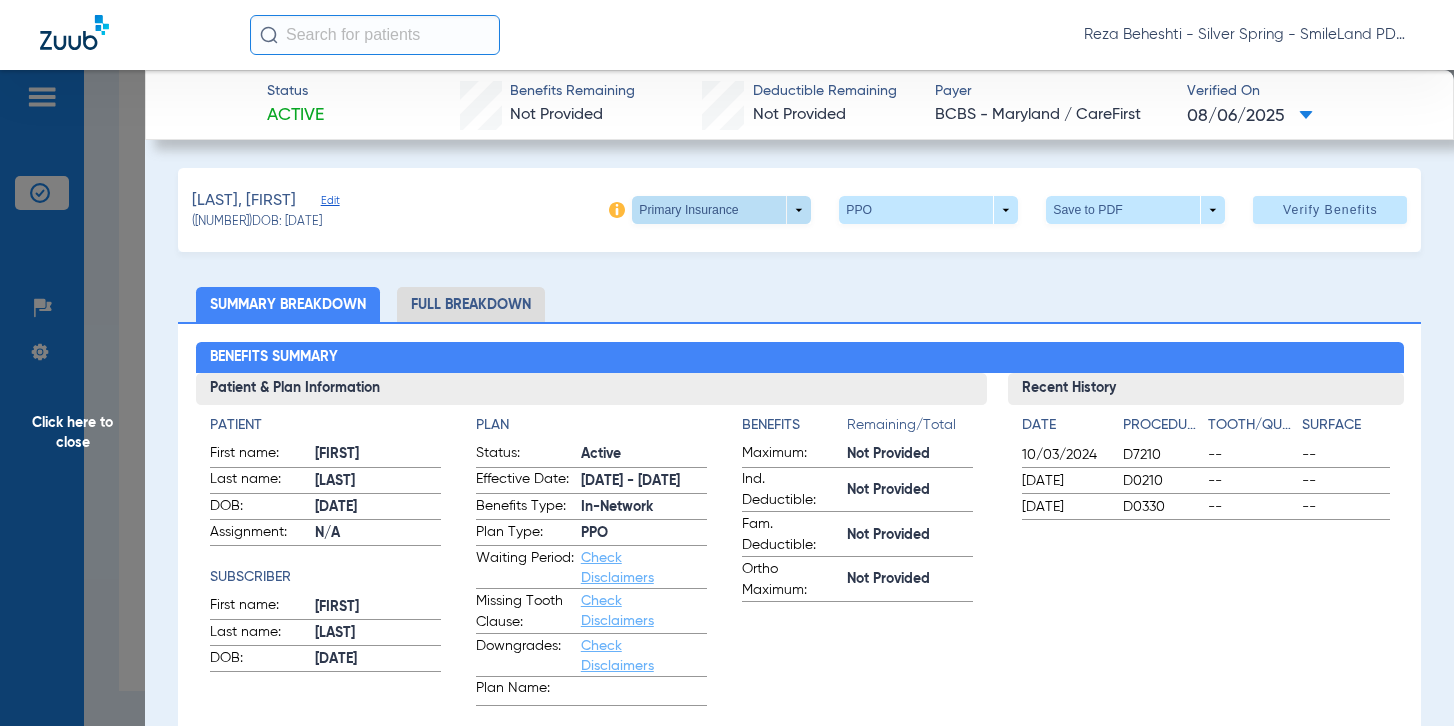click 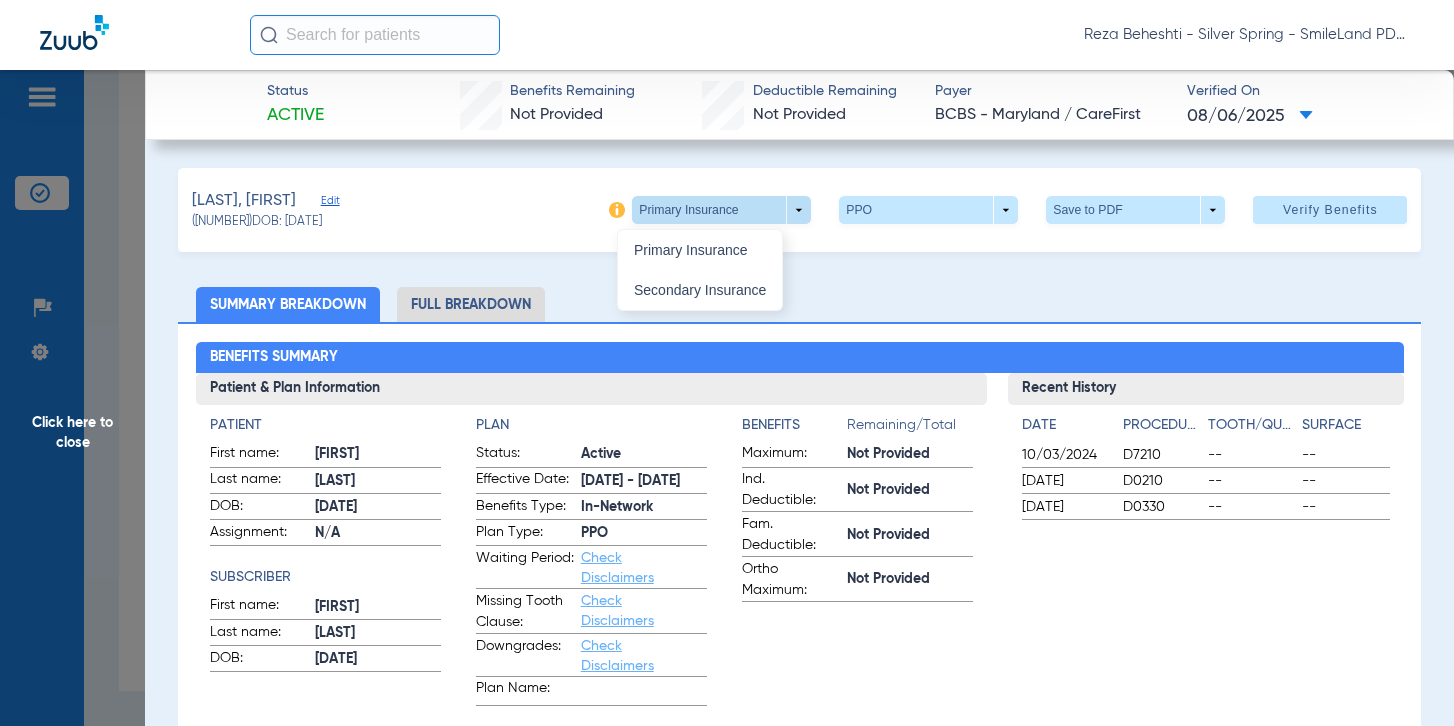 click at bounding box center (727, 363) 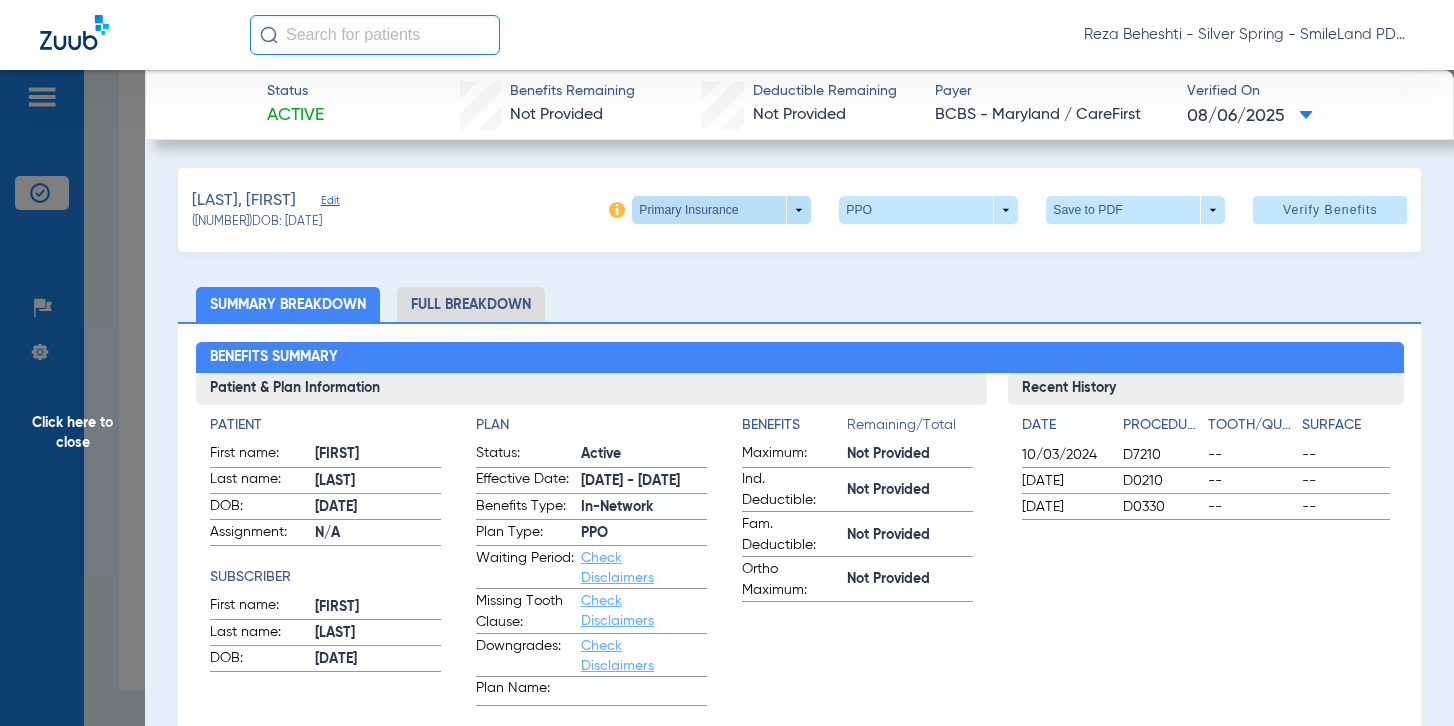 click 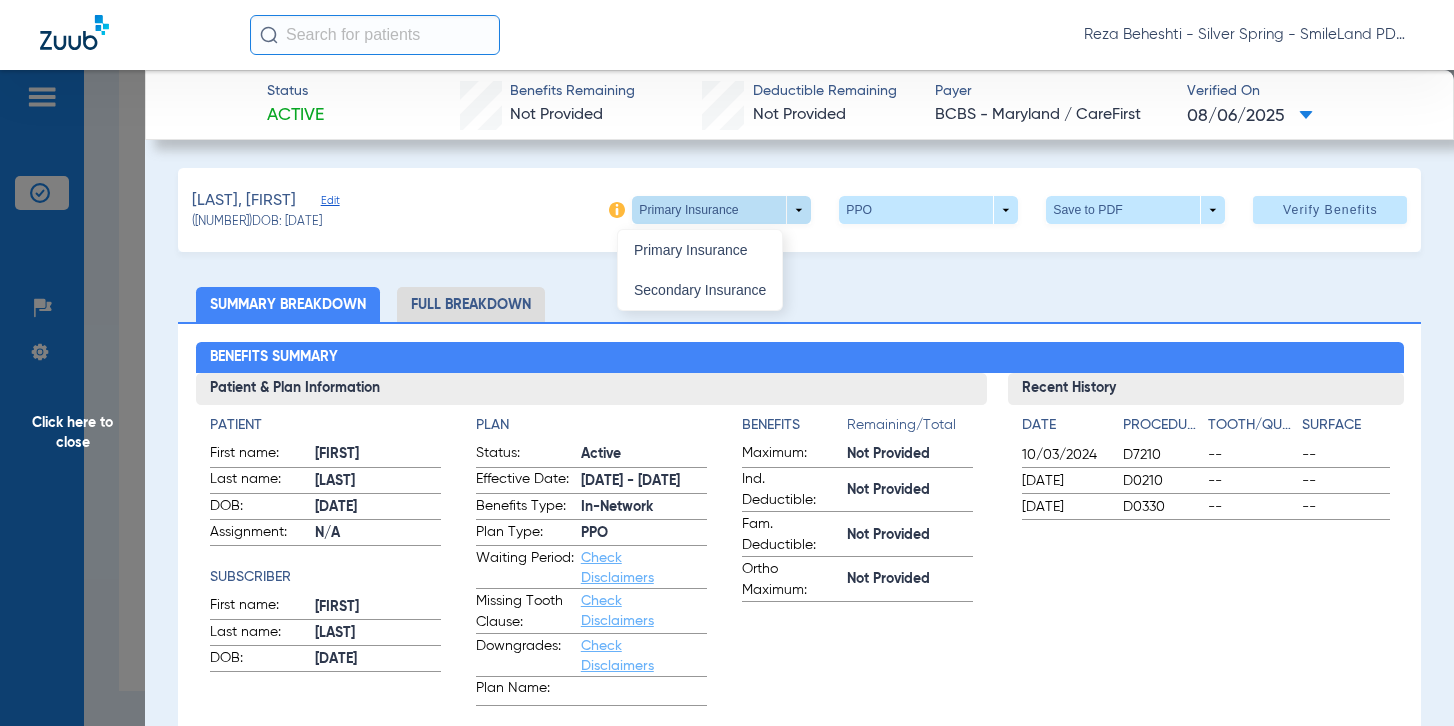 click on "Secondary Insurance" at bounding box center [700, 290] 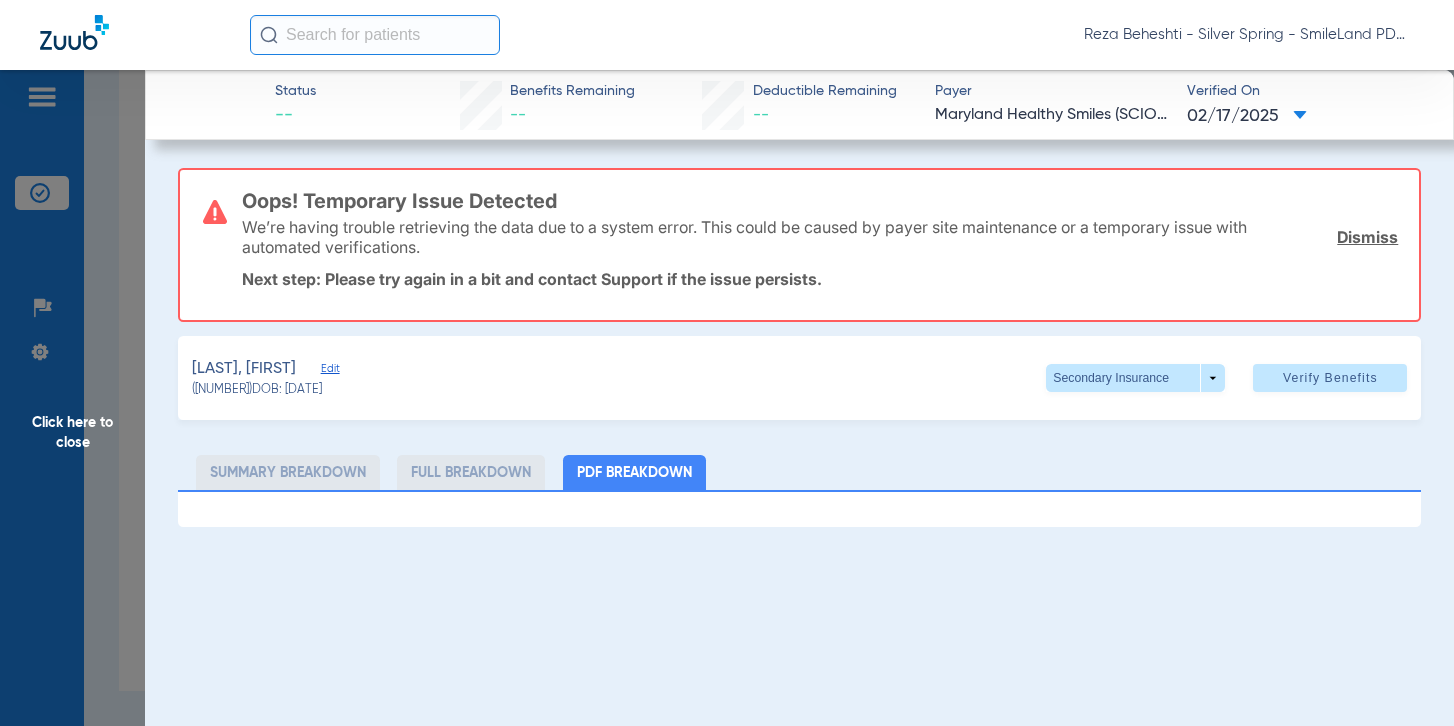 click on "Oops! Temporary Issue Detected  We’re having trouble retrieving the data due to a system error. This could be caused by payer site maintenance or a temporary issue with automated verifications.  Dismiss  Next step: Please try again in a bit and contact Support if the issue persists.  [LAST], [FIRST]   Edit   ([NUMBER])   DOB: [DATE]   Secondary Insurance  arrow_drop_down  Verify Benefits   Subscriber Information   First name  [FIRST]  Last name  [LAST]  DOB  mm / dd / yyyy [DATE]  Member ID  [NUMBER]  Group ID (optional)   Insurance Payer   Insurance
Amerihealth (Scion)  Provider   Dentist
Reza Beheshti  [NUMBER]  Summary Breakdown   Full Breakdown   PDF Breakdown" 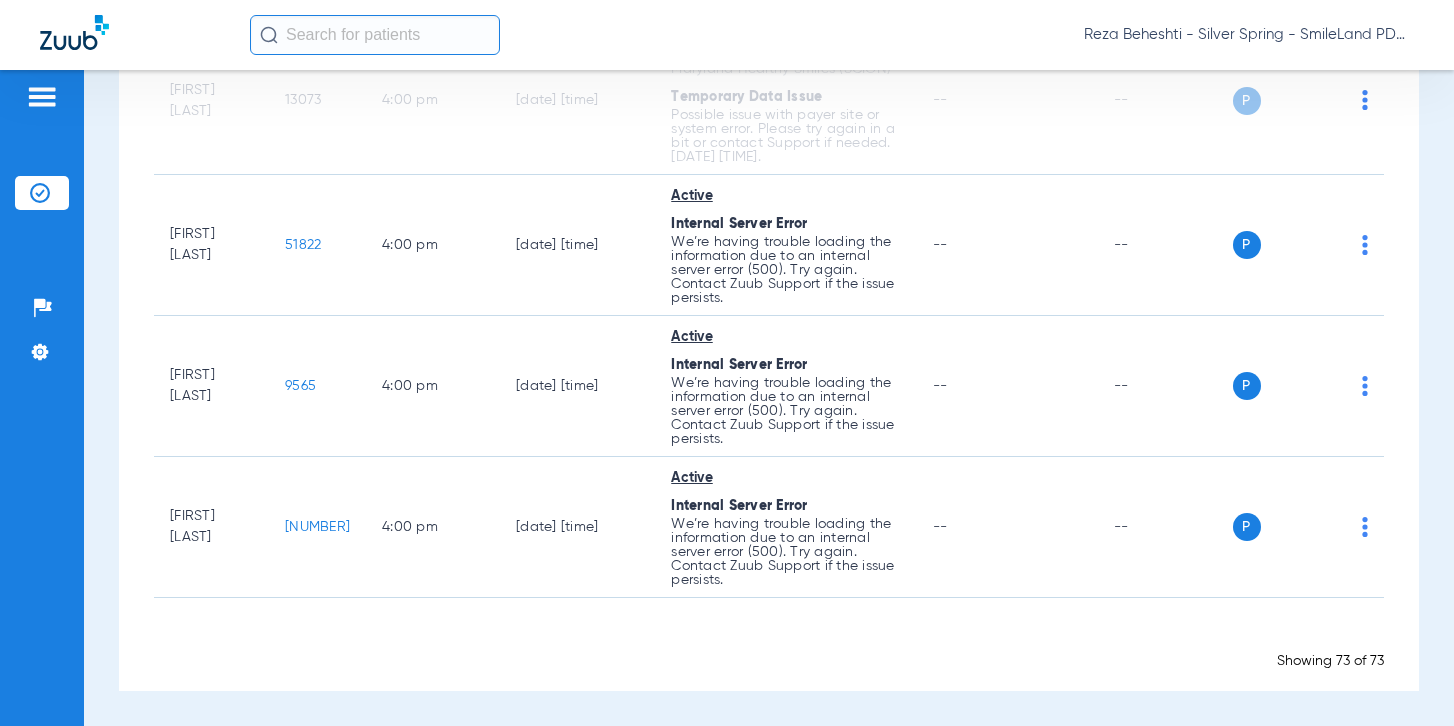 scroll, scrollTop: 9922, scrollLeft: 0, axis: vertical 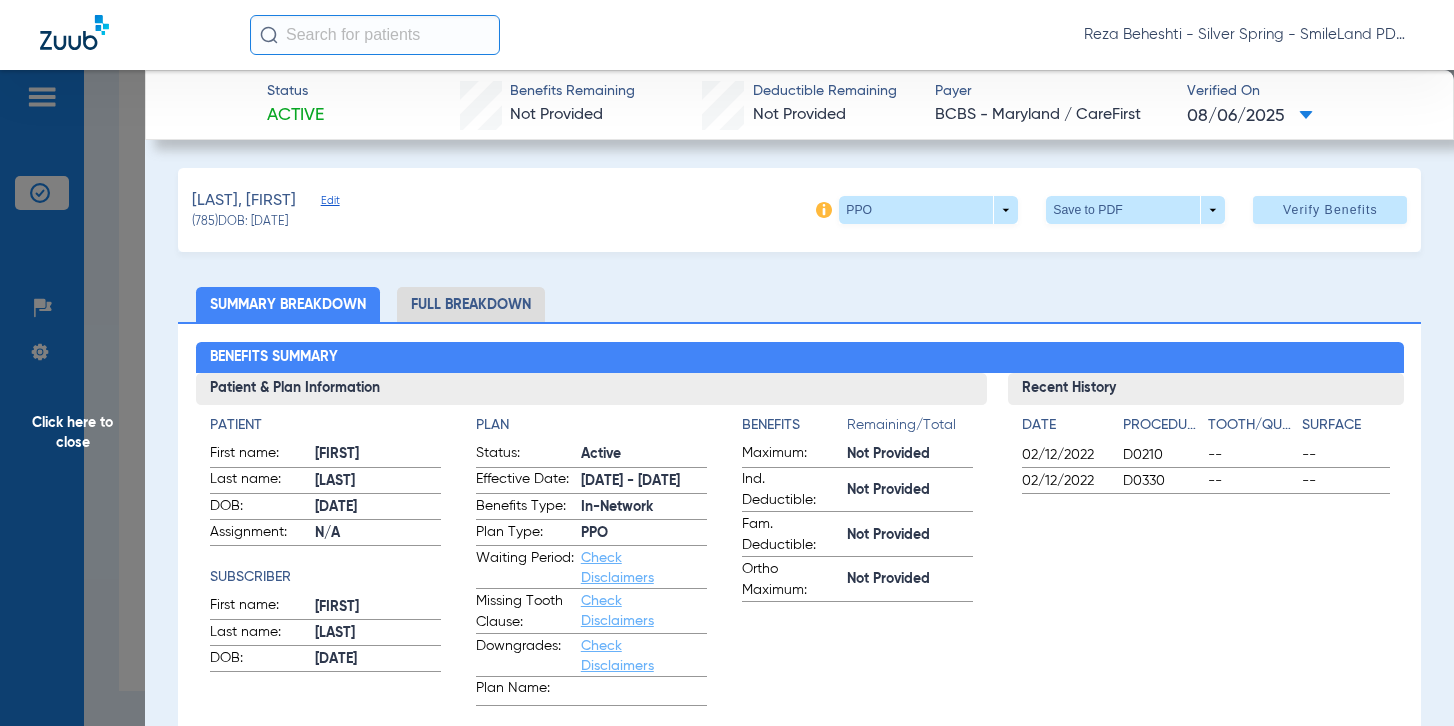 drag, startPoint x: 1264, startPoint y: 266, endPoint x: 5, endPoint y: 345, distance: 1261.4761 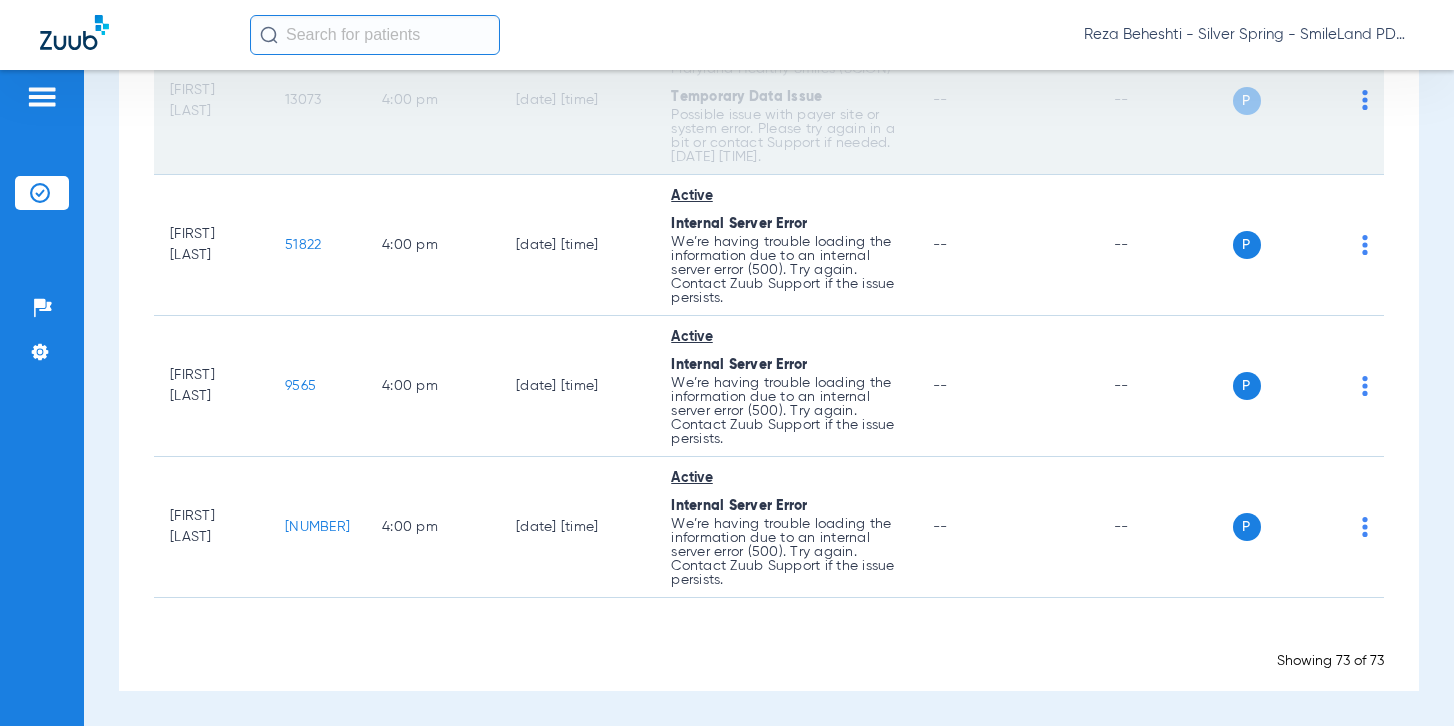 scroll, scrollTop: 10880, scrollLeft: 0, axis: vertical 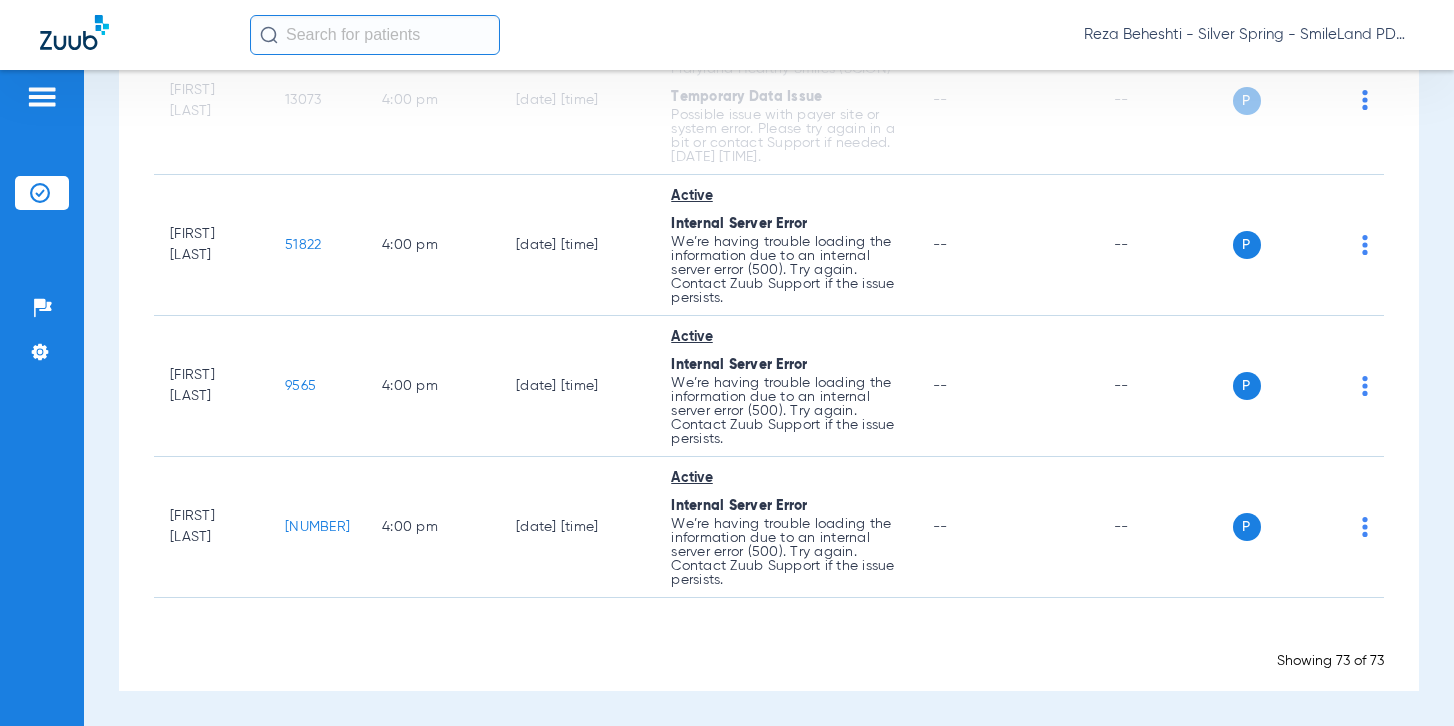 click on "P S" 